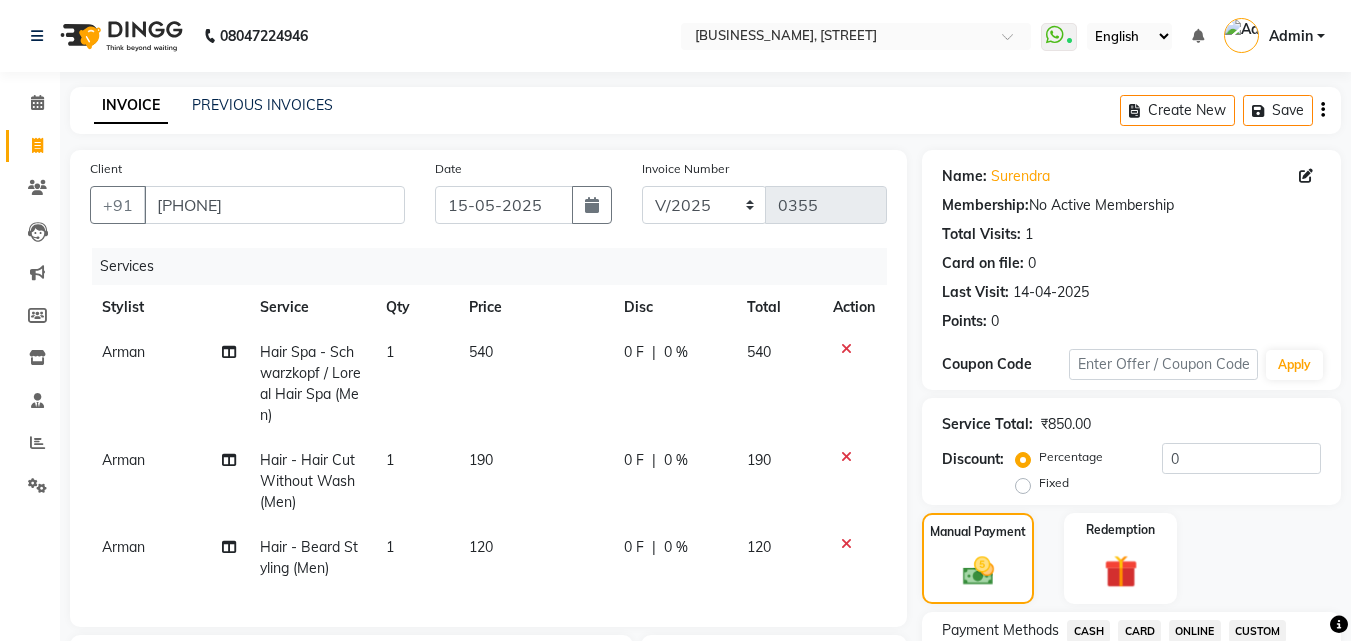 select on "service" 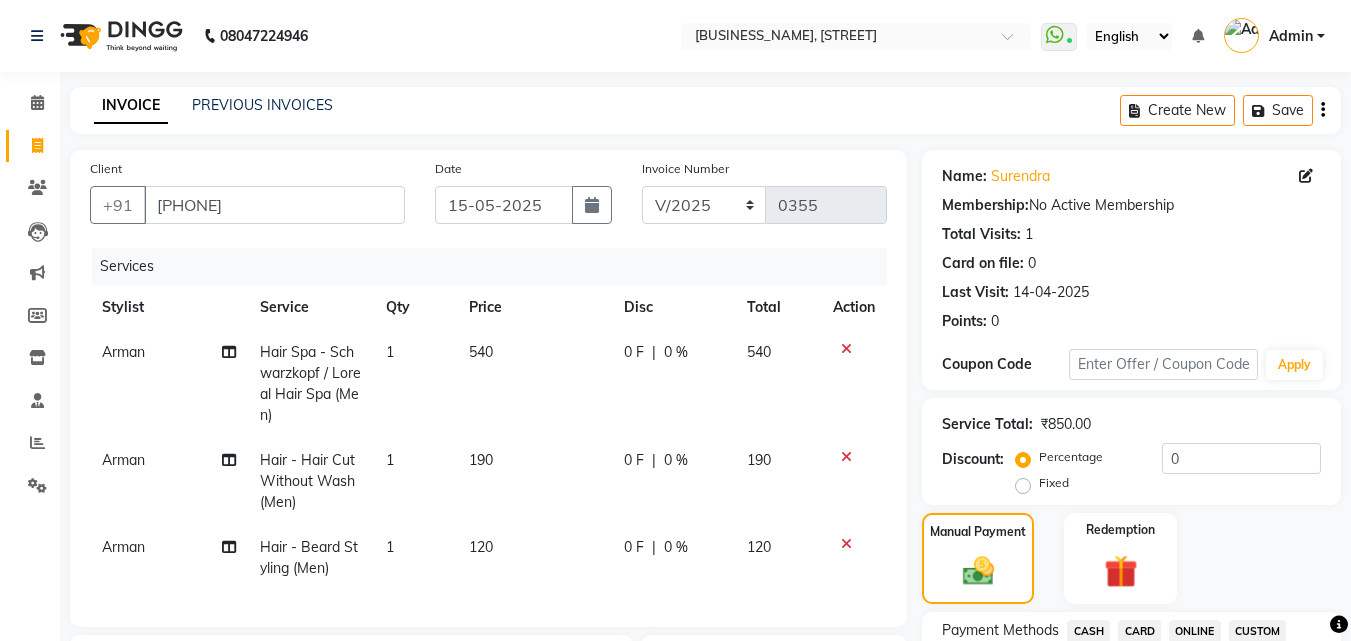 scroll, scrollTop: 0, scrollLeft: 0, axis: both 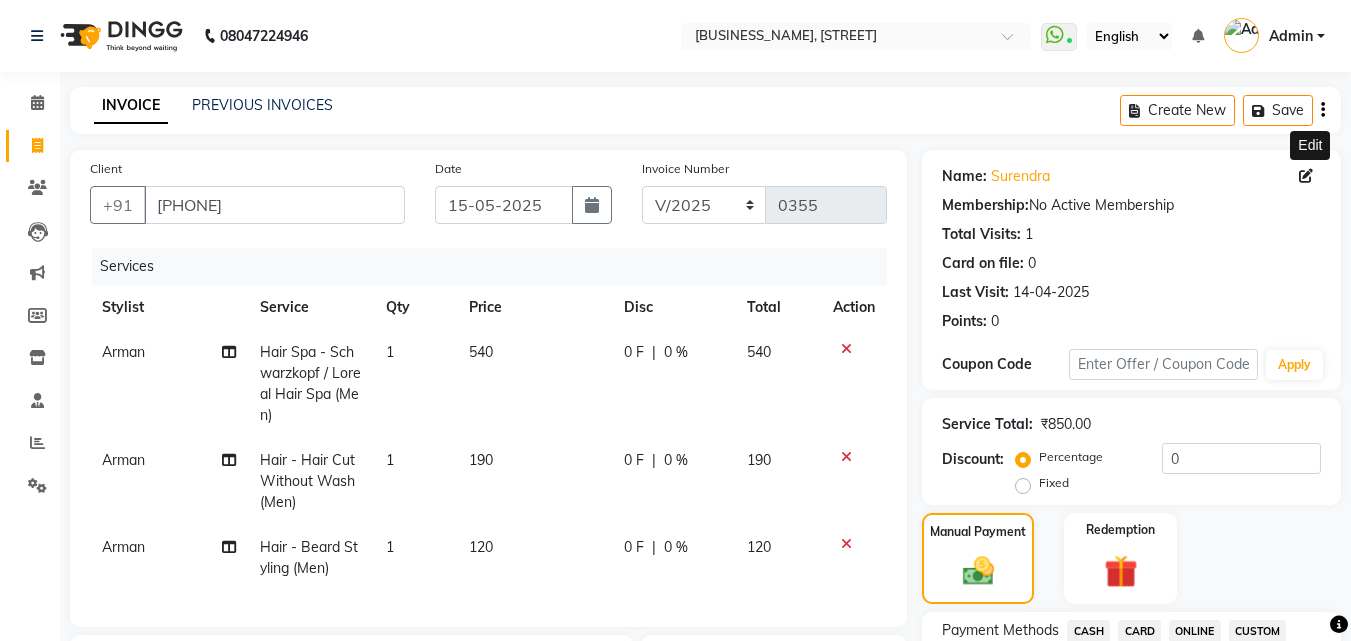 click 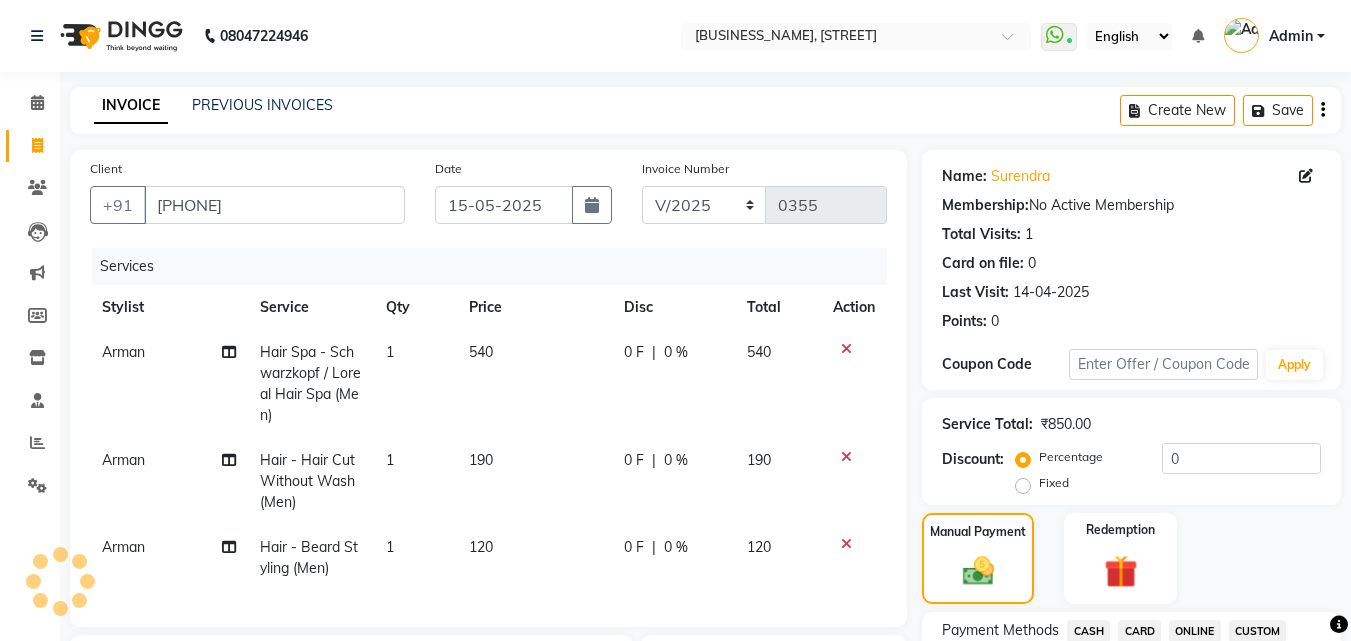select on "male" 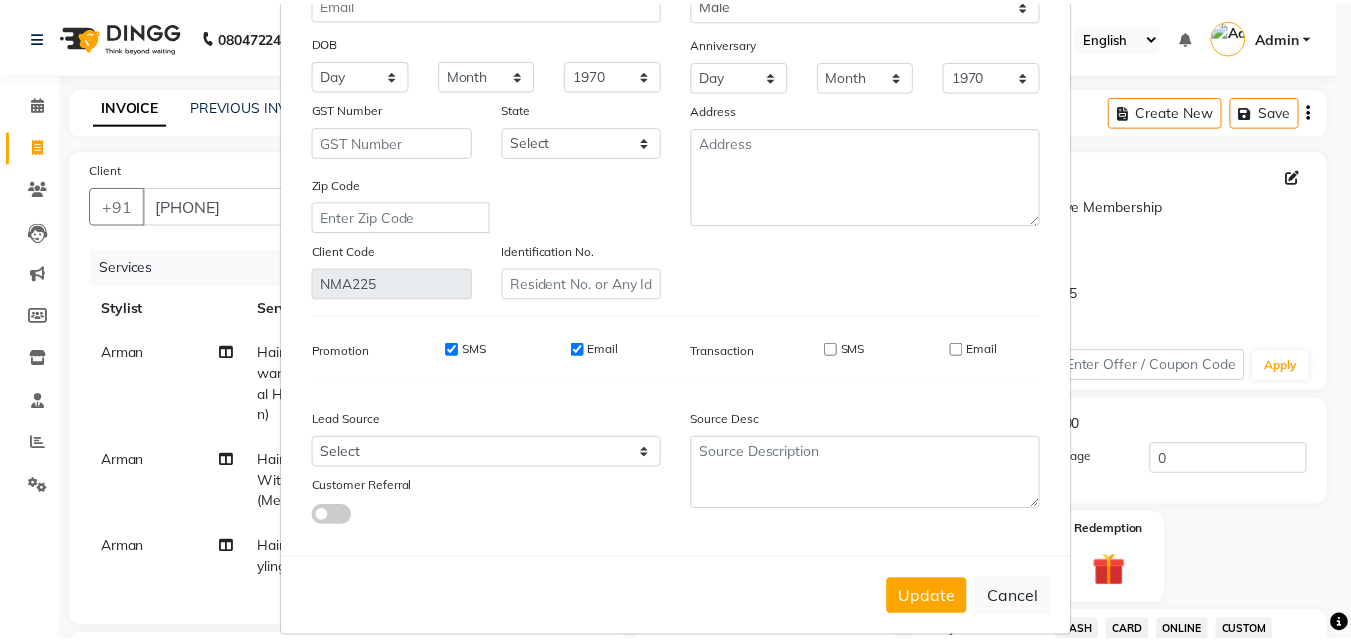 scroll, scrollTop: 246, scrollLeft: 0, axis: vertical 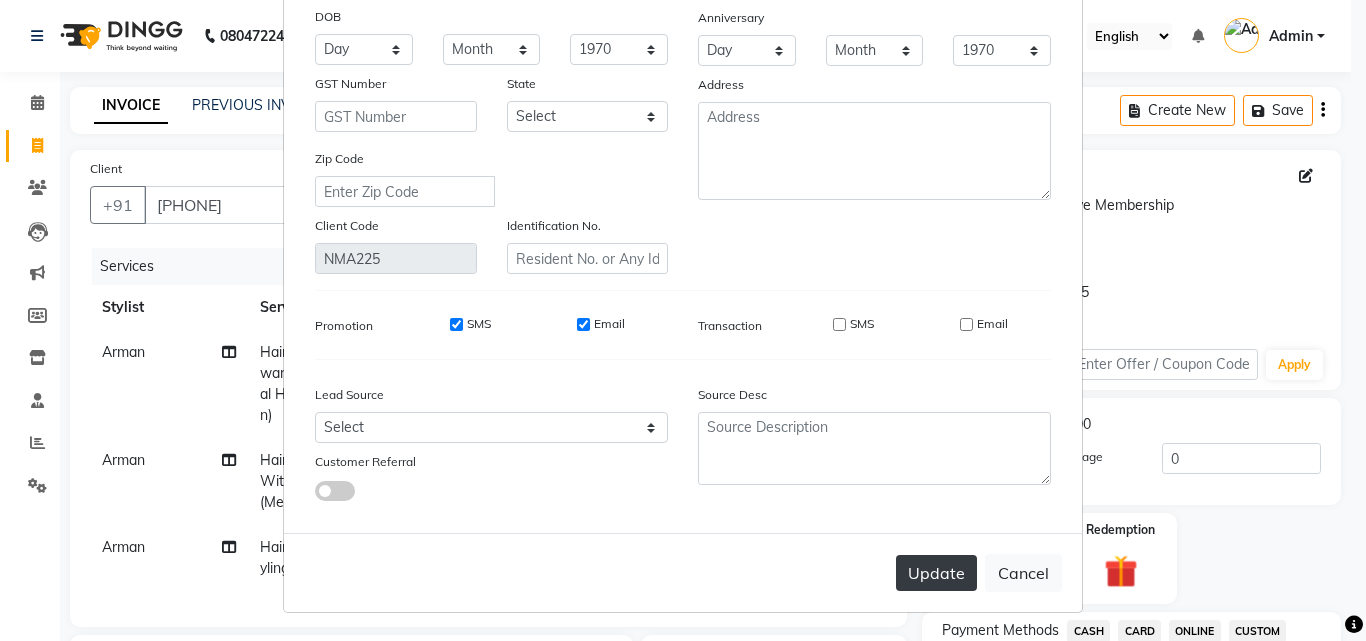 click on "Update" at bounding box center [936, 573] 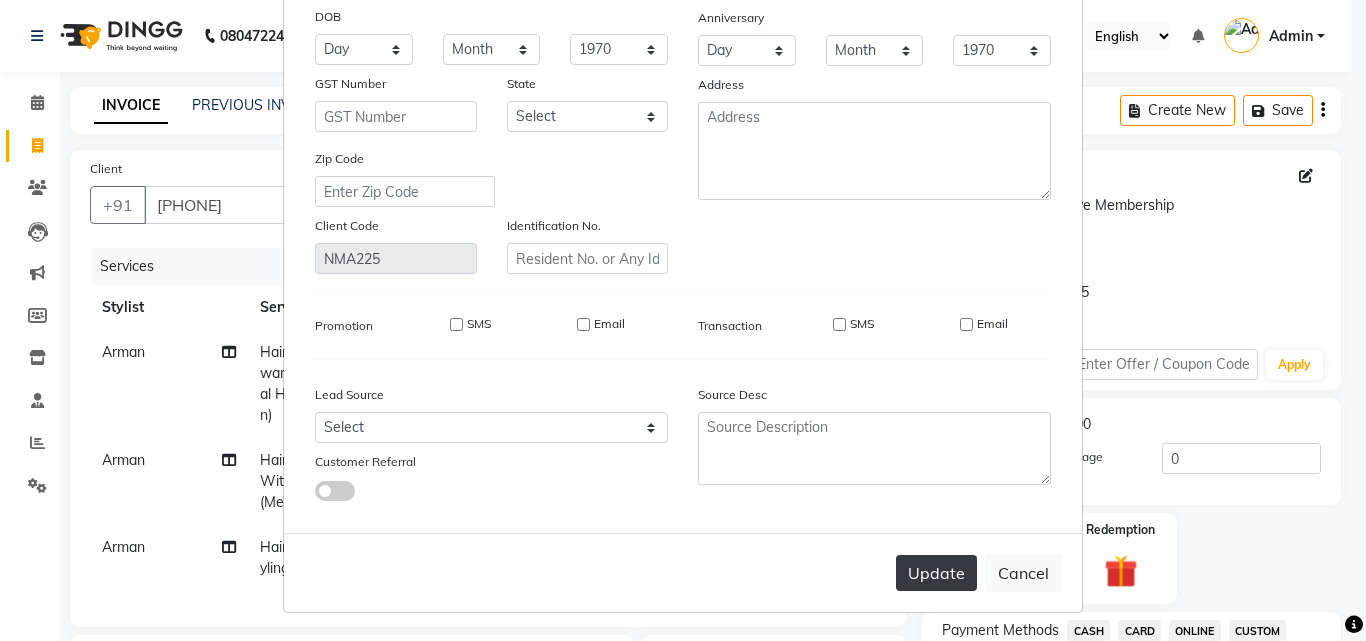 type 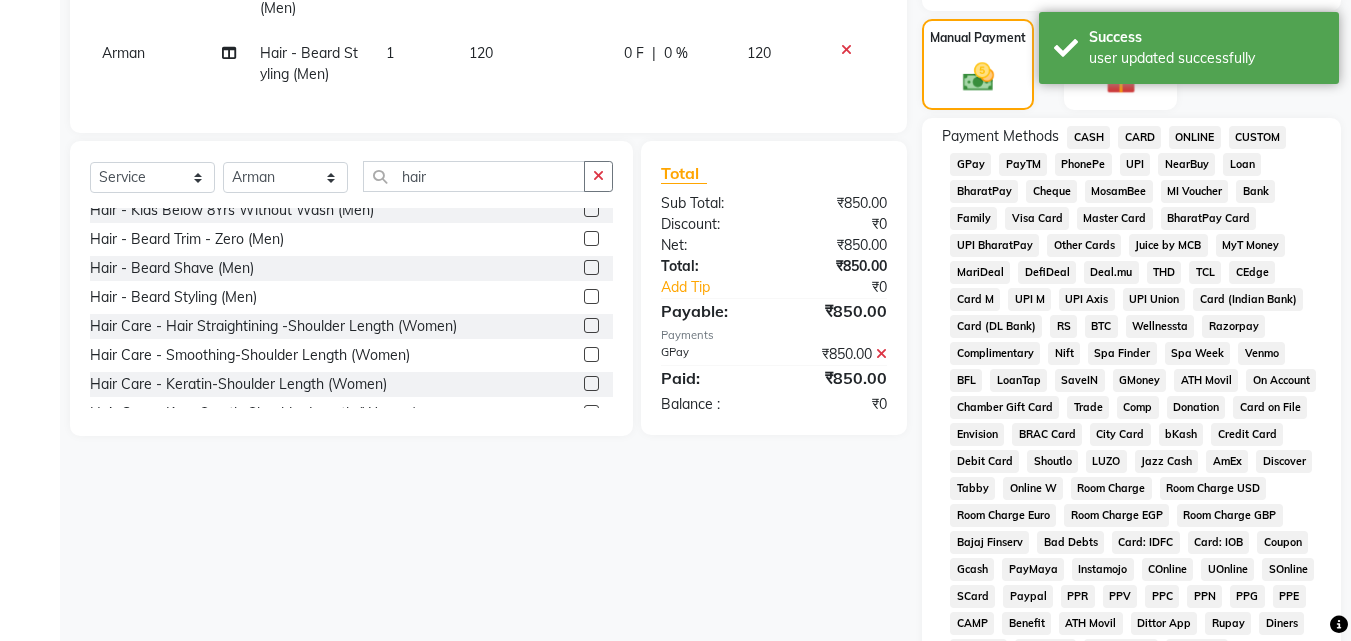 scroll, scrollTop: 500, scrollLeft: 0, axis: vertical 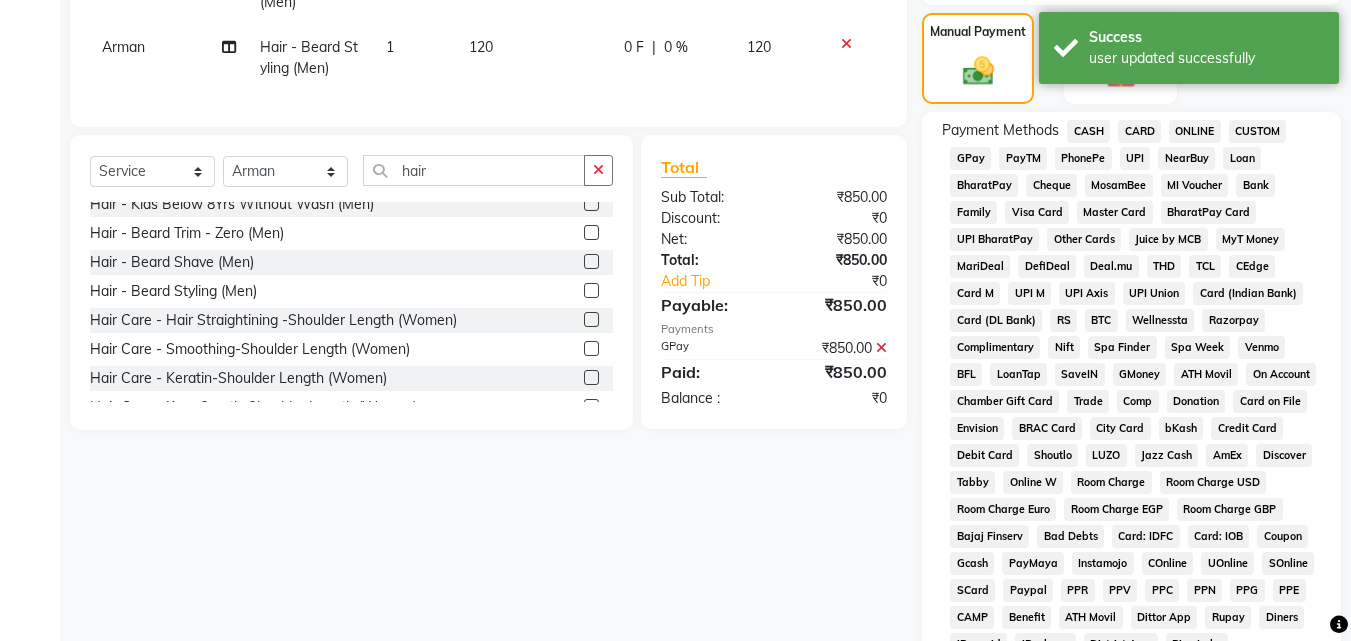 click on "GPay" 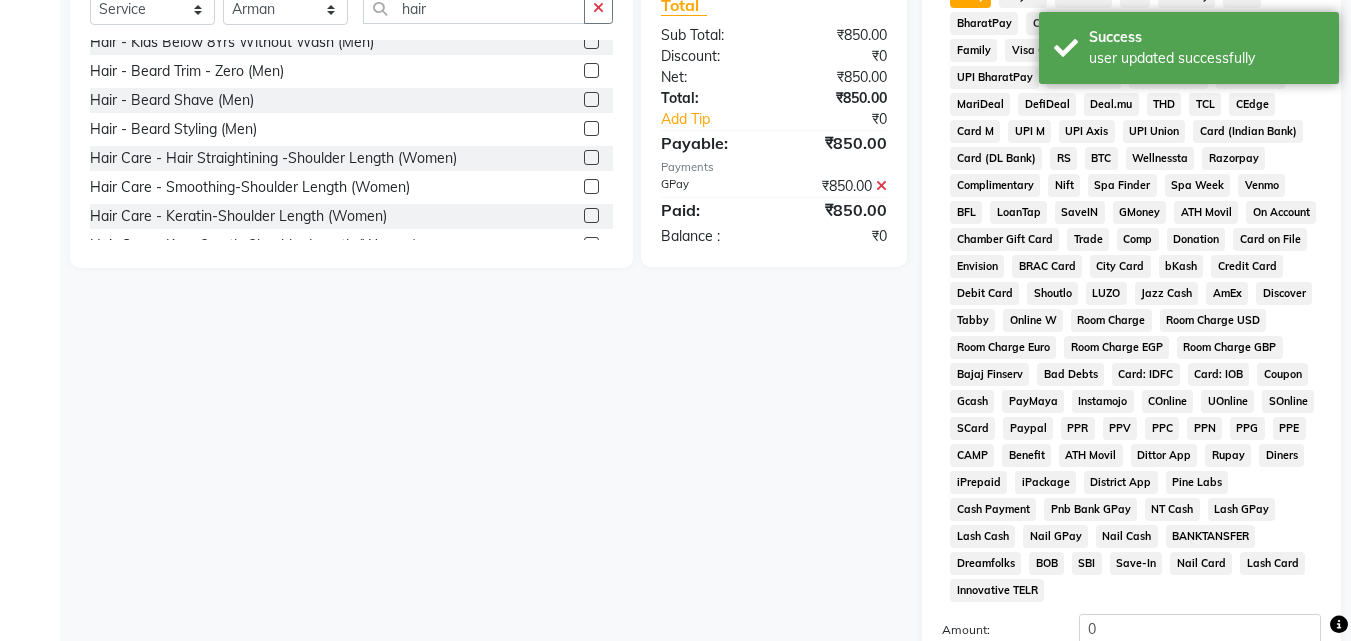 scroll, scrollTop: 800, scrollLeft: 0, axis: vertical 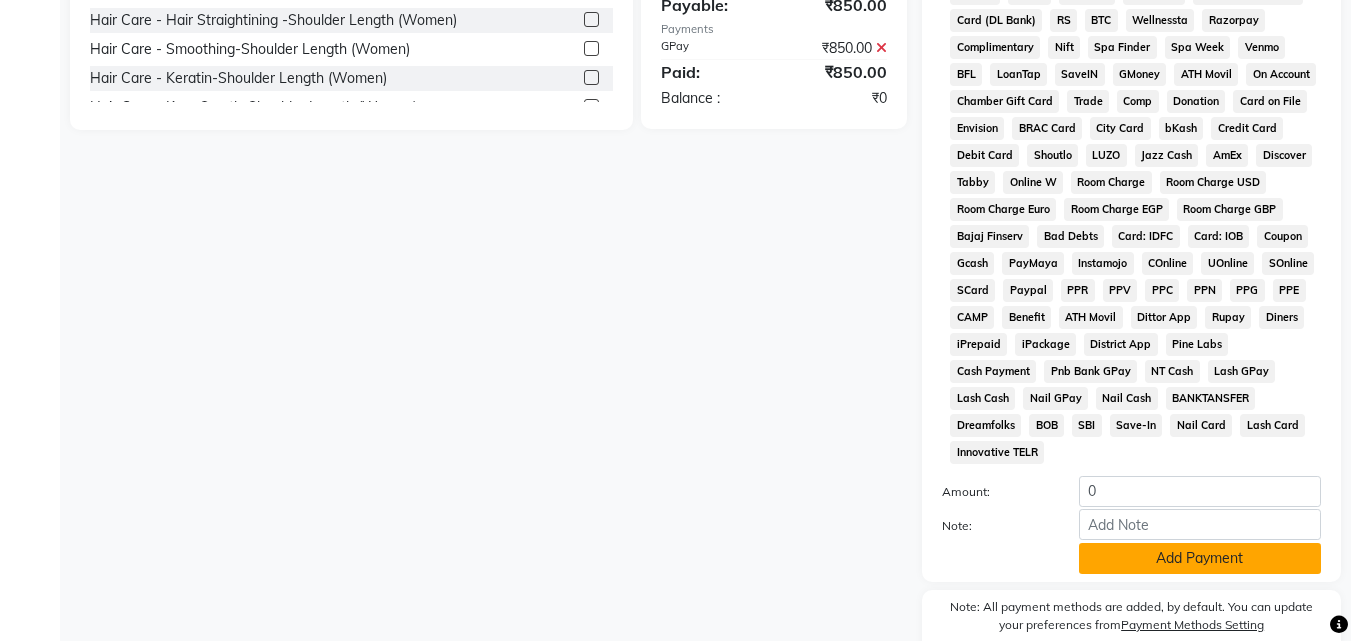 click on "Add Payment" 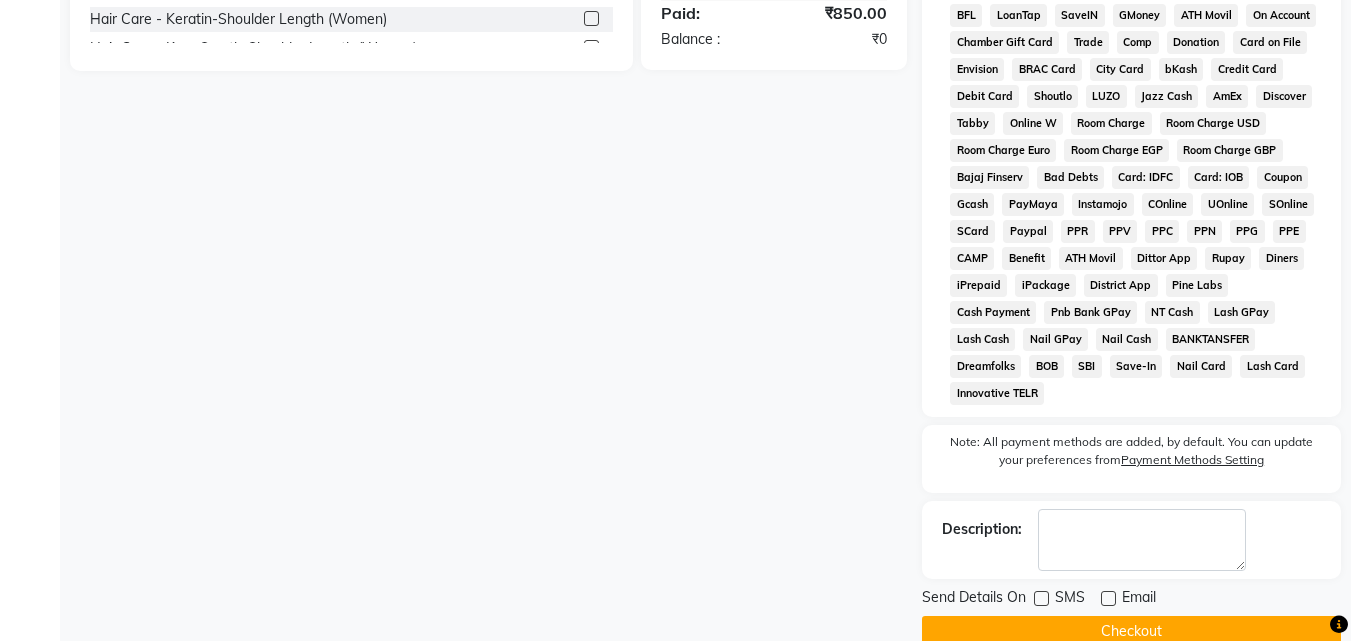 scroll, scrollTop: 868, scrollLeft: 0, axis: vertical 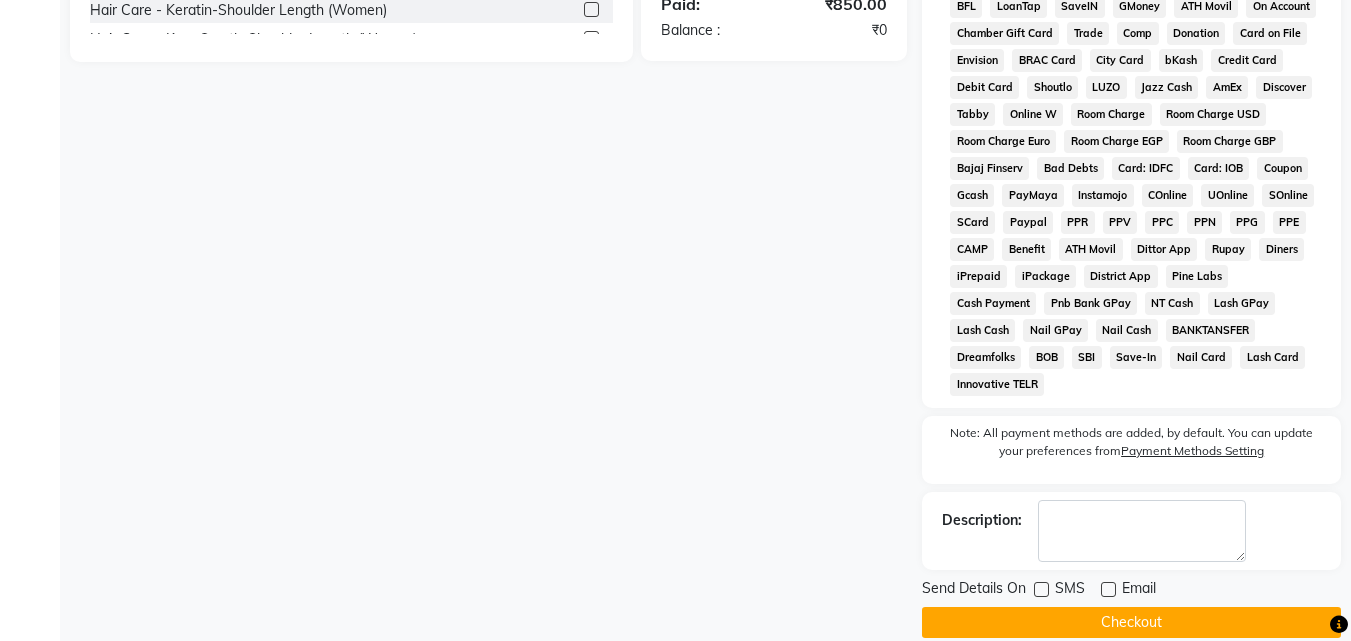 click on "Checkout" 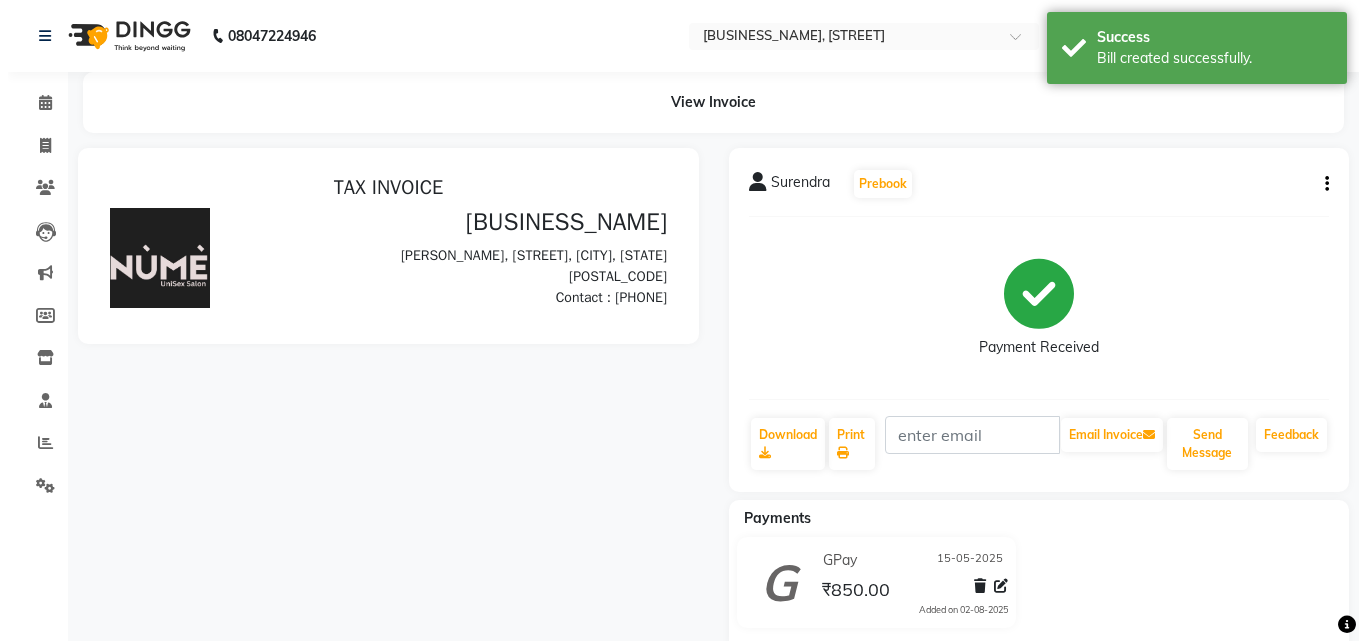 scroll, scrollTop: 0, scrollLeft: 0, axis: both 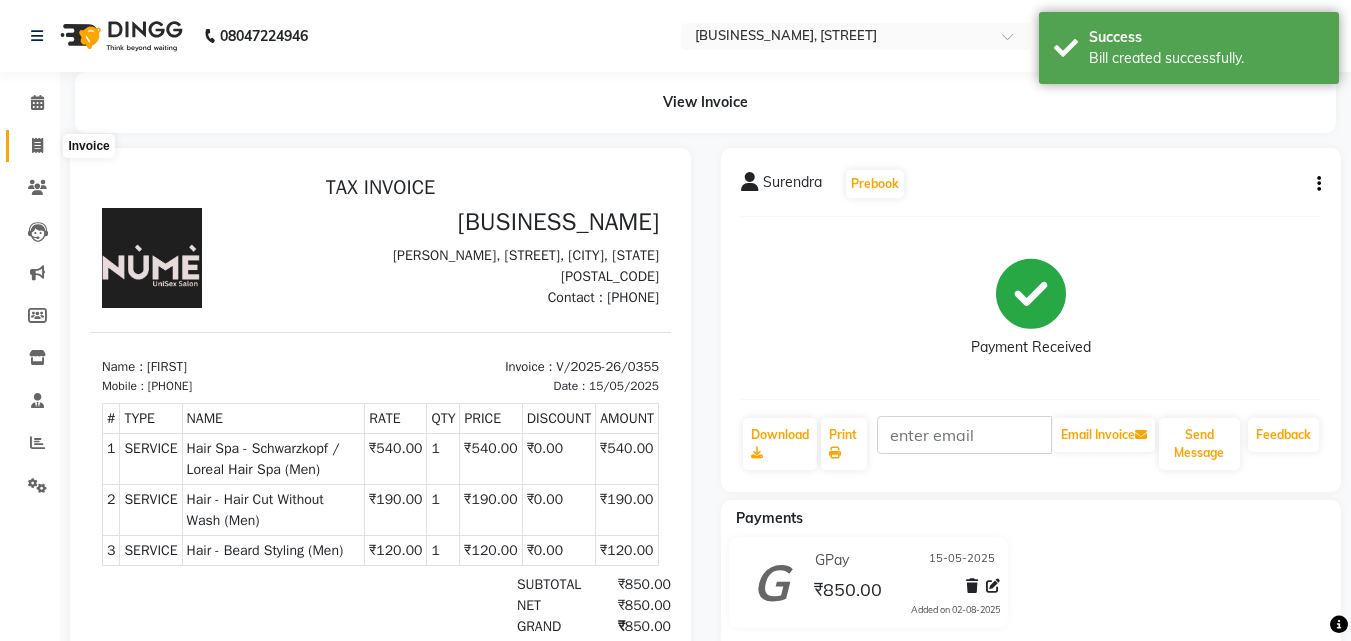 click 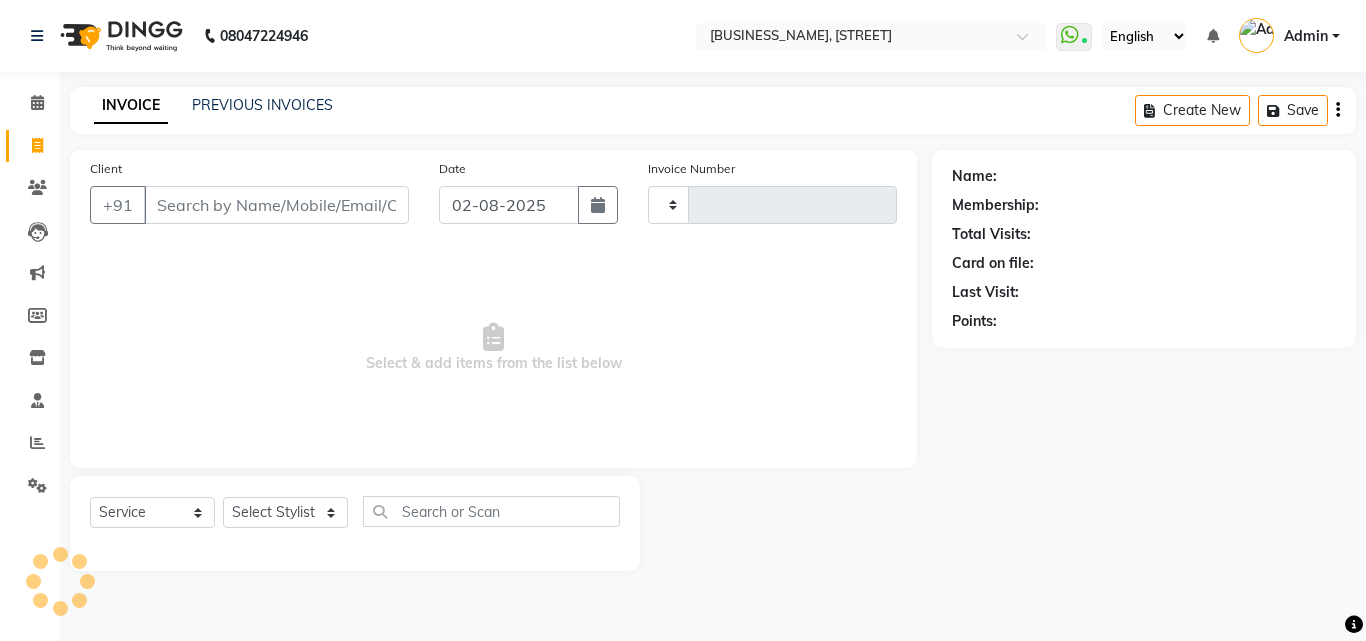 type on "0356" 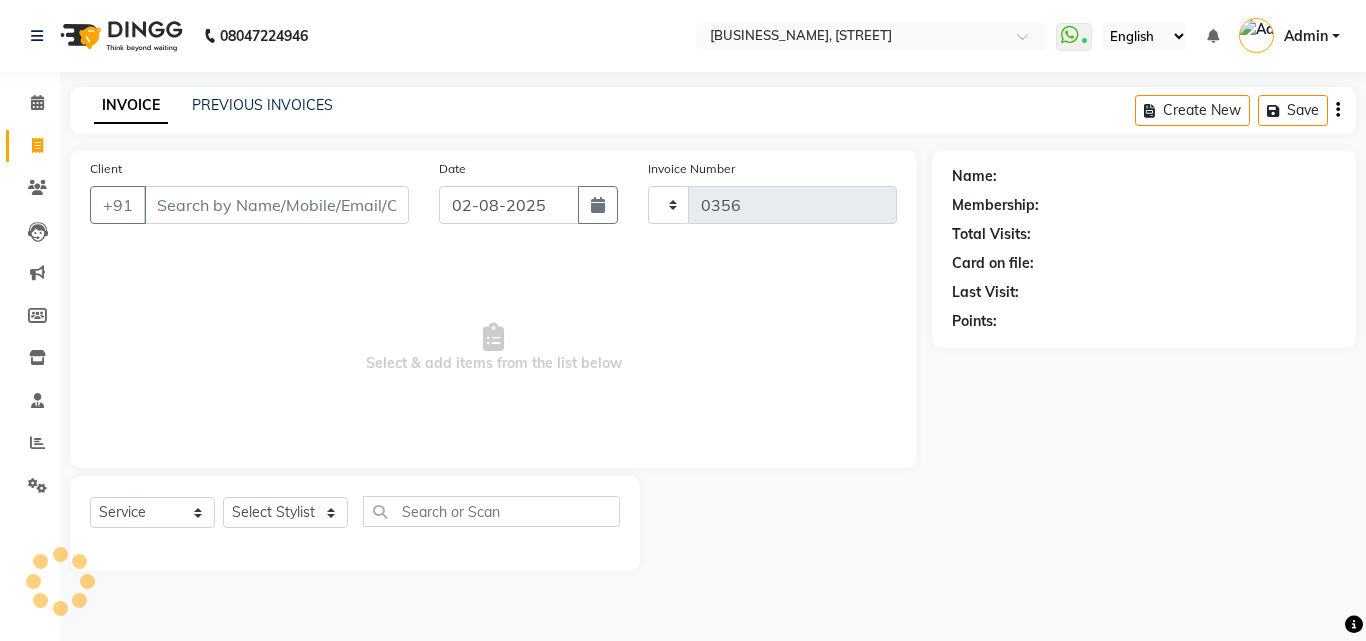 select on "7047" 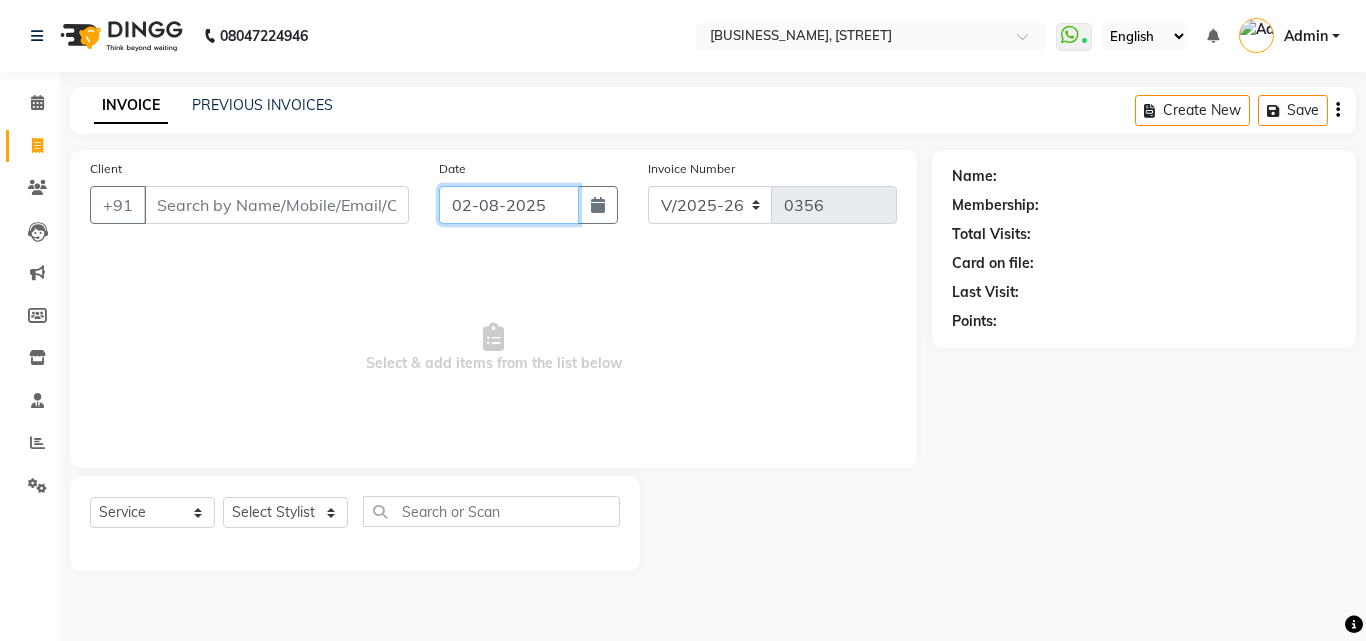 click on "02-08-2025" 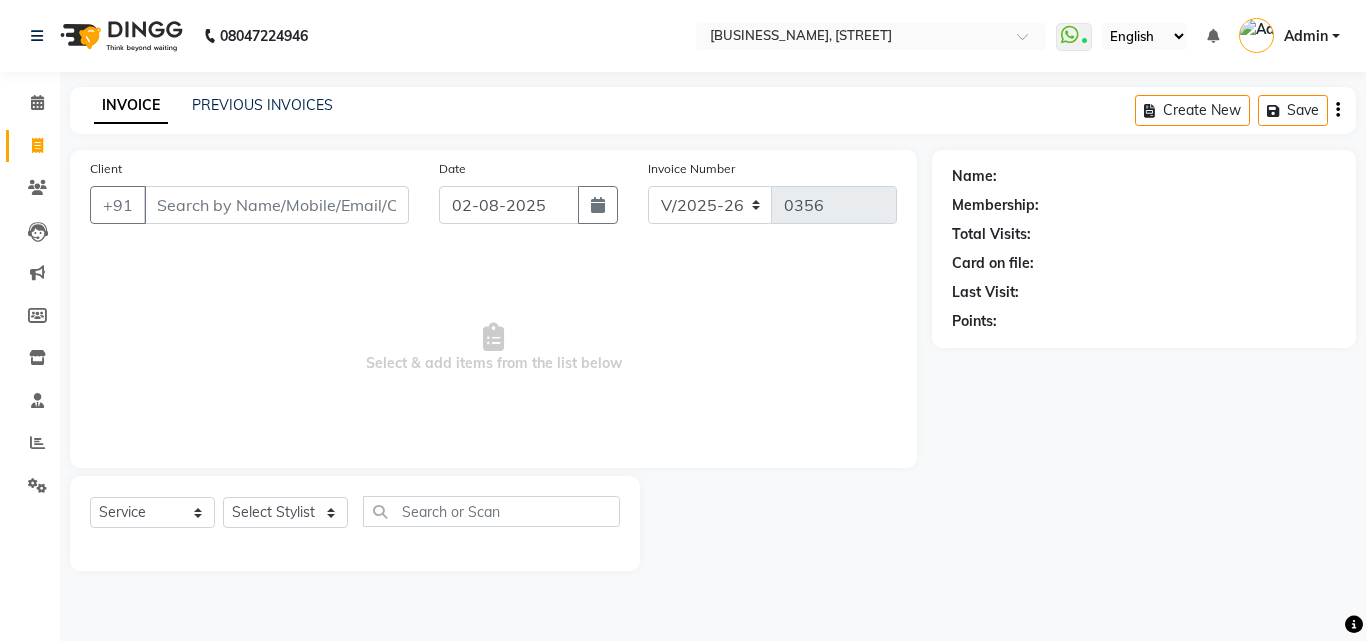 select on "8" 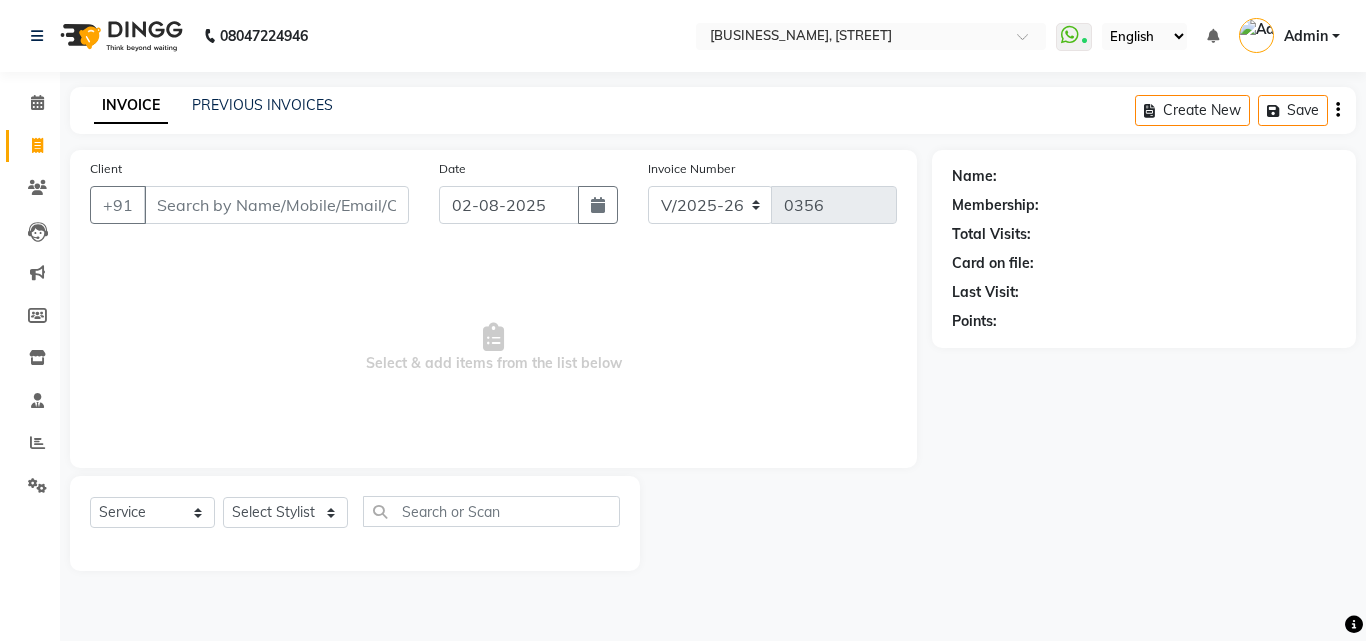 select on "2025" 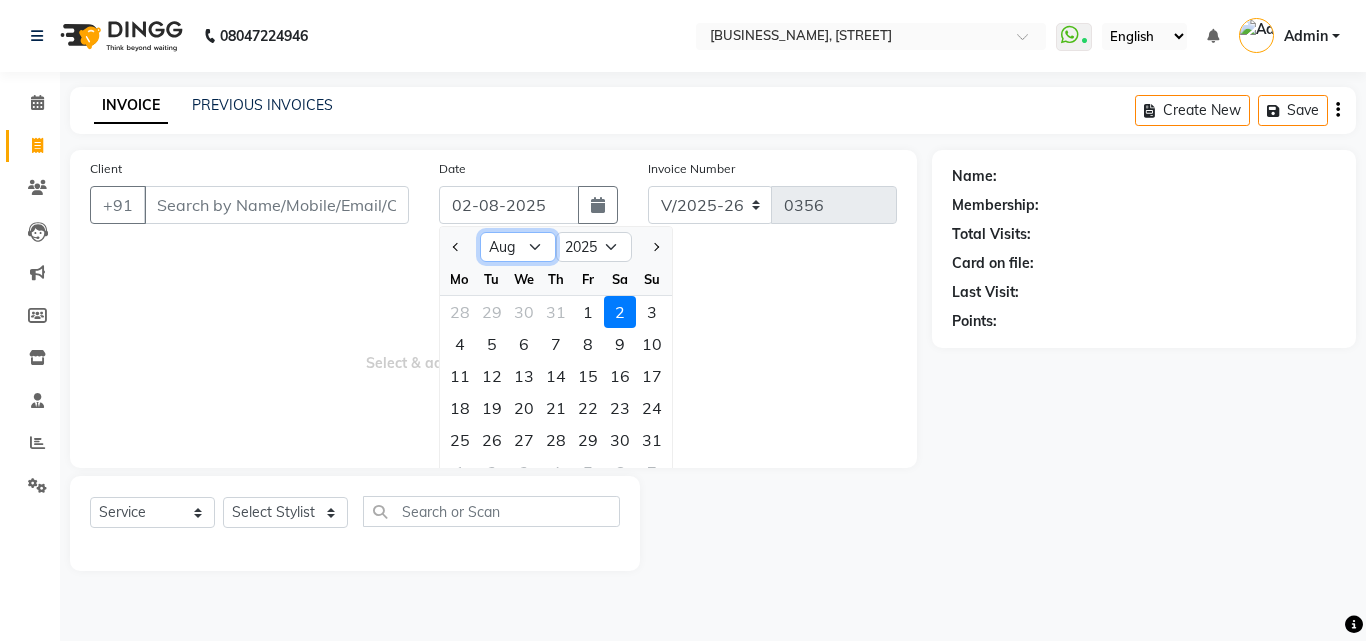 click on "Jan Feb Mar Apr May Jun Jul Aug Sep Oct Nov Dec" 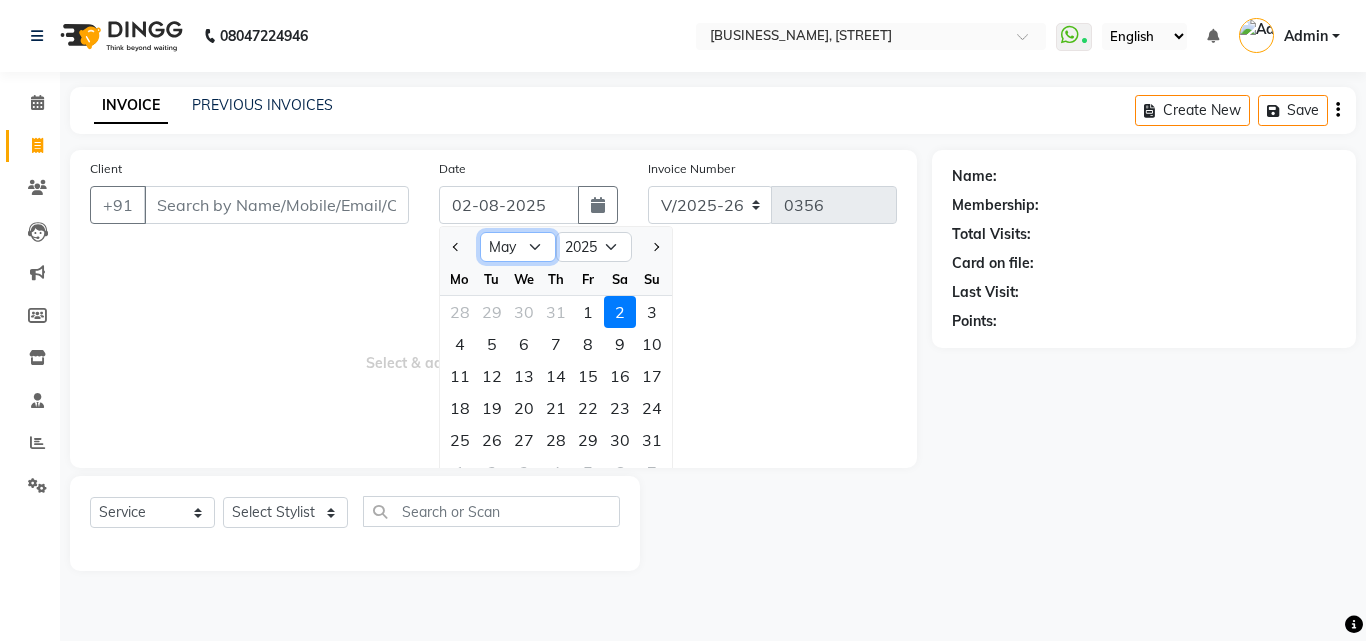 click on "Jan Feb Mar Apr May Jun Jul Aug Sep Oct Nov Dec" 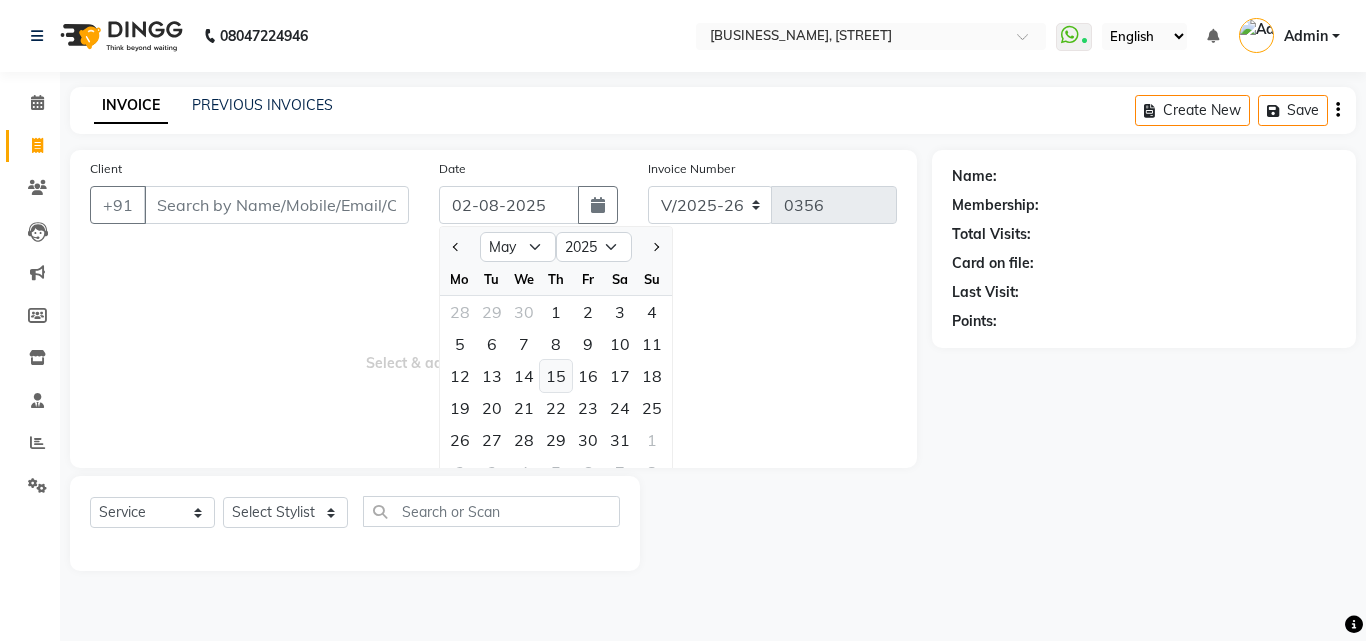 click on "15" 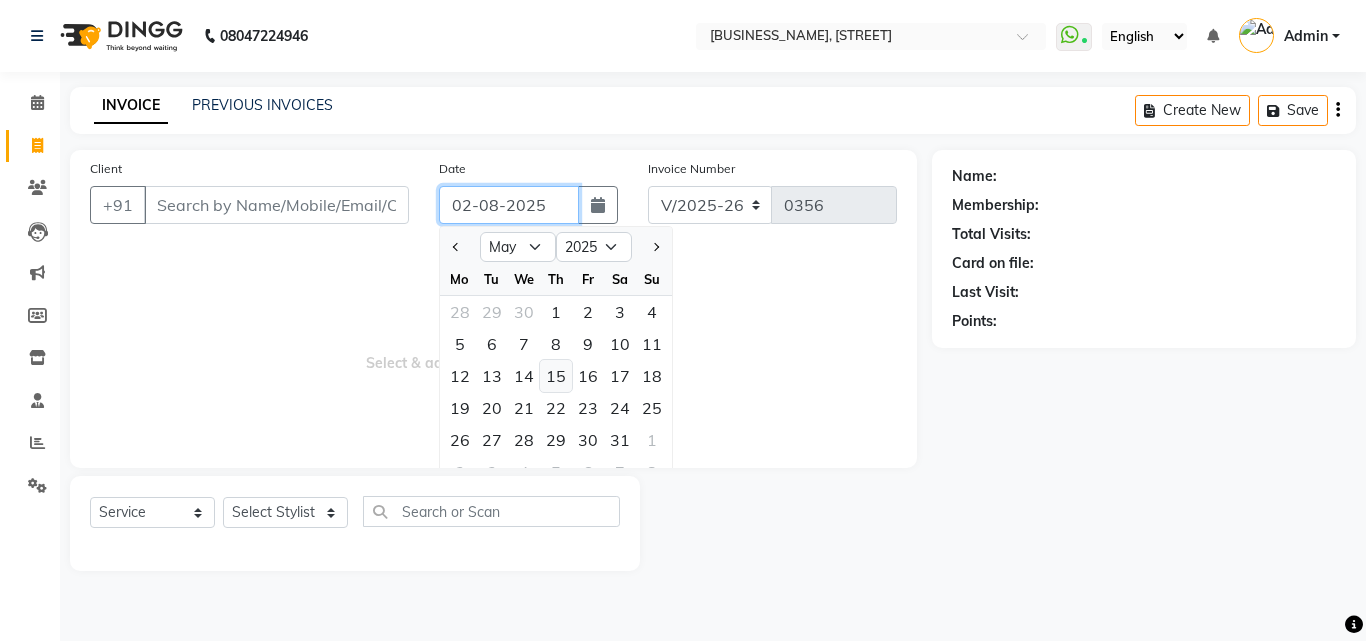 type on "15-05-2025" 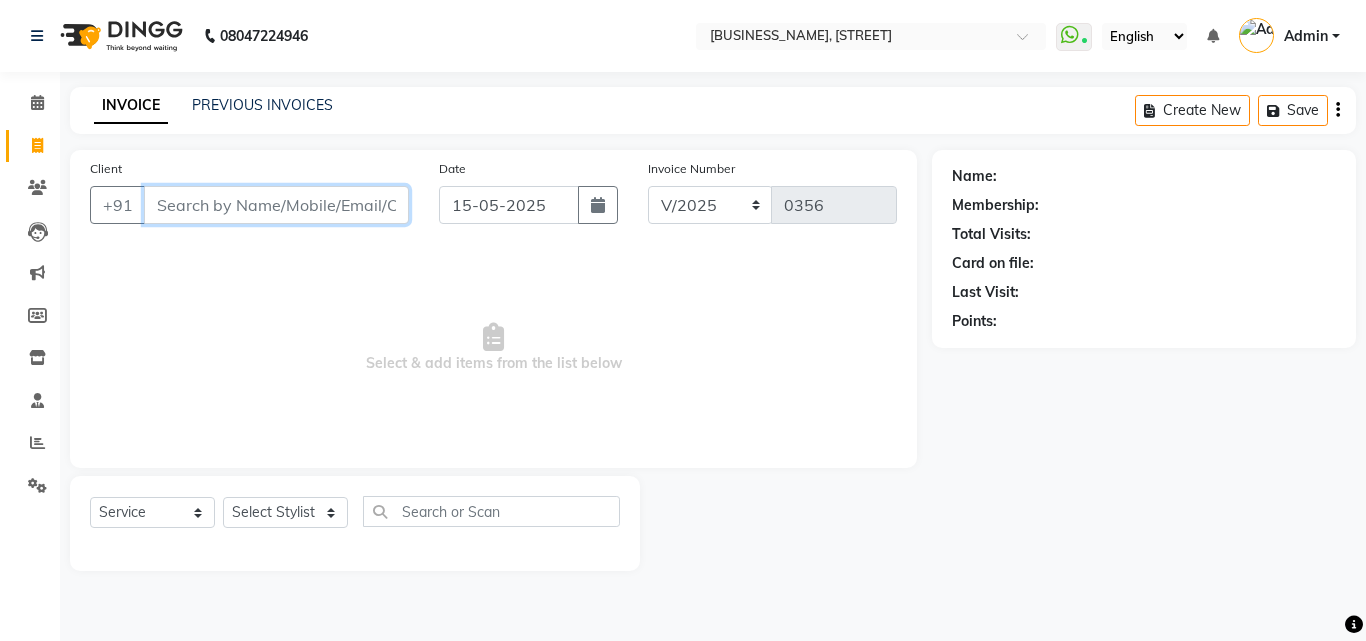 click on "Client" at bounding box center [276, 205] 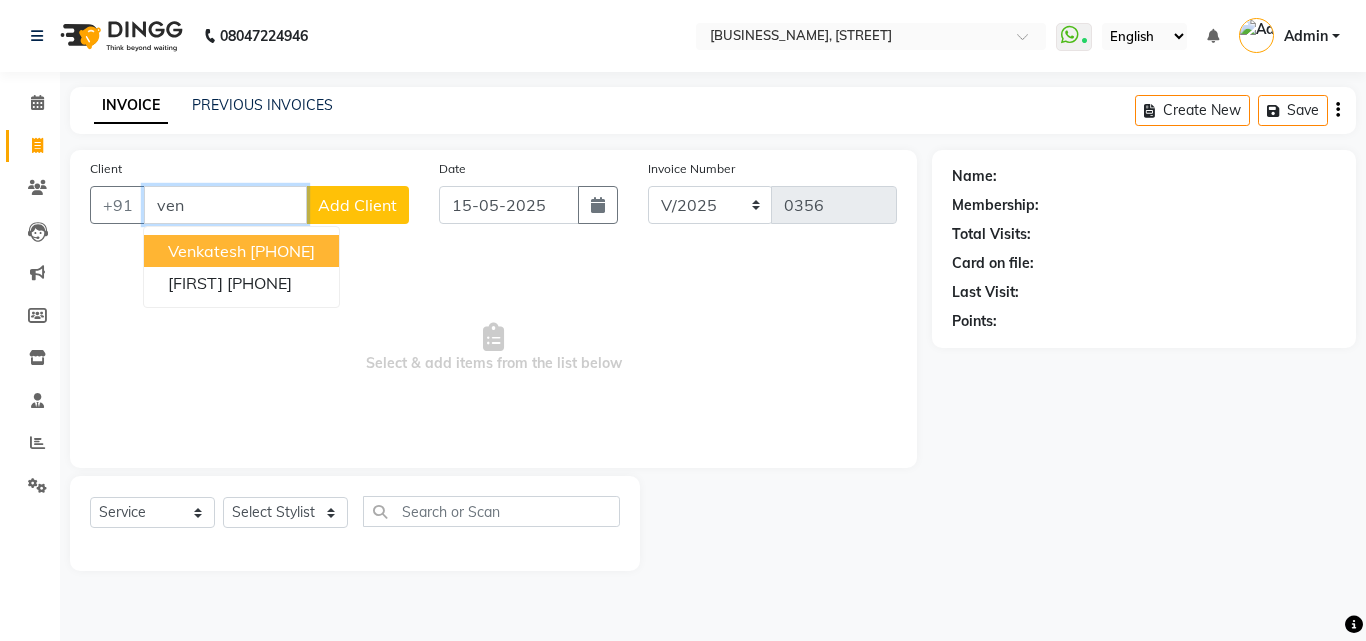 click on "[FIRST] [PHONE]" at bounding box center (241, 251) 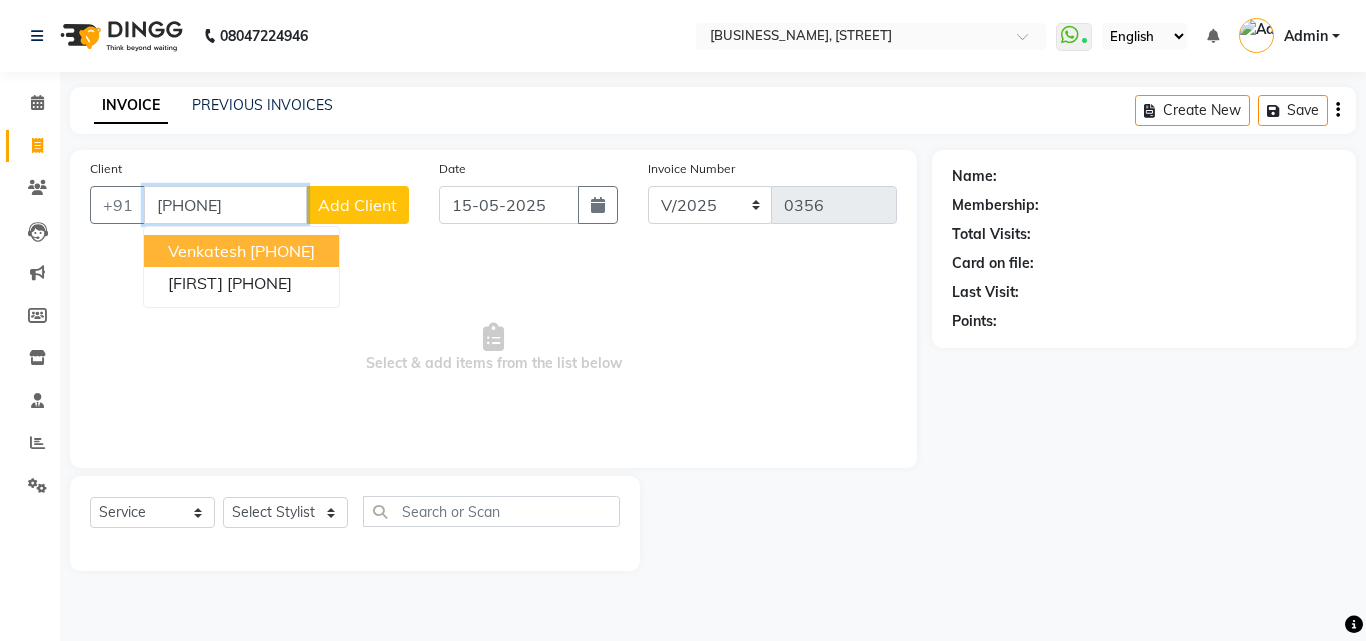 type on "[PHONE]" 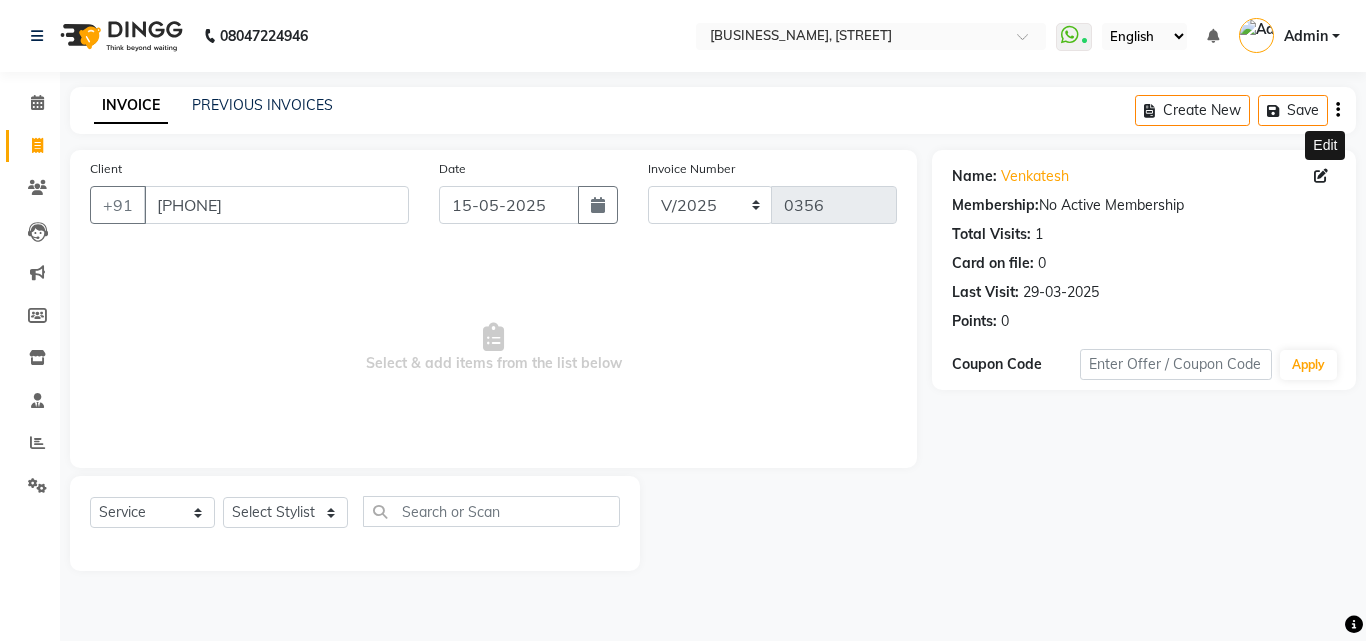 click 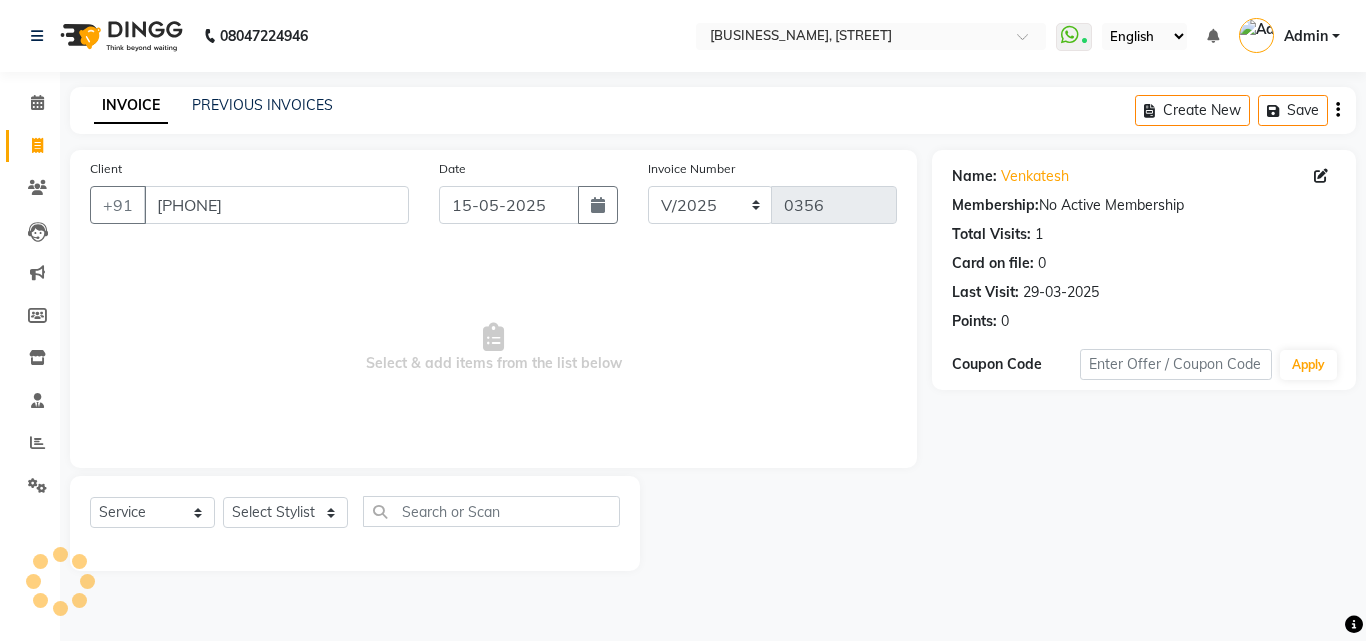 select on "male" 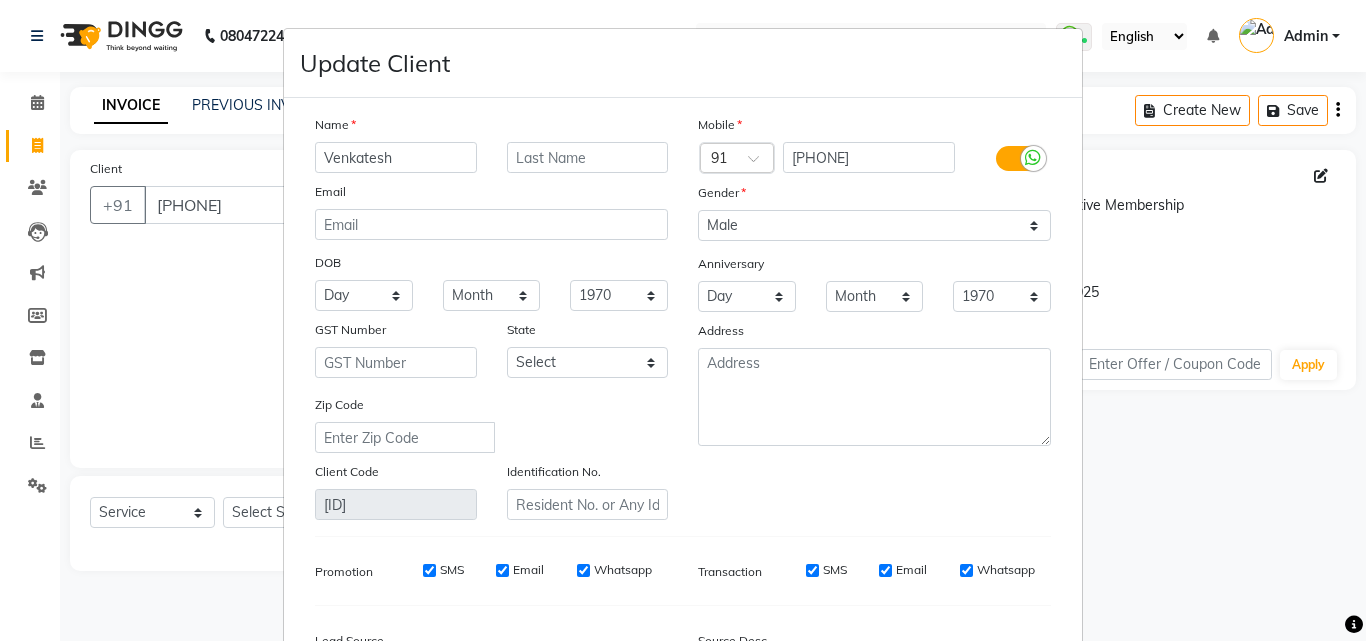 click at bounding box center (1018, 158) 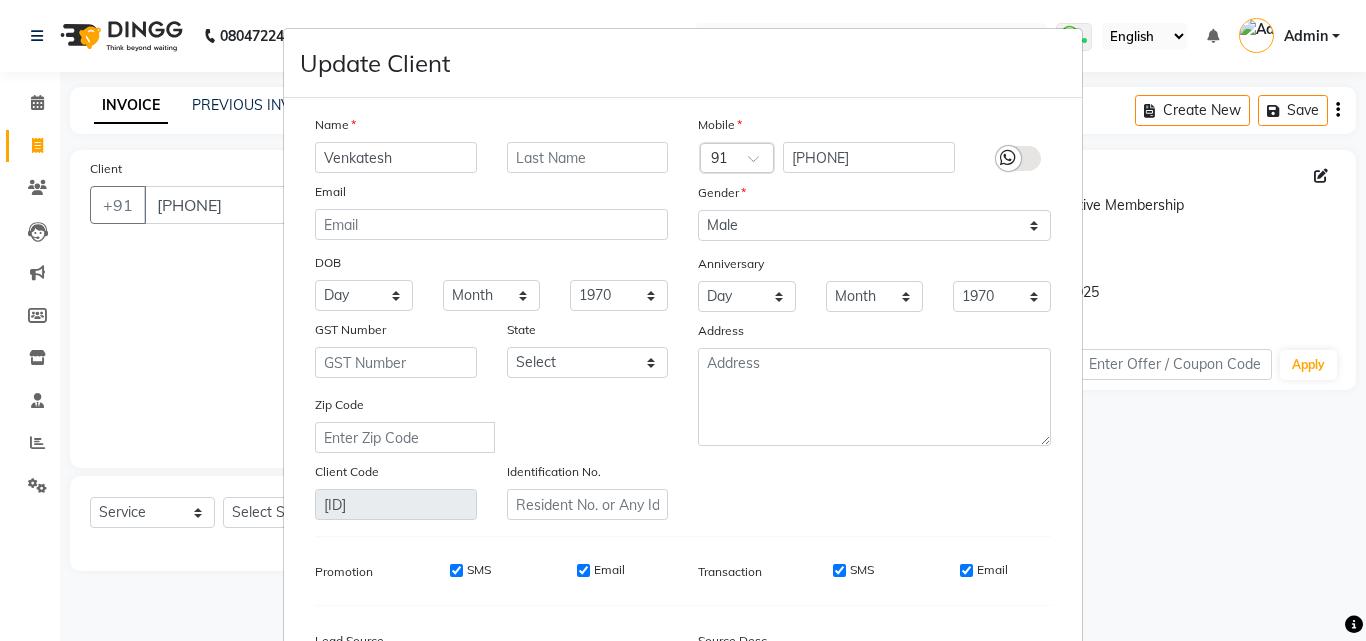 click on "SMS" at bounding box center [839, 570] 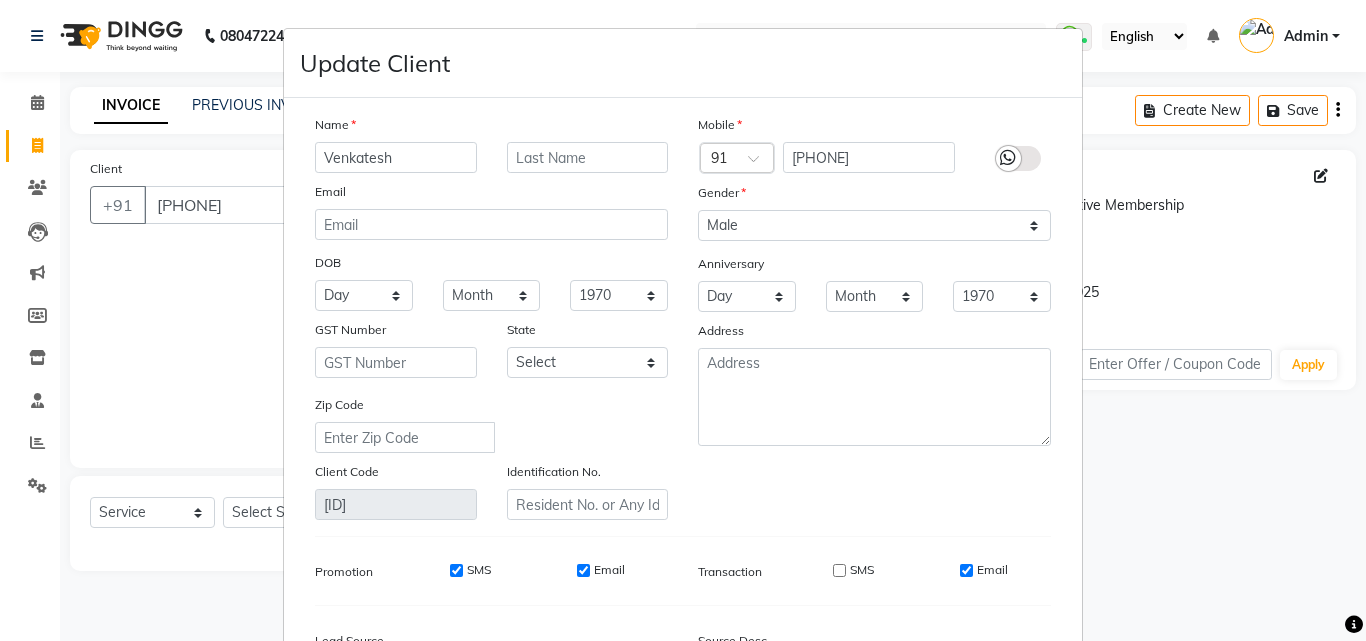 click on "Email" at bounding box center [966, 570] 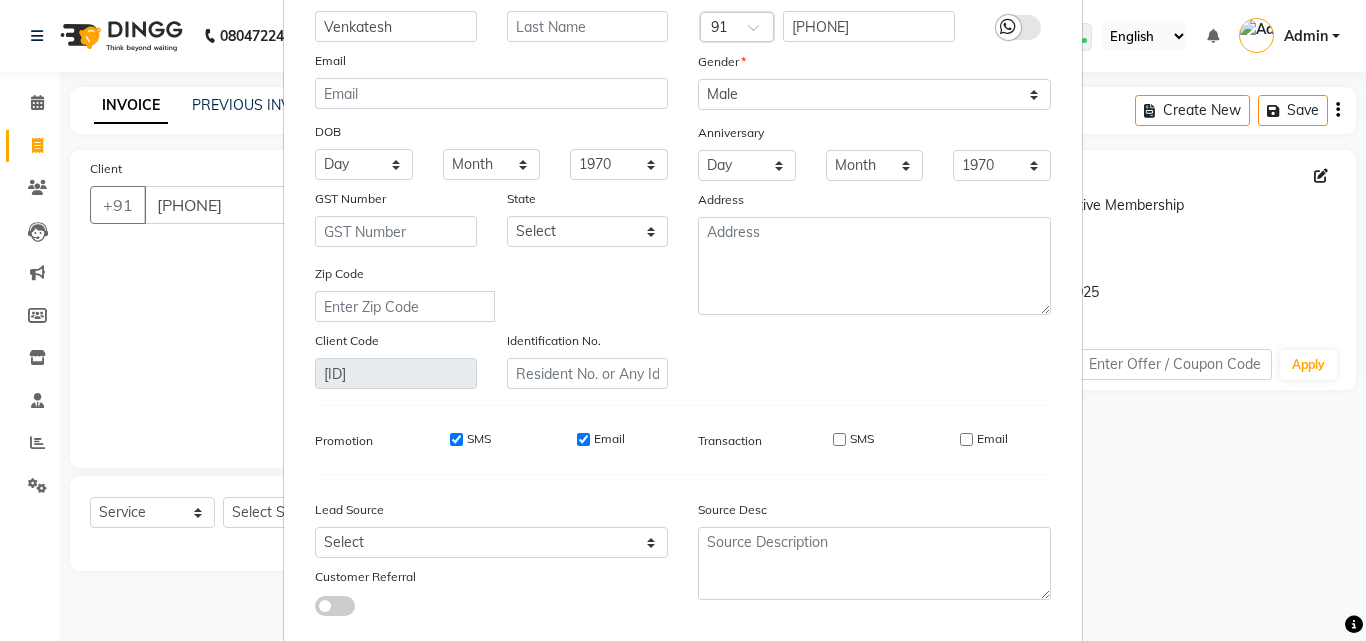 scroll, scrollTop: 246, scrollLeft: 0, axis: vertical 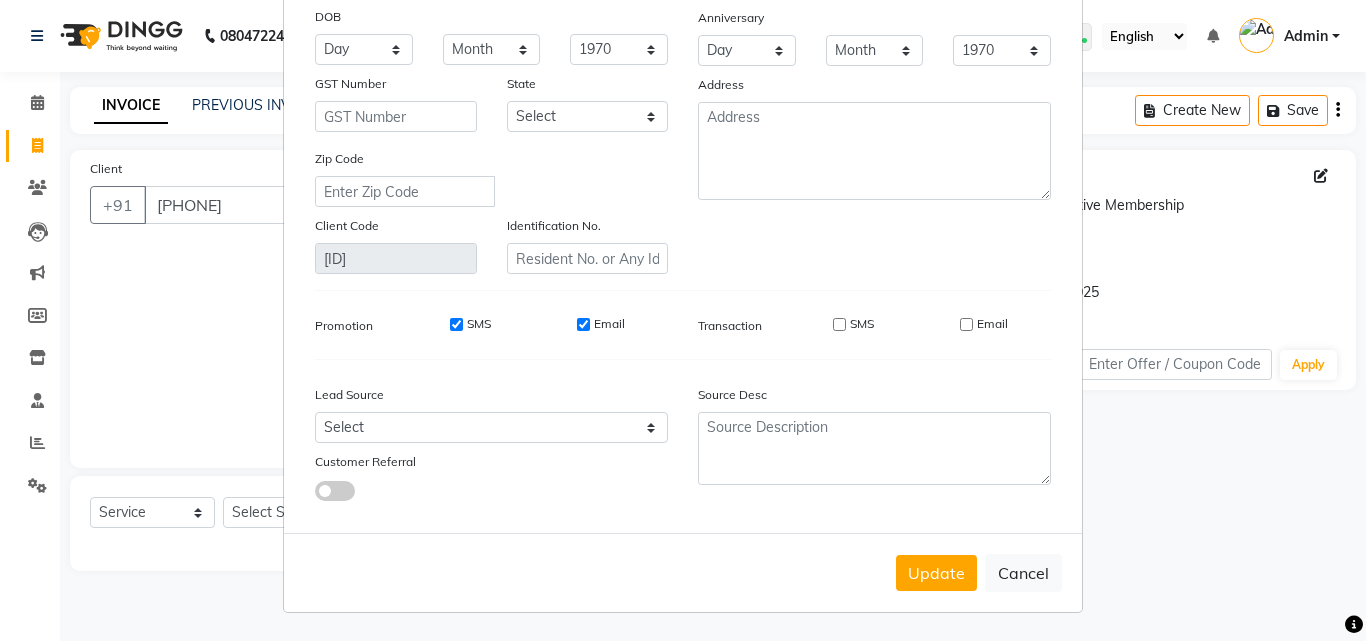 click on "Update" at bounding box center (936, 573) 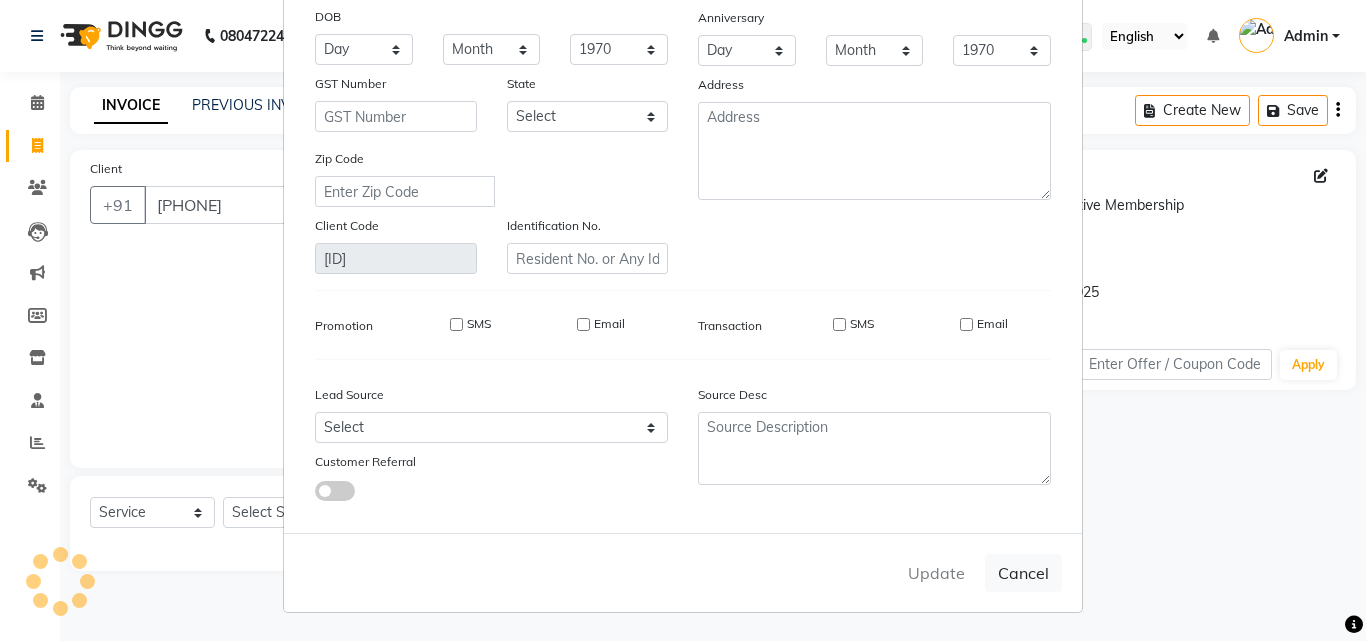 type 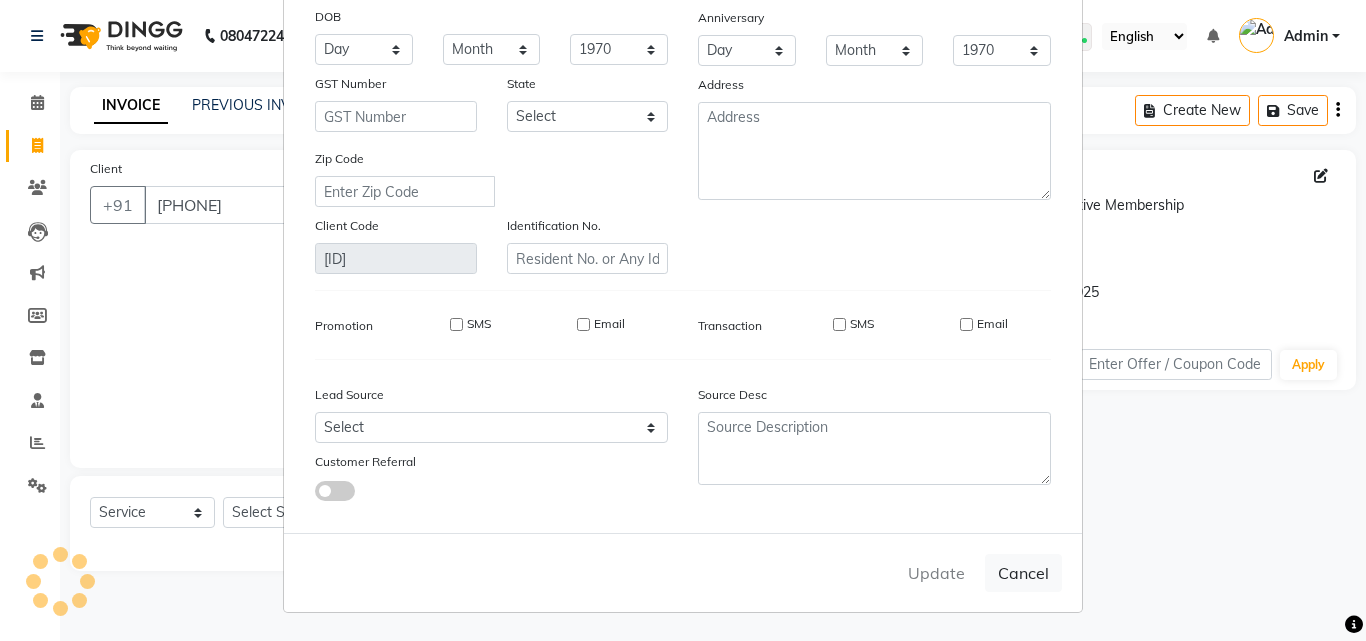 select 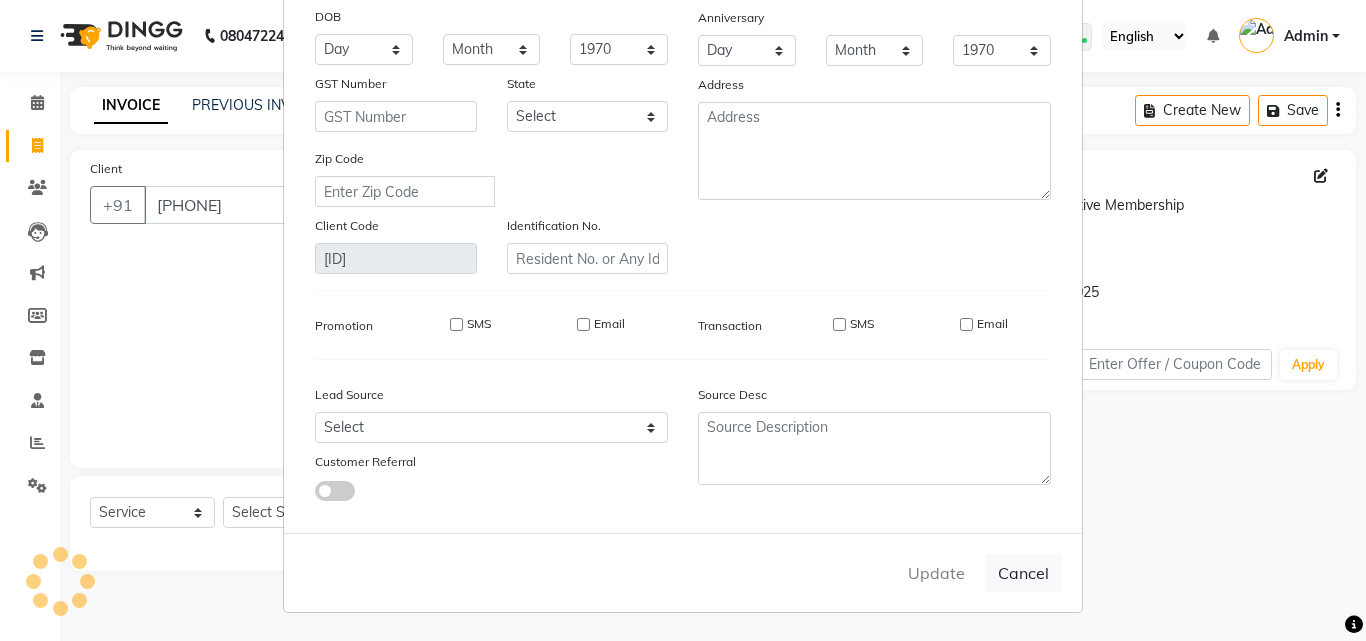 select 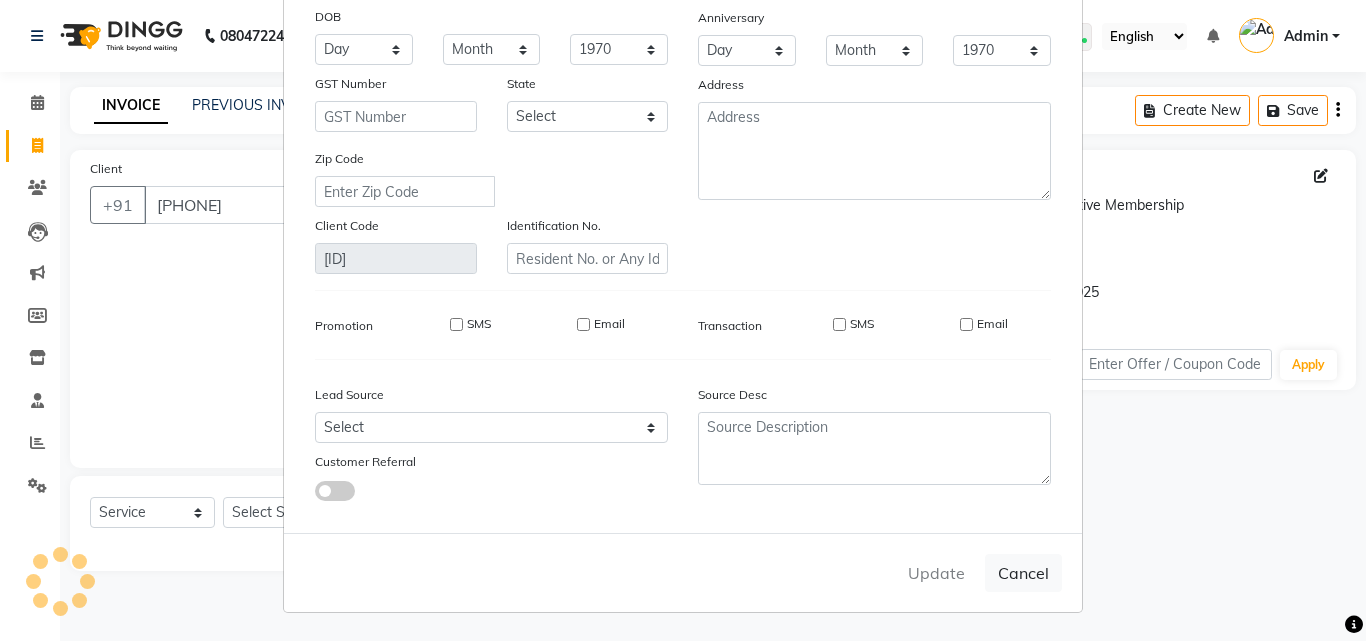 select 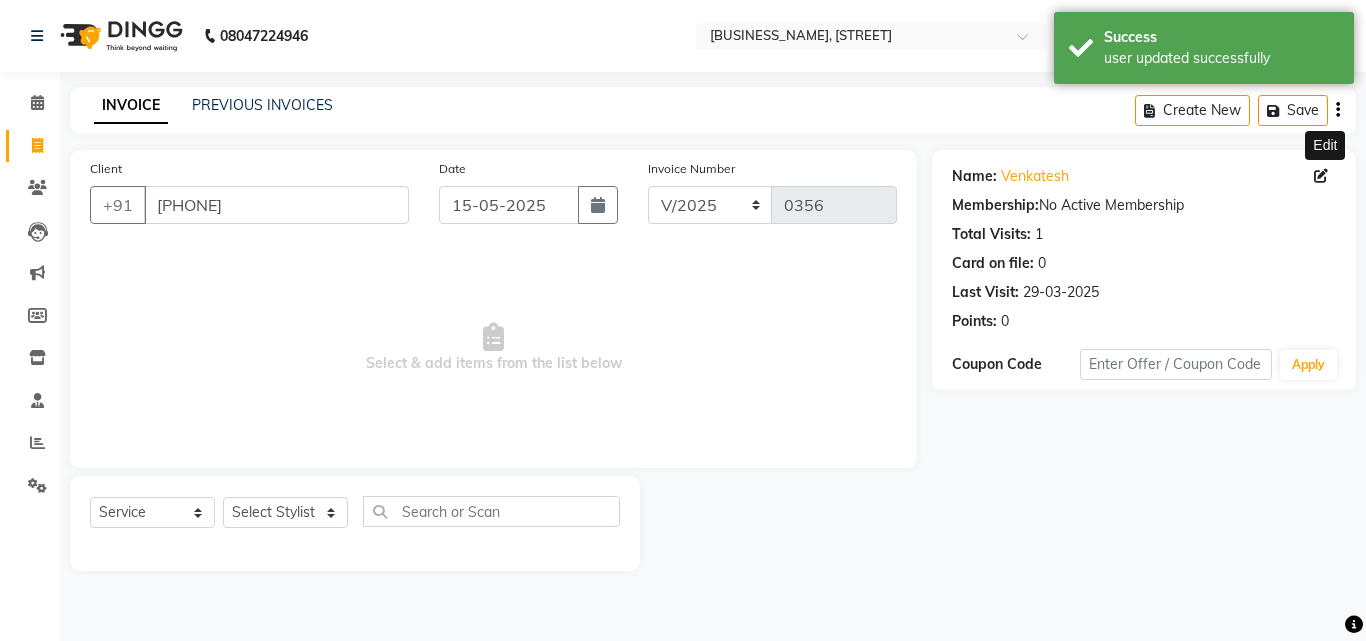 click 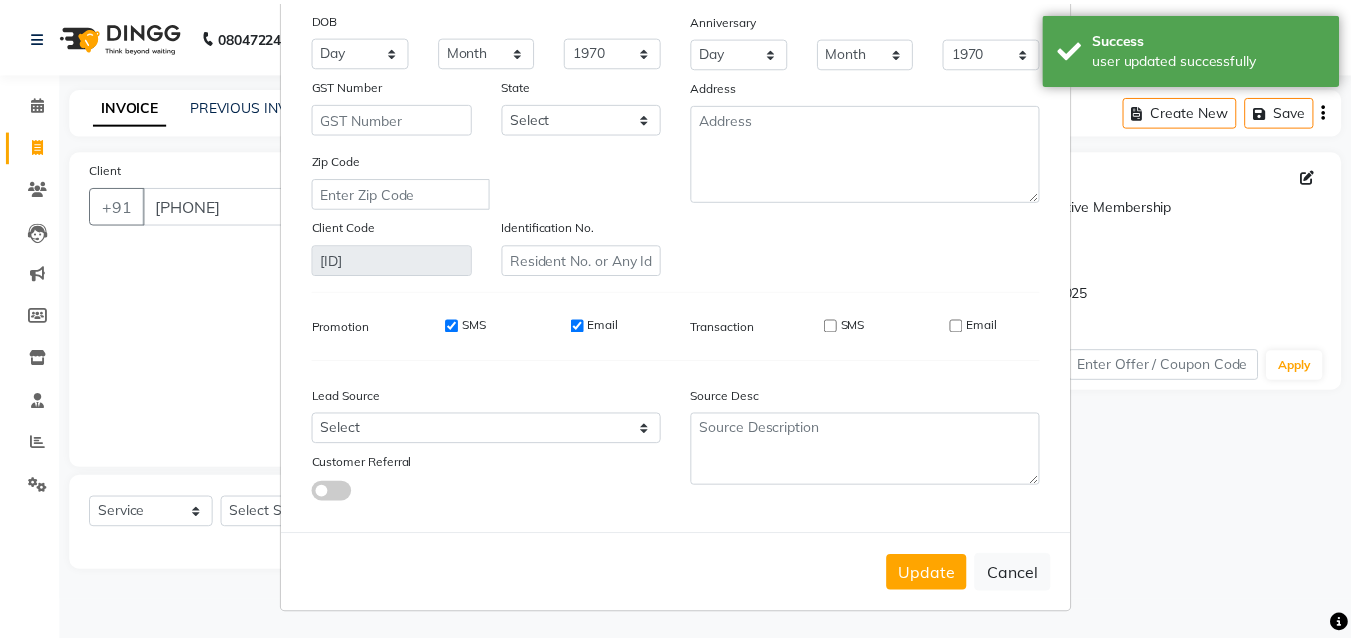 scroll, scrollTop: 246, scrollLeft: 0, axis: vertical 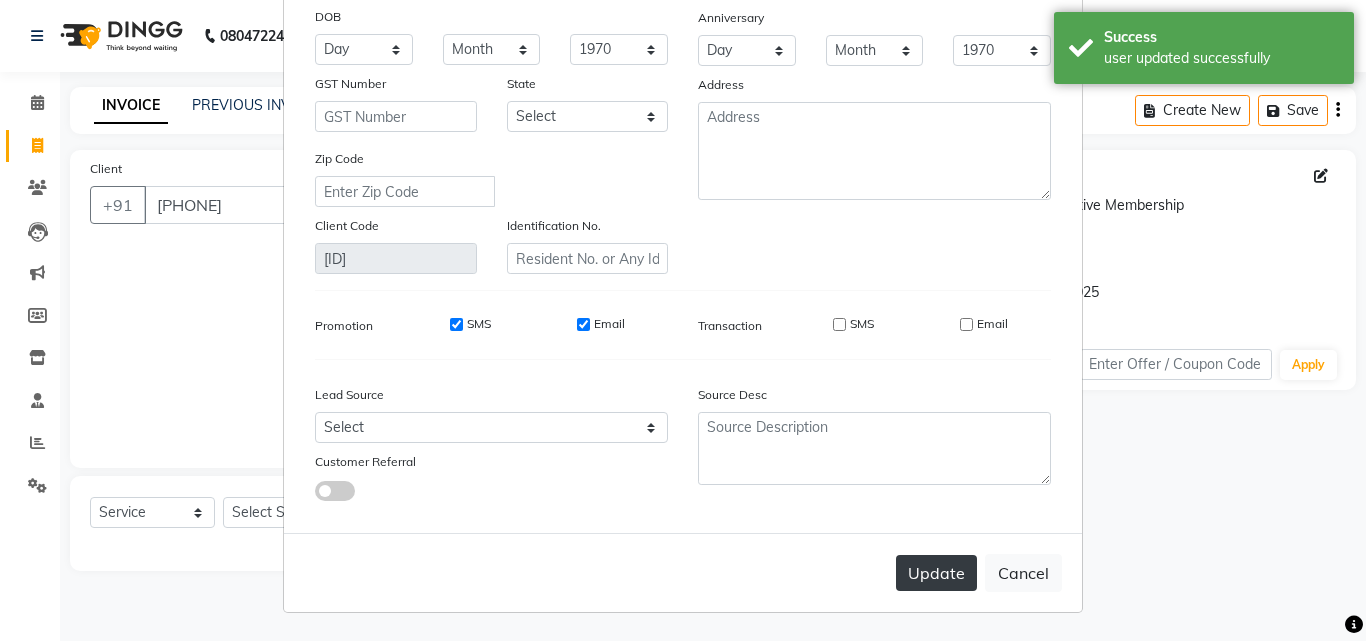 click on "Update" at bounding box center [936, 573] 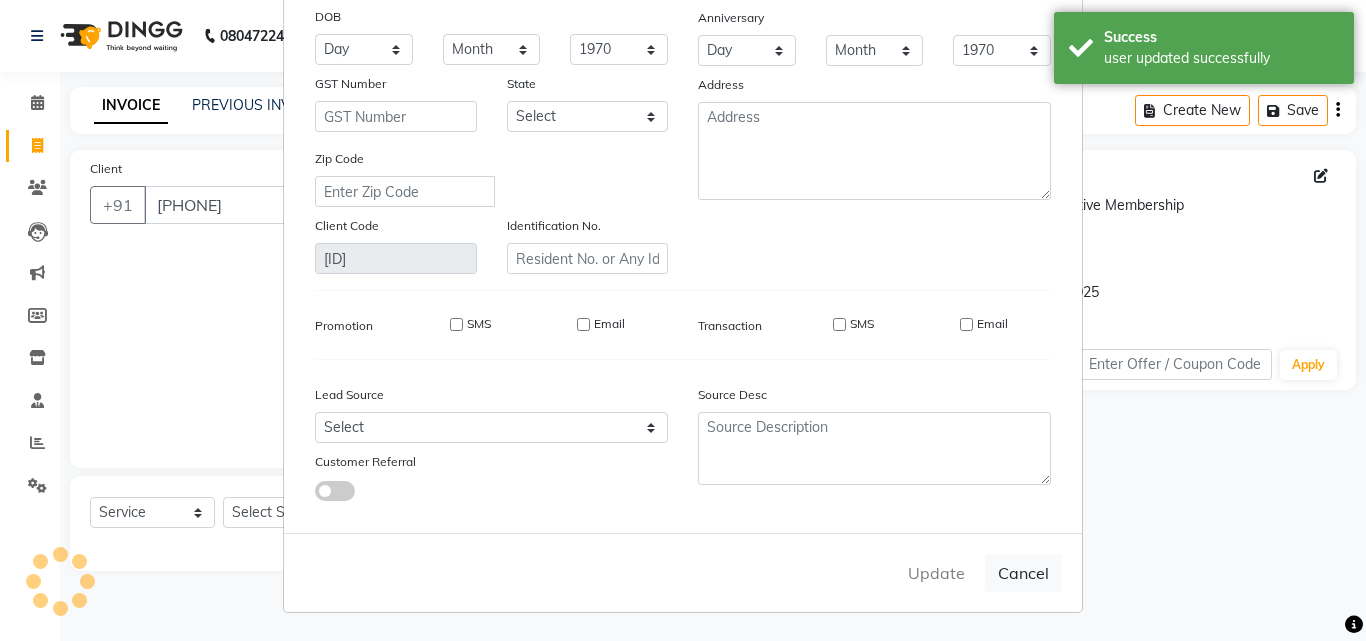 type 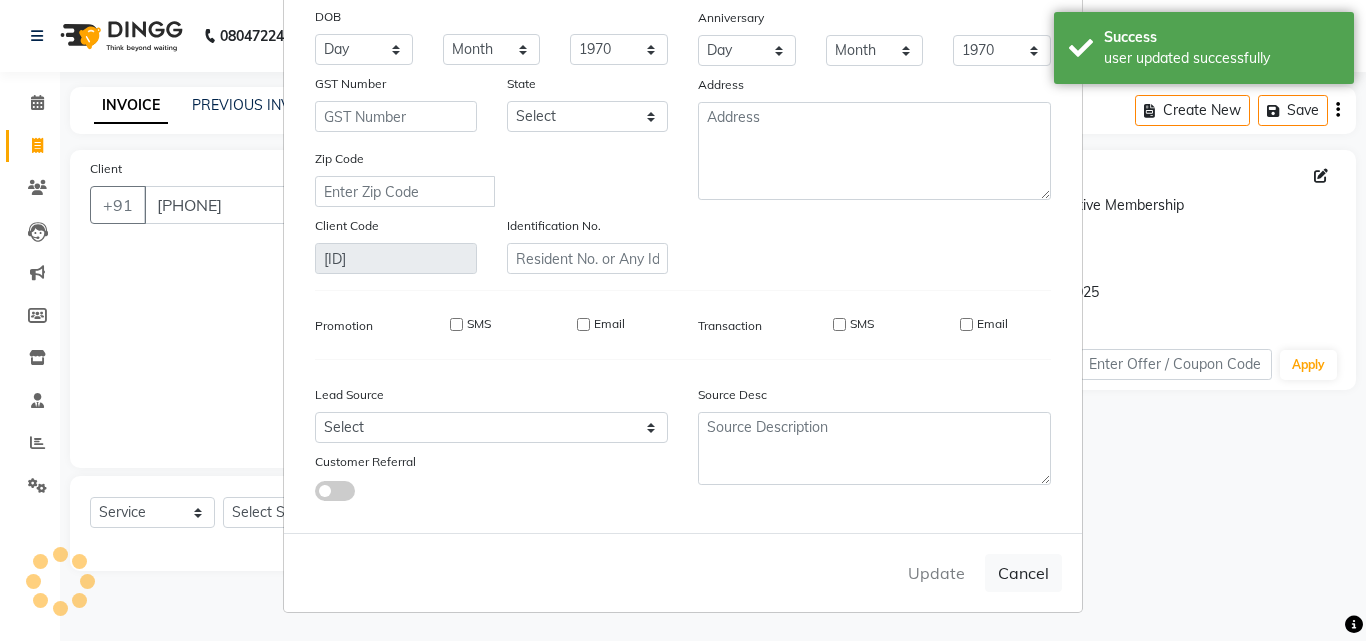 select 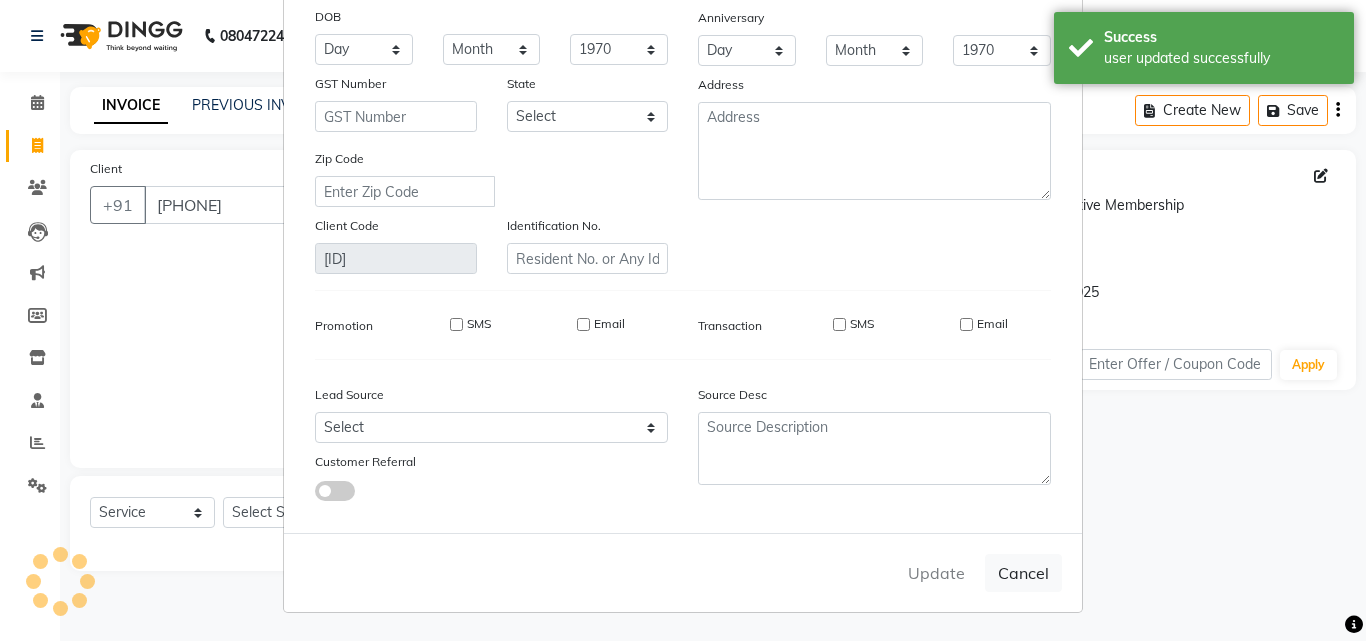 select 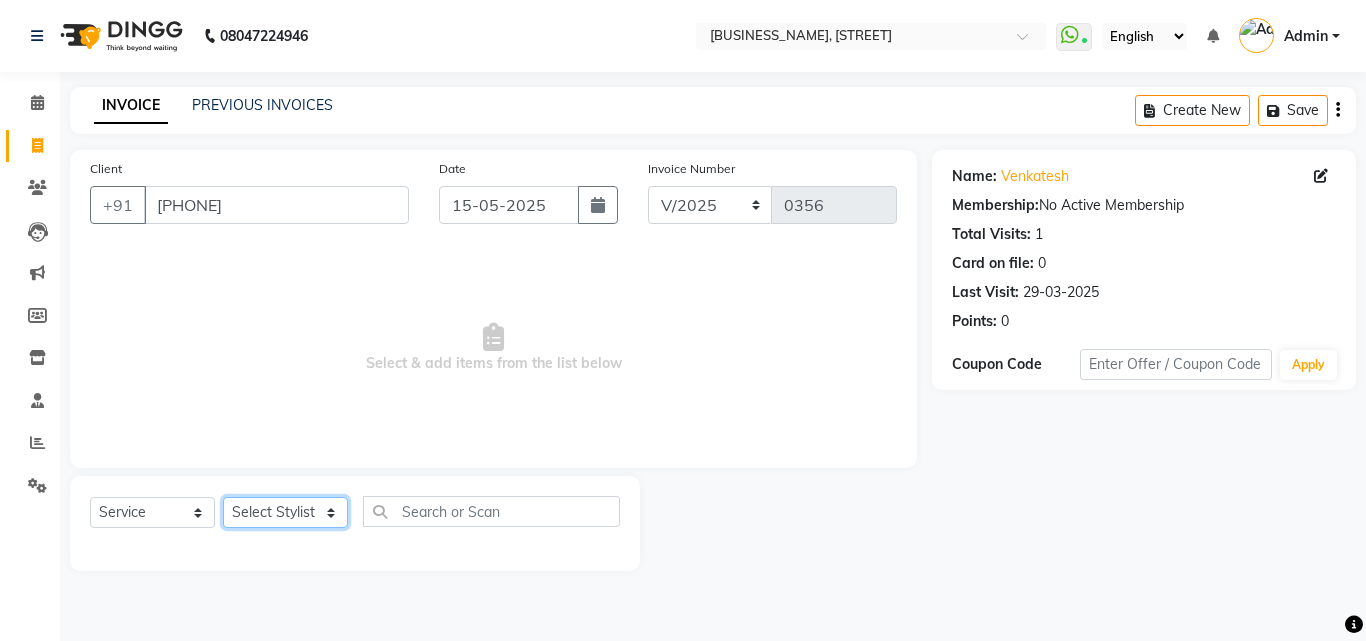 click on "Select Stylist Admin Arman Deepa Mangar Jayashree S [FIRST] [LAST] Preema Rashmi Shubha Devadiga Sony Priya Syaran" 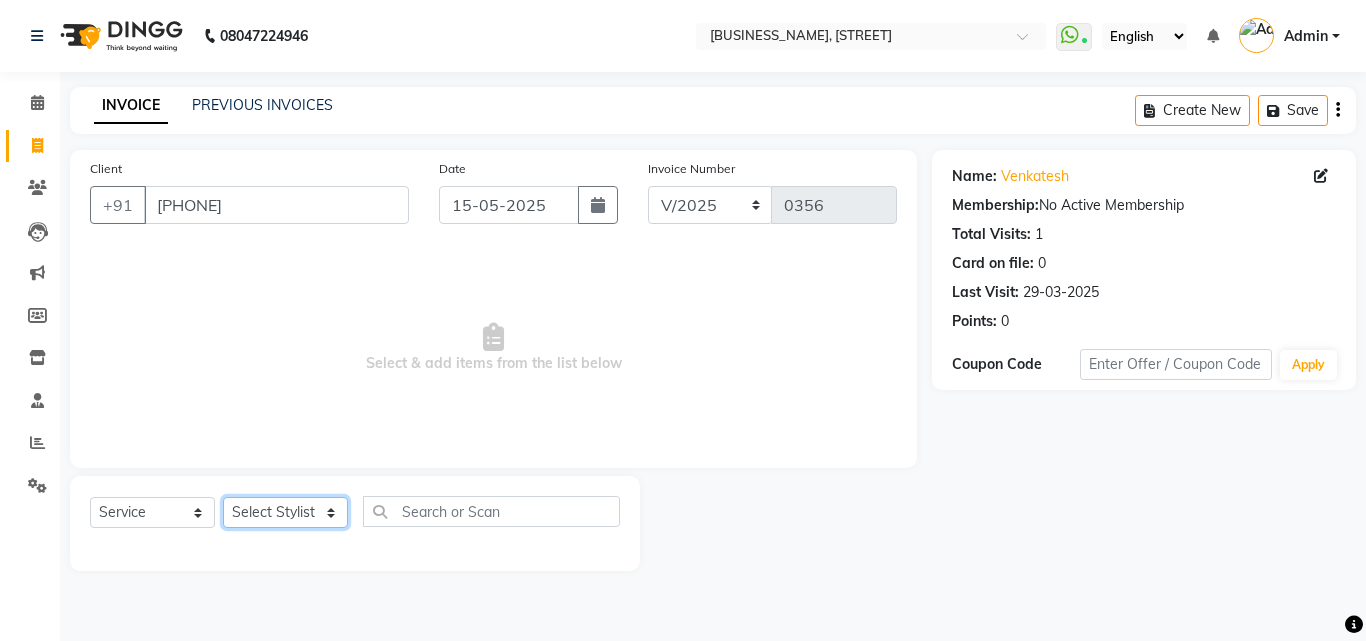 select on "60533" 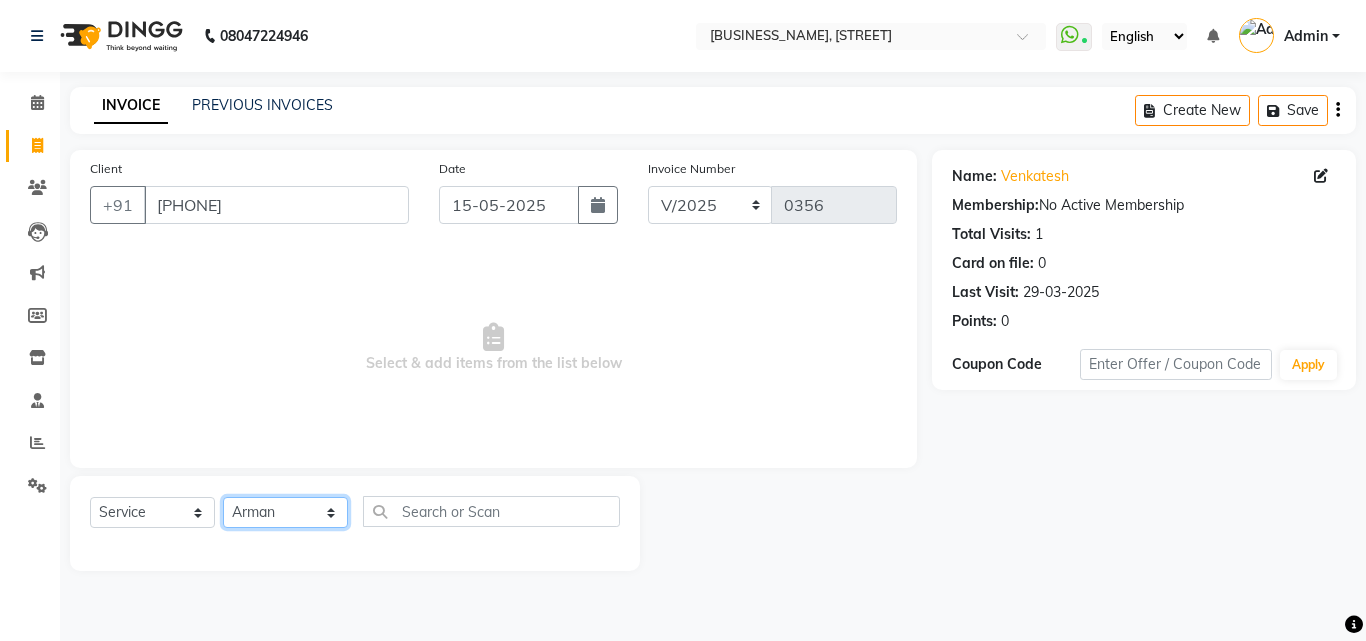 click on "Select Stylist Admin Arman Deepa Mangar Jayashree S [FIRST] [LAST] Preema Rashmi Shubha Devadiga Sony Priya Syaran" 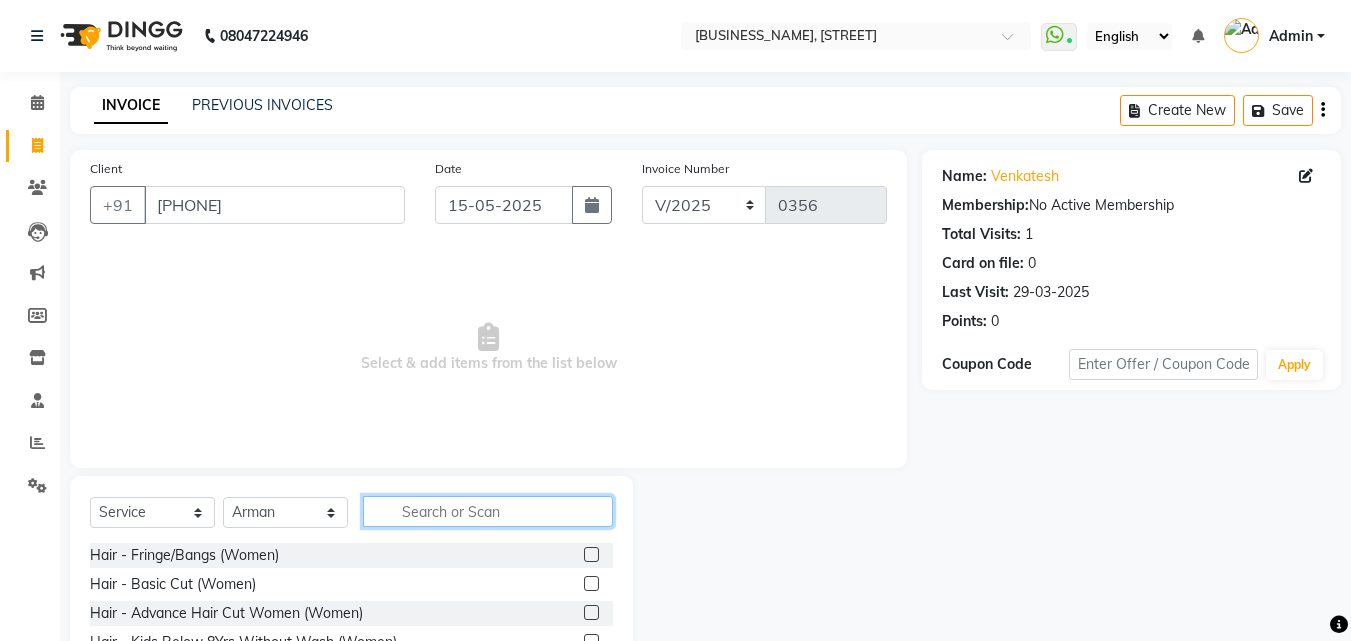 click 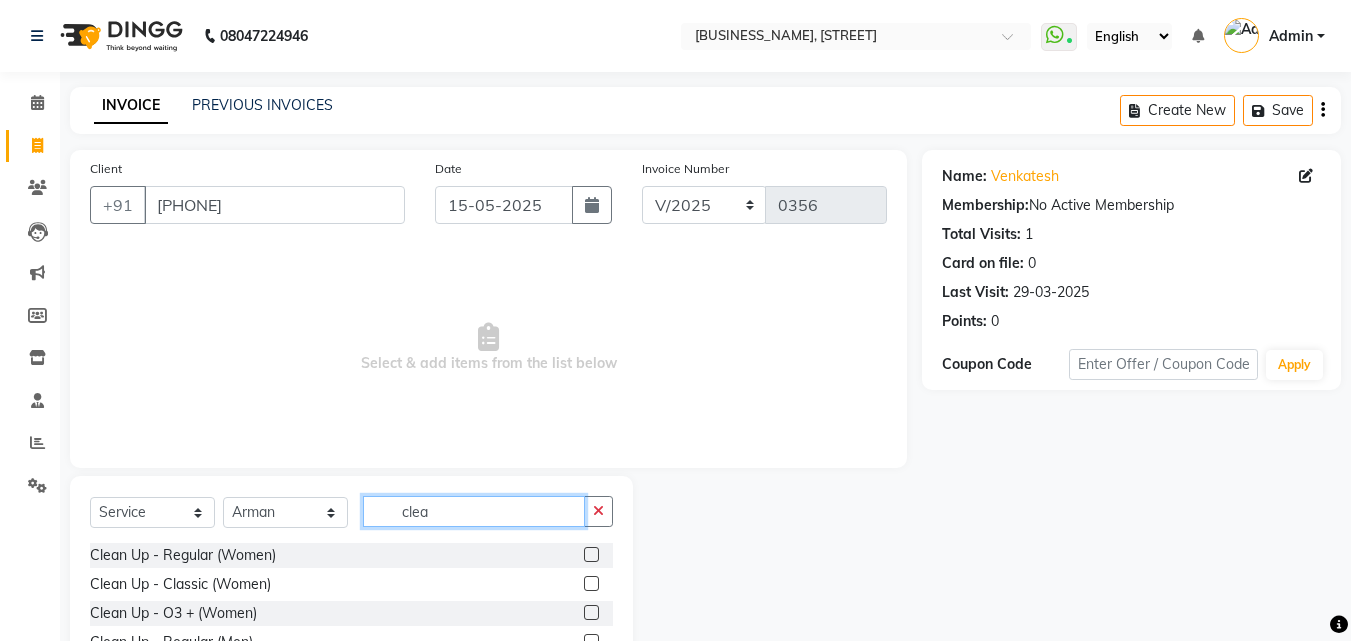 type on "clean" 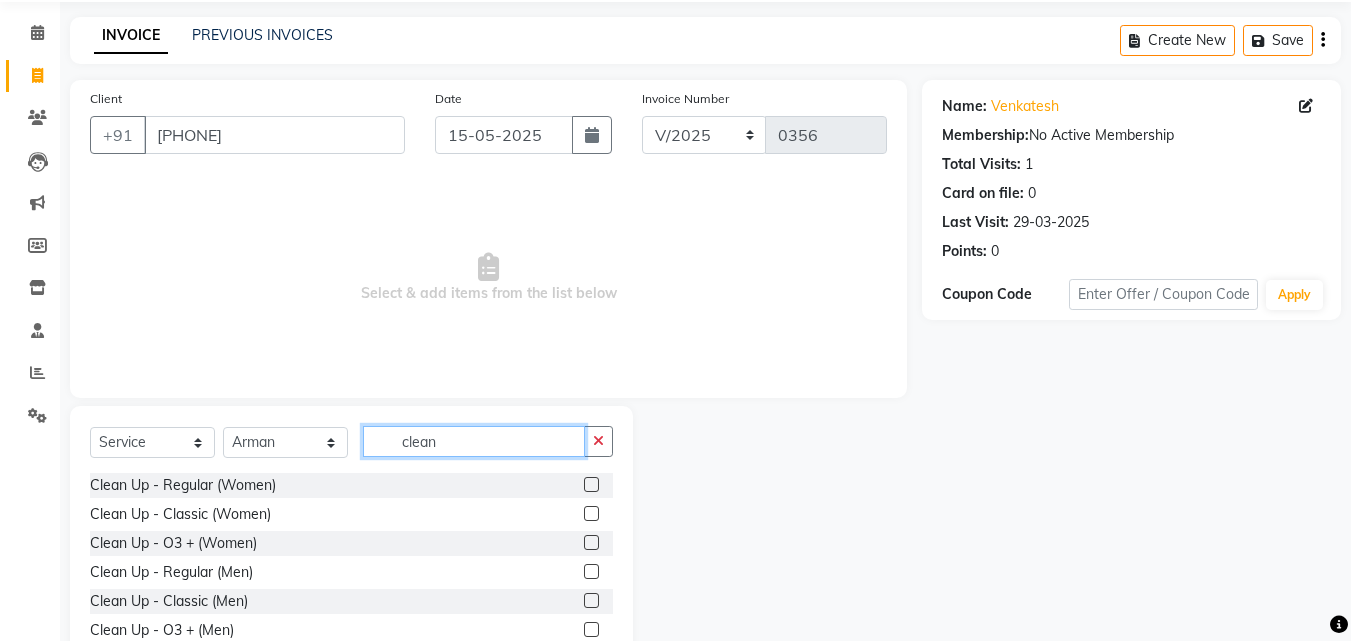 scroll, scrollTop: 0, scrollLeft: 0, axis: both 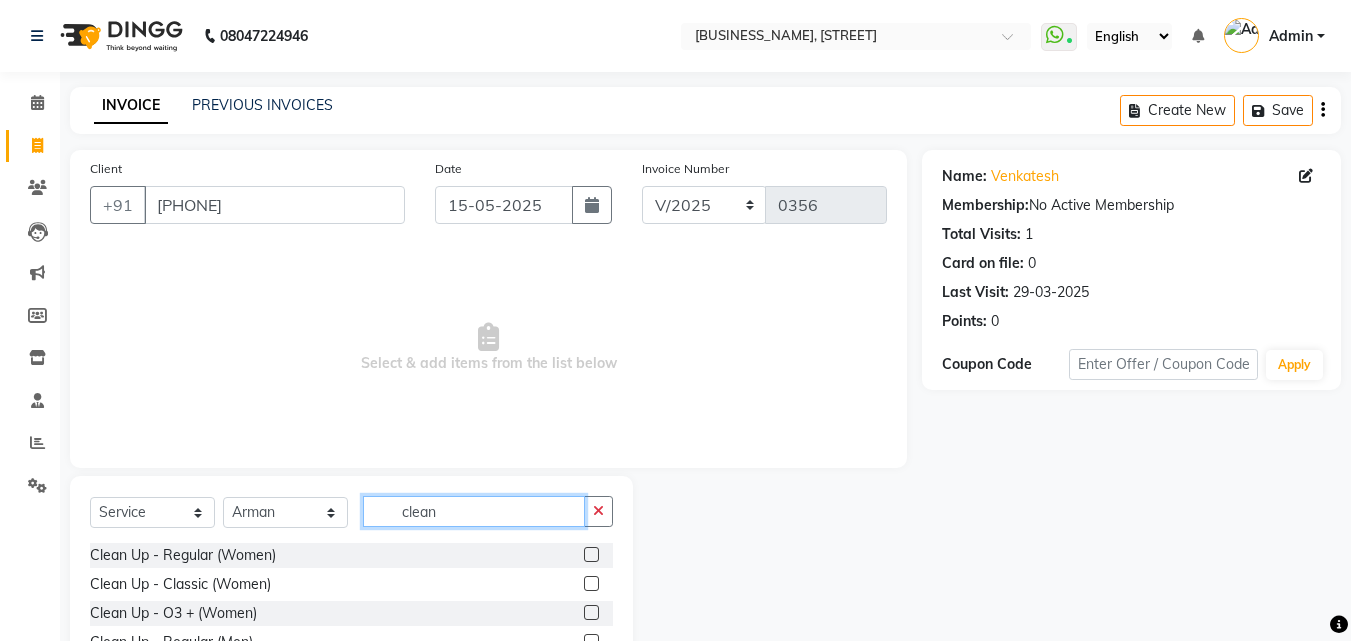 drag, startPoint x: 472, startPoint y: 514, endPoint x: 310, endPoint y: 518, distance: 162.04938 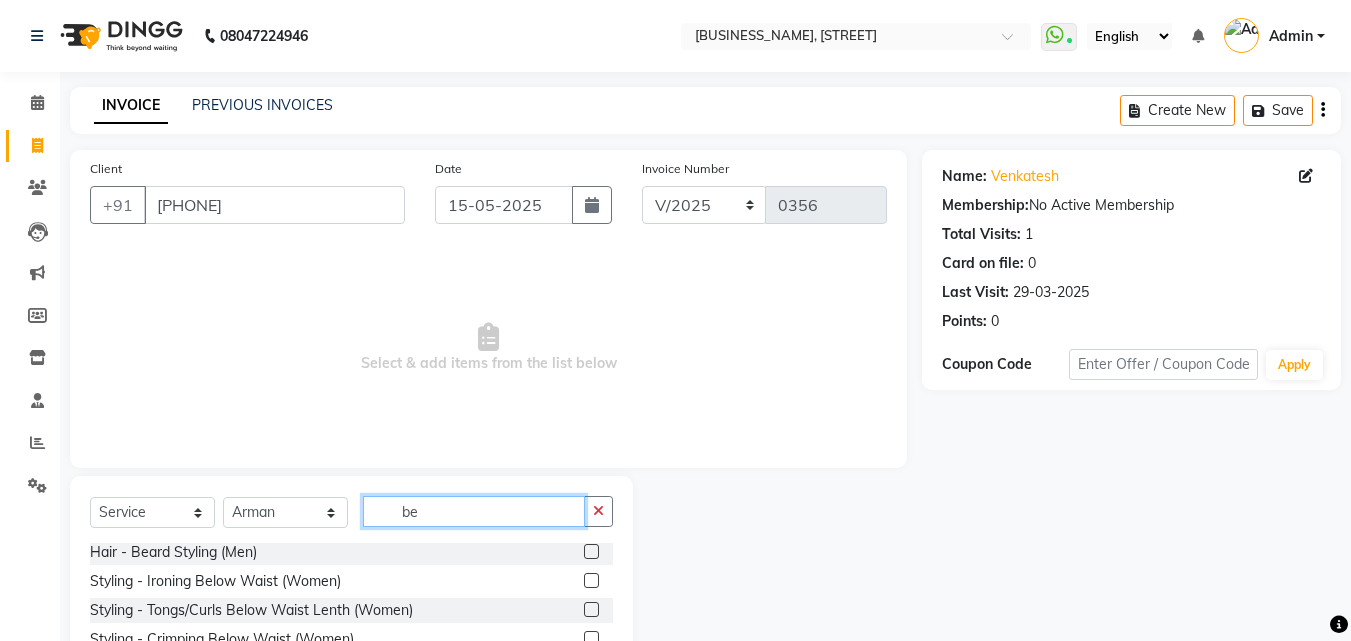 scroll, scrollTop: 19, scrollLeft: 0, axis: vertical 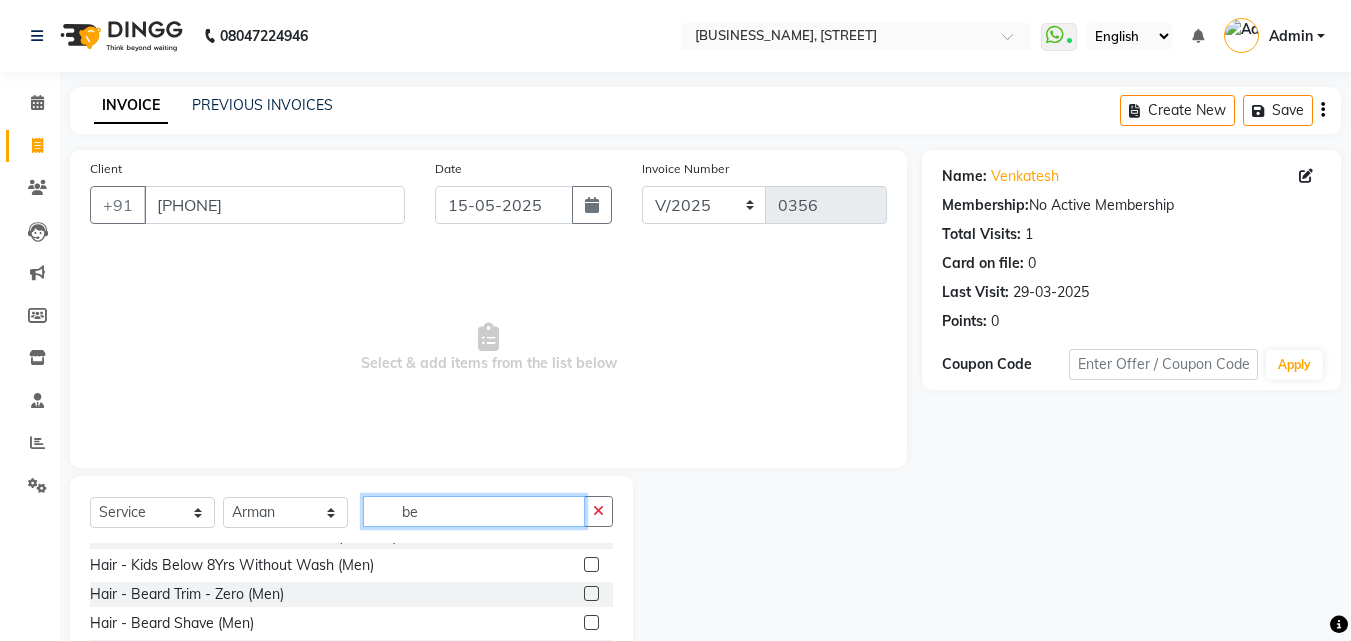 type on "be" 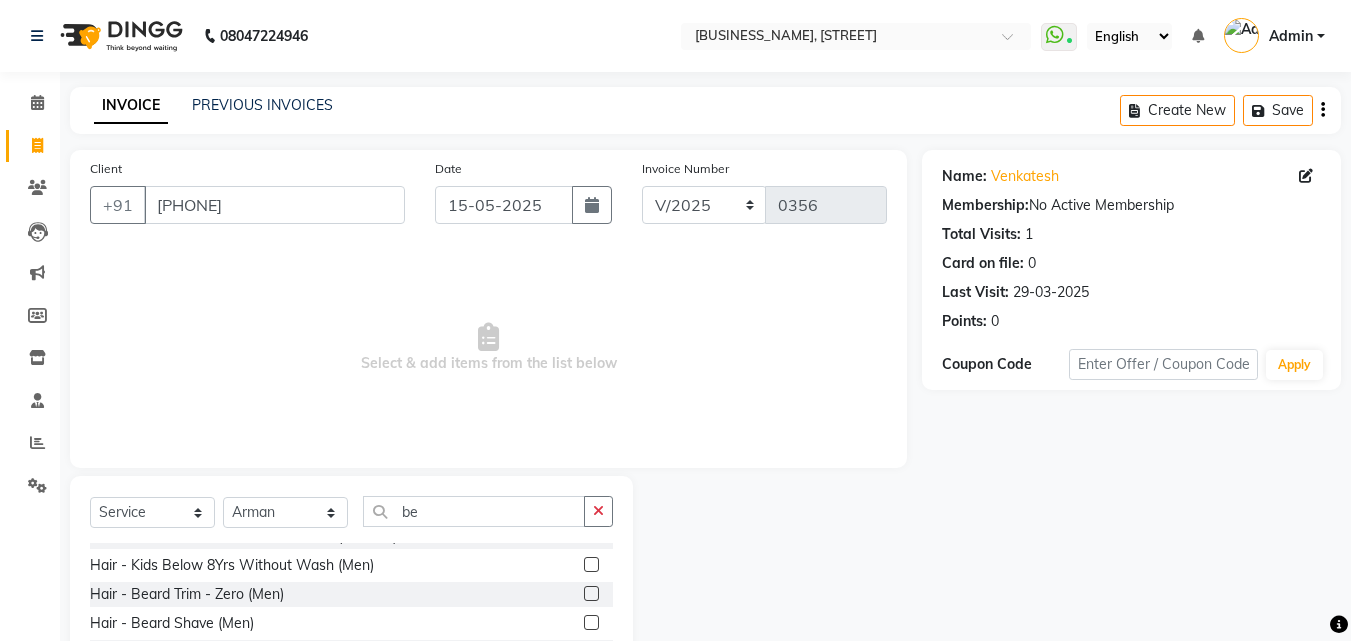 click 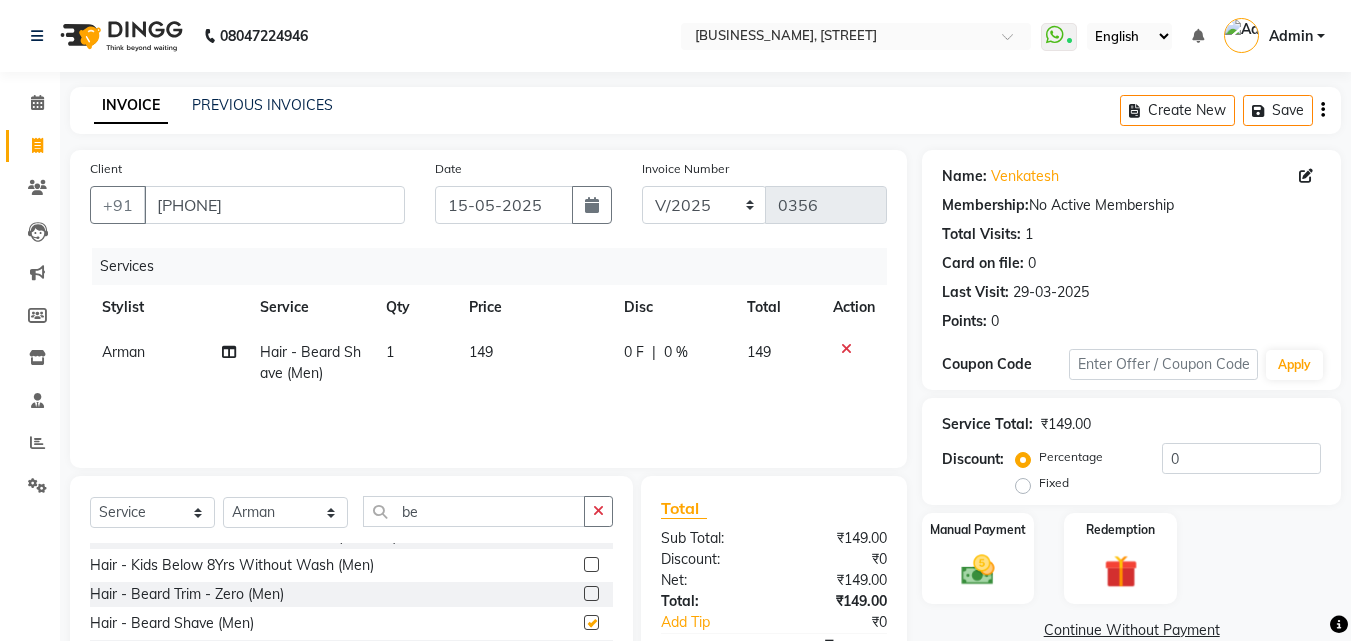 checkbox on "false" 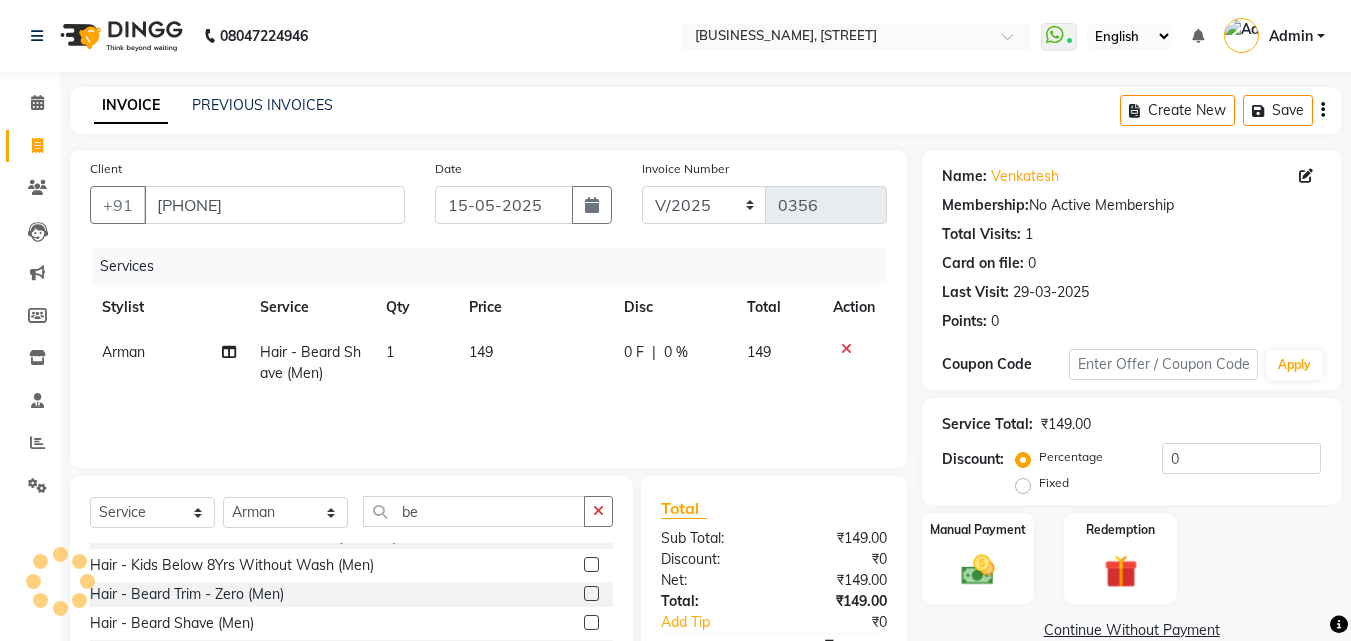drag, startPoint x: 1170, startPoint y: 481, endPoint x: 1075, endPoint y: 500, distance: 96.88137 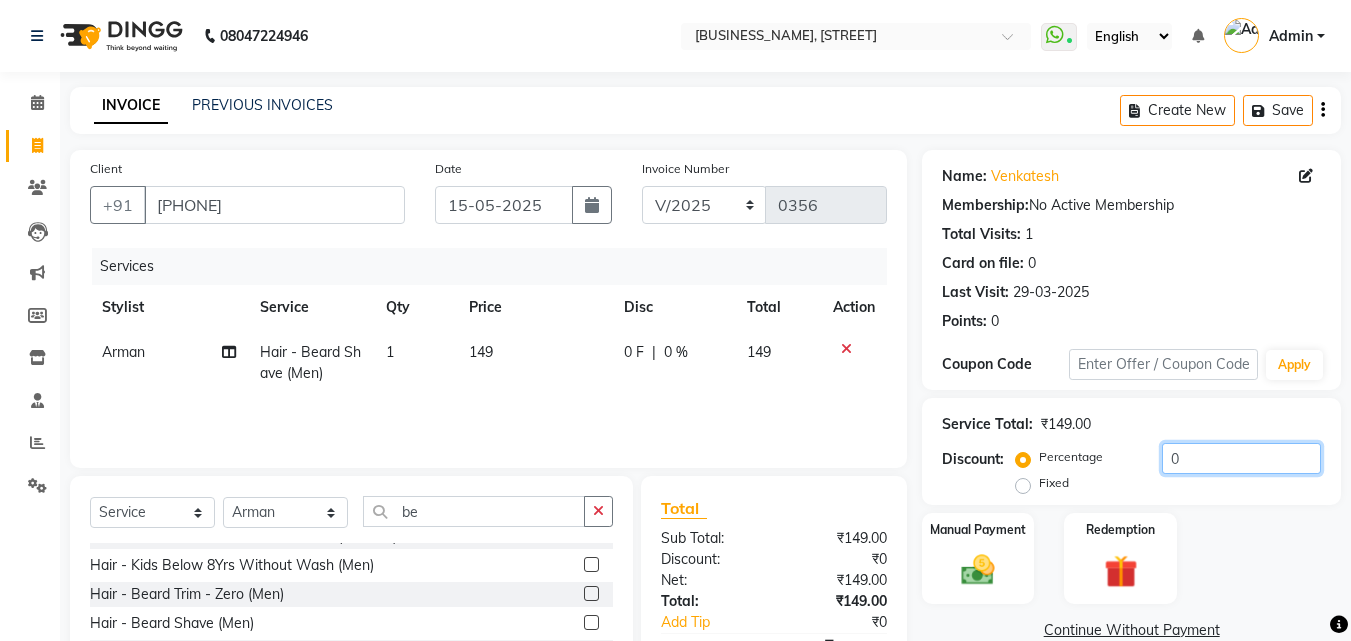 drag, startPoint x: 1178, startPoint y: 465, endPoint x: 1103, endPoint y: 479, distance: 76.29548 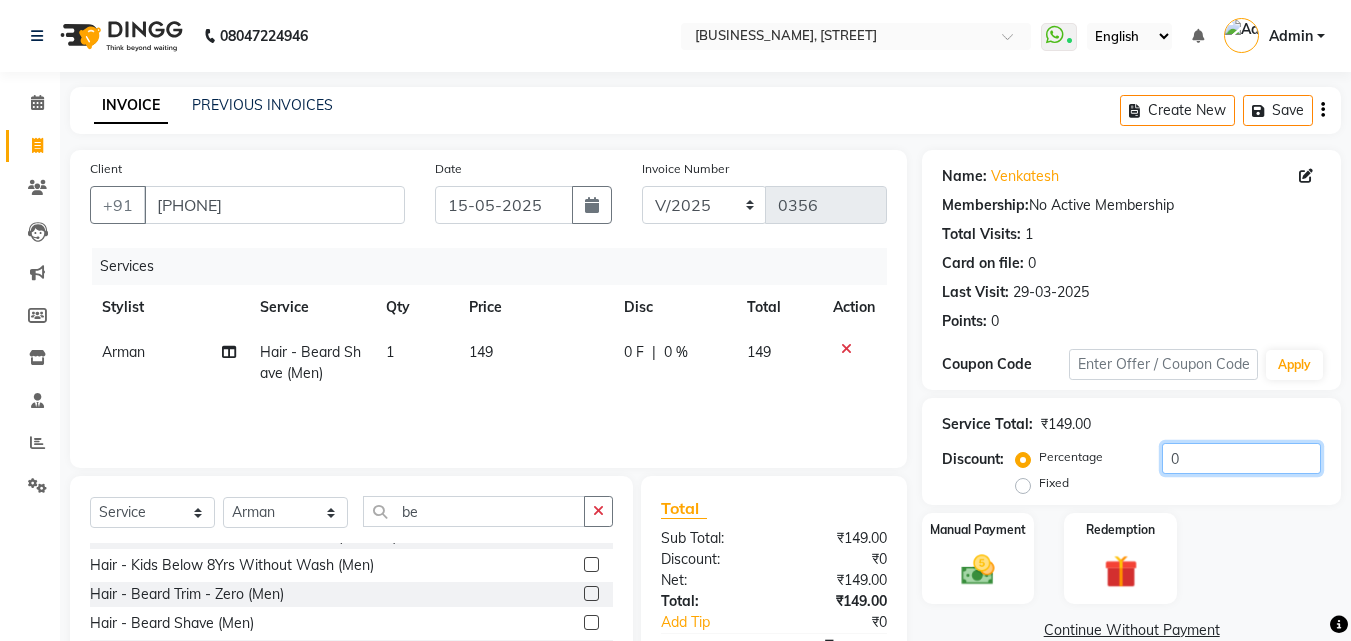 click on "Percentage   Fixed  0" 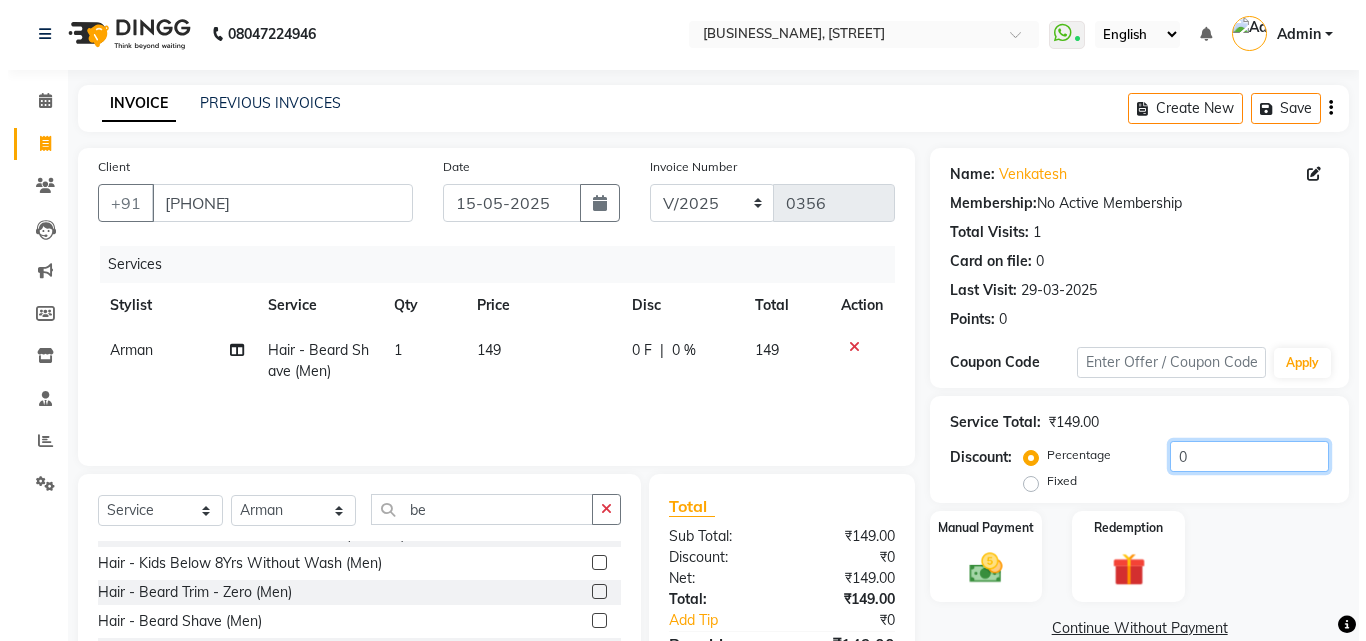 scroll, scrollTop: 0, scrollLeft: 0, axis: both 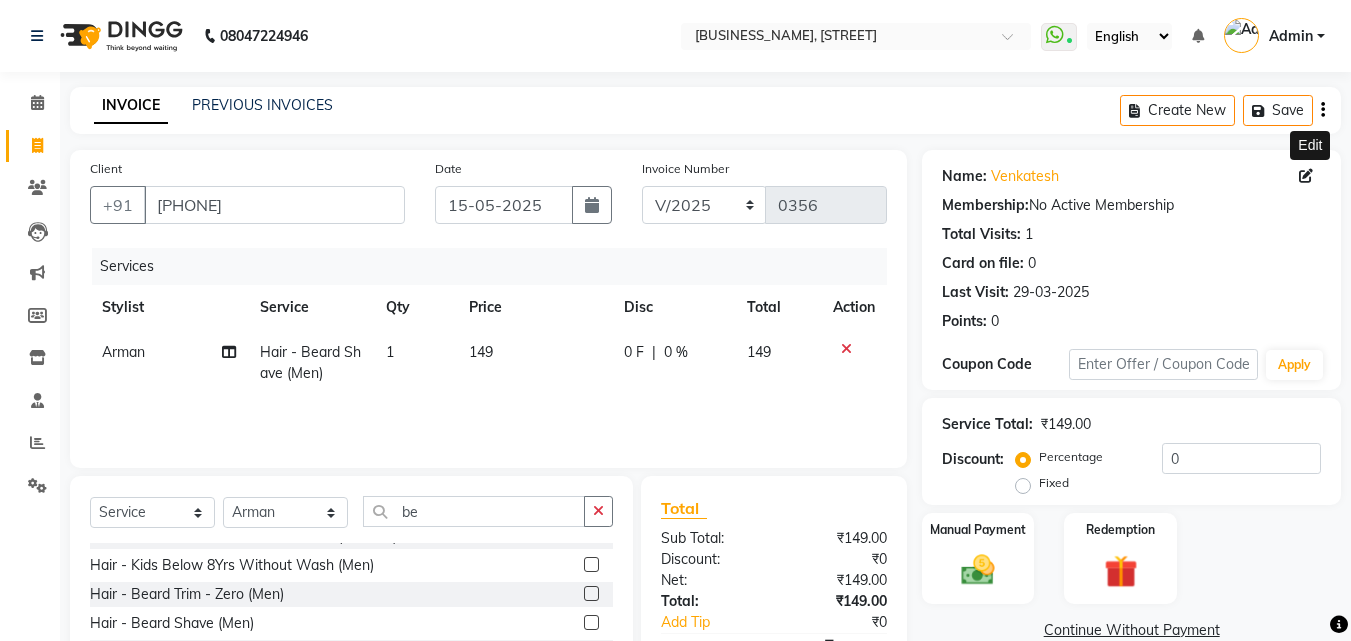 click 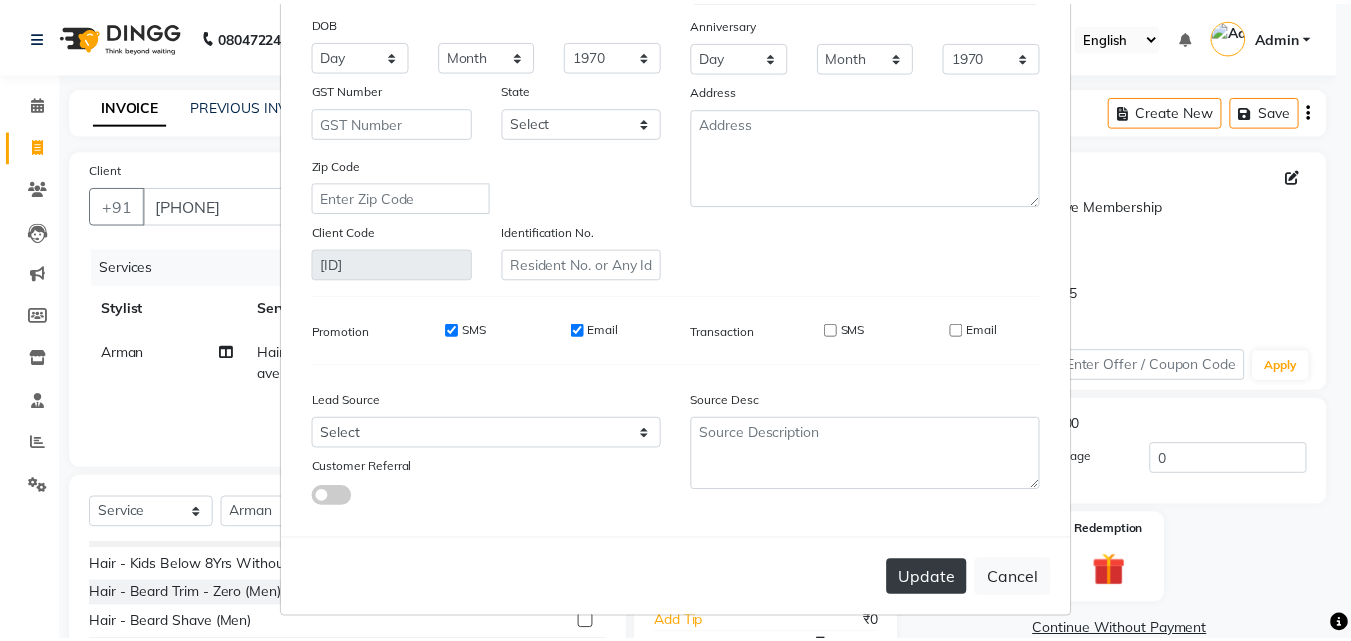 scroll, scrollTop: 246, scrollLeft: 0, axis: vertical 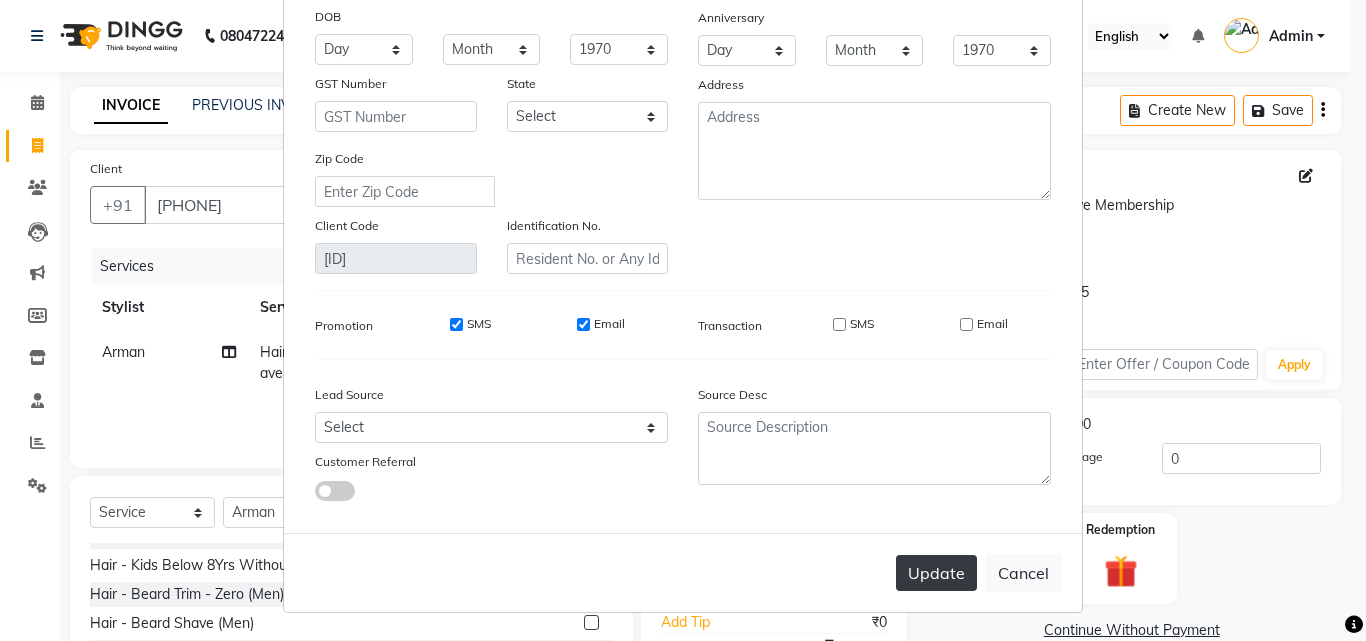 click on "Update" at bounding box center [936, 573] 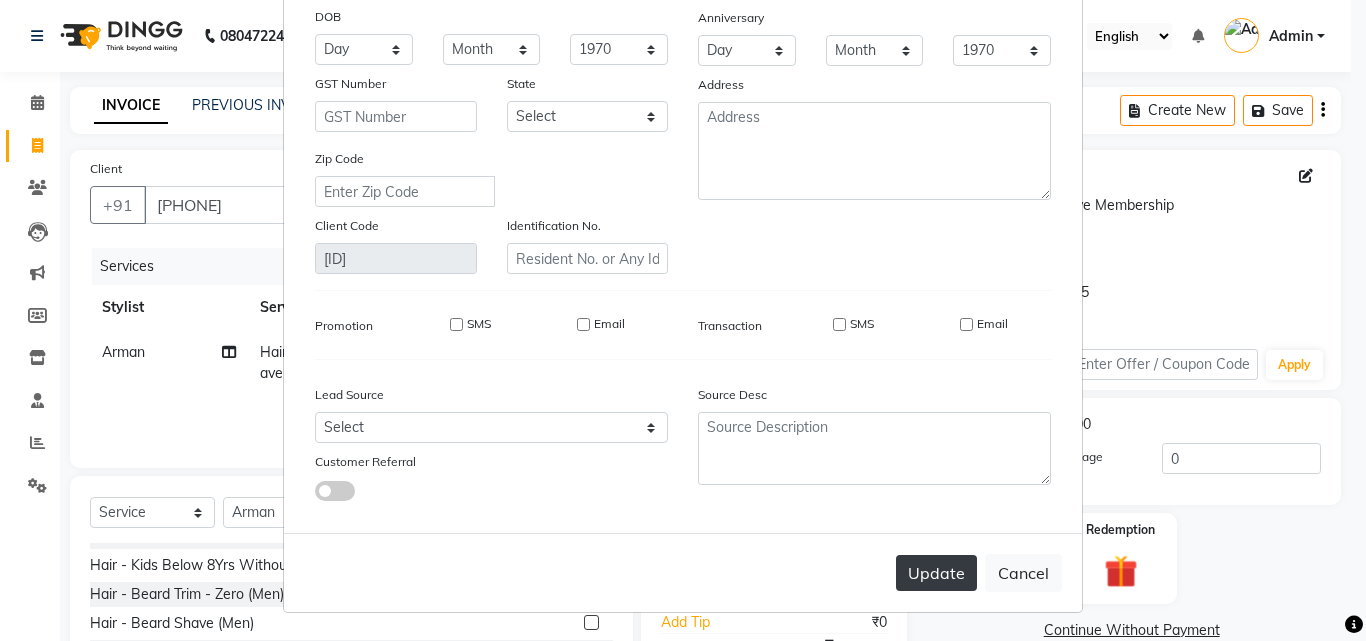 type 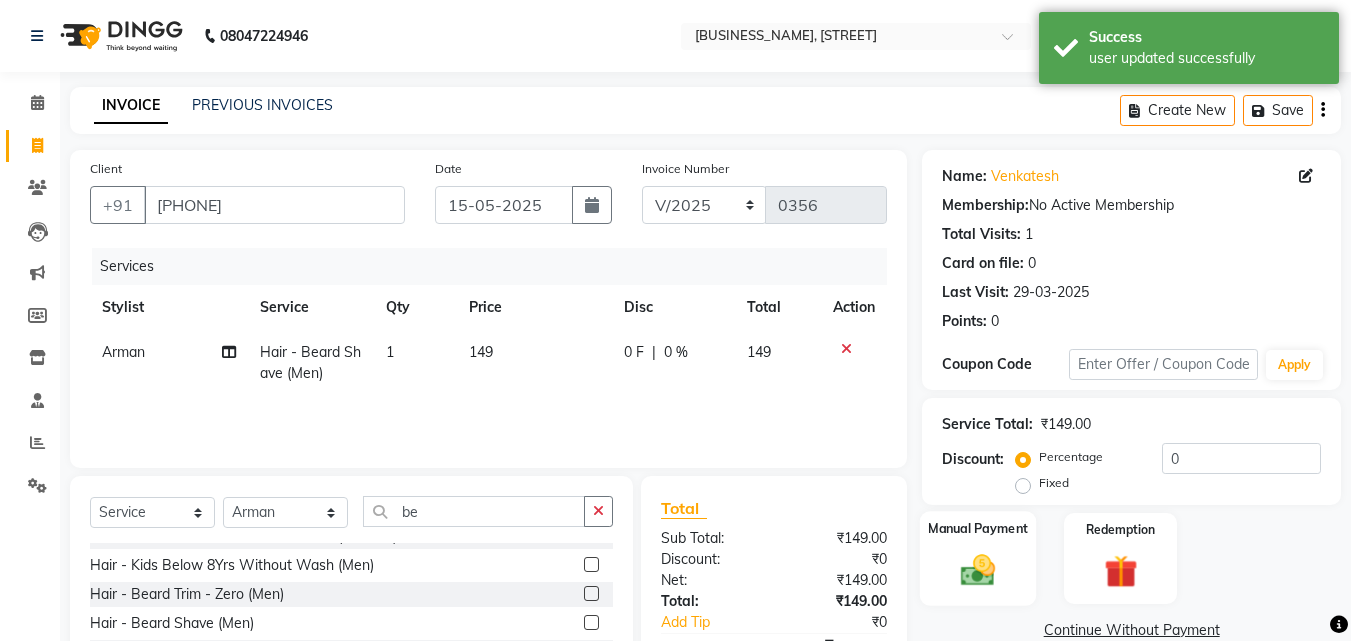 click on "Manual Payment" 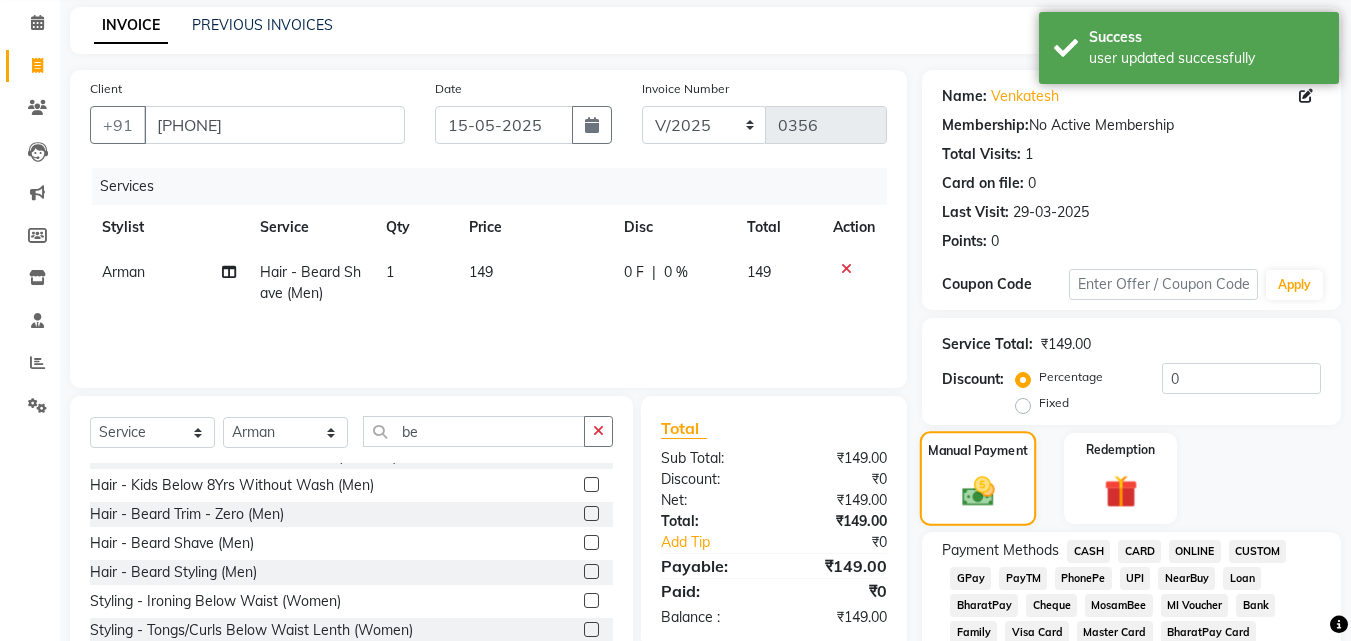 scroll, scrollTop: 200, scrollLeft: 0, axis: vertical 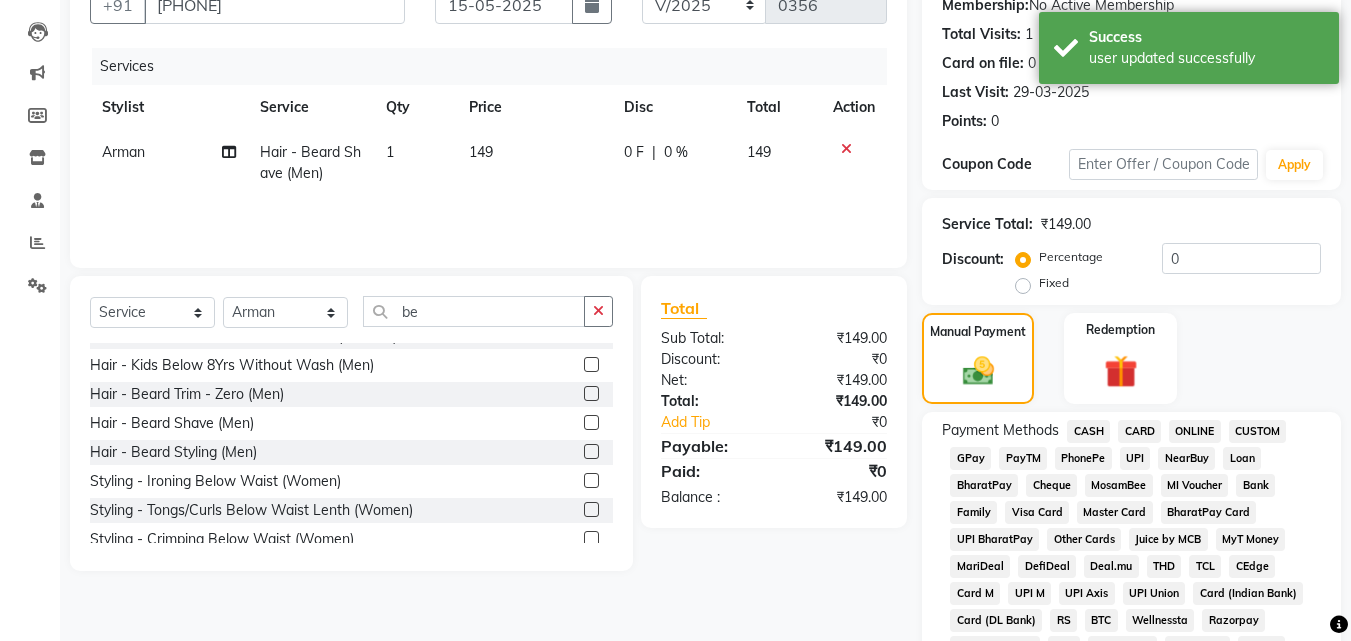 click on "GPay" 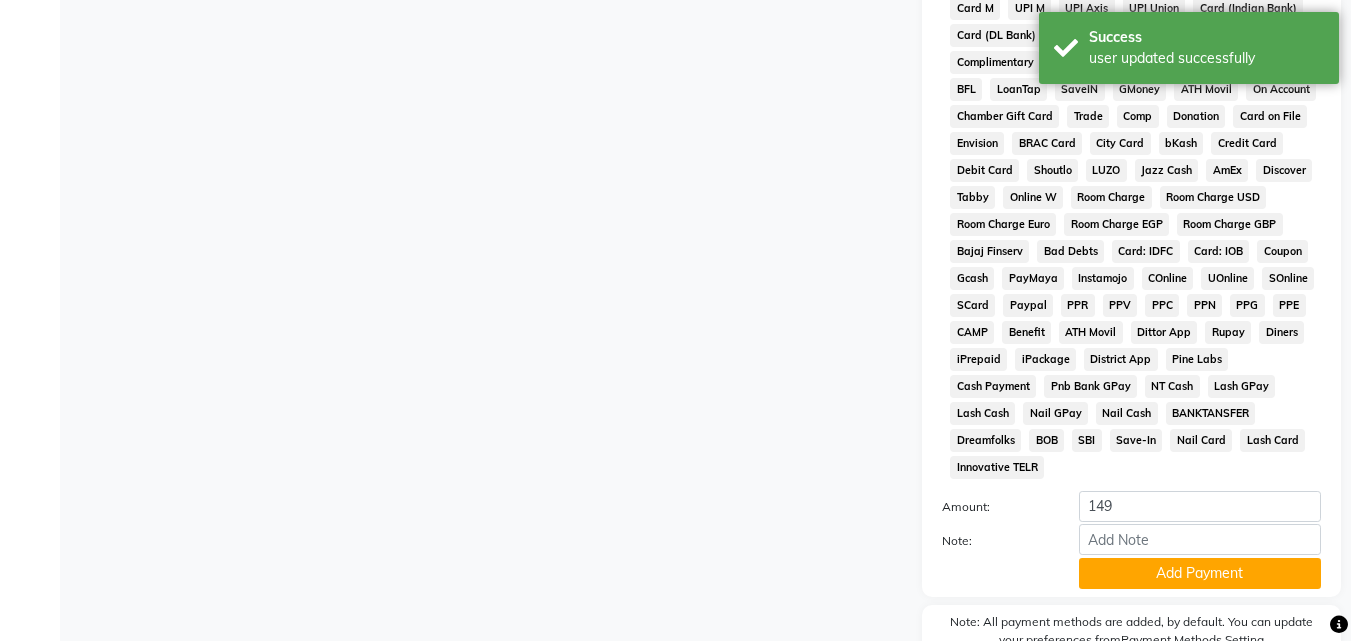 scroll, scrollTop: 861, scrollLeft: 0, axis: vertical 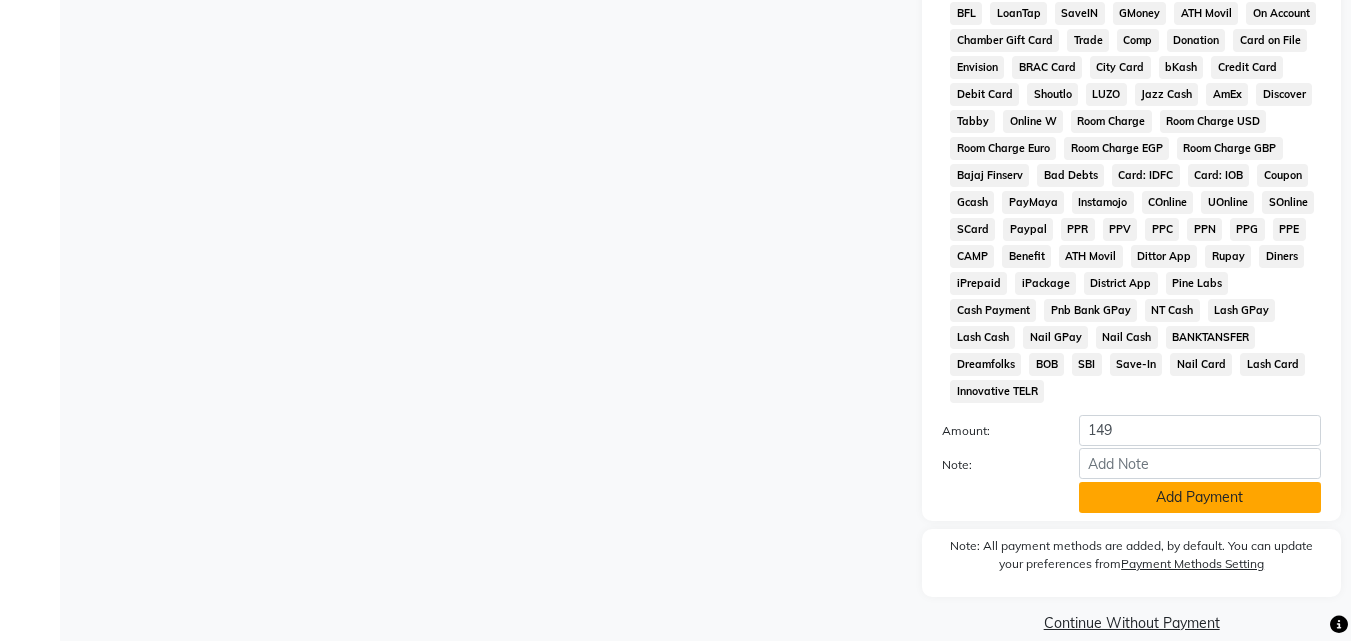 click on "Add Payment" 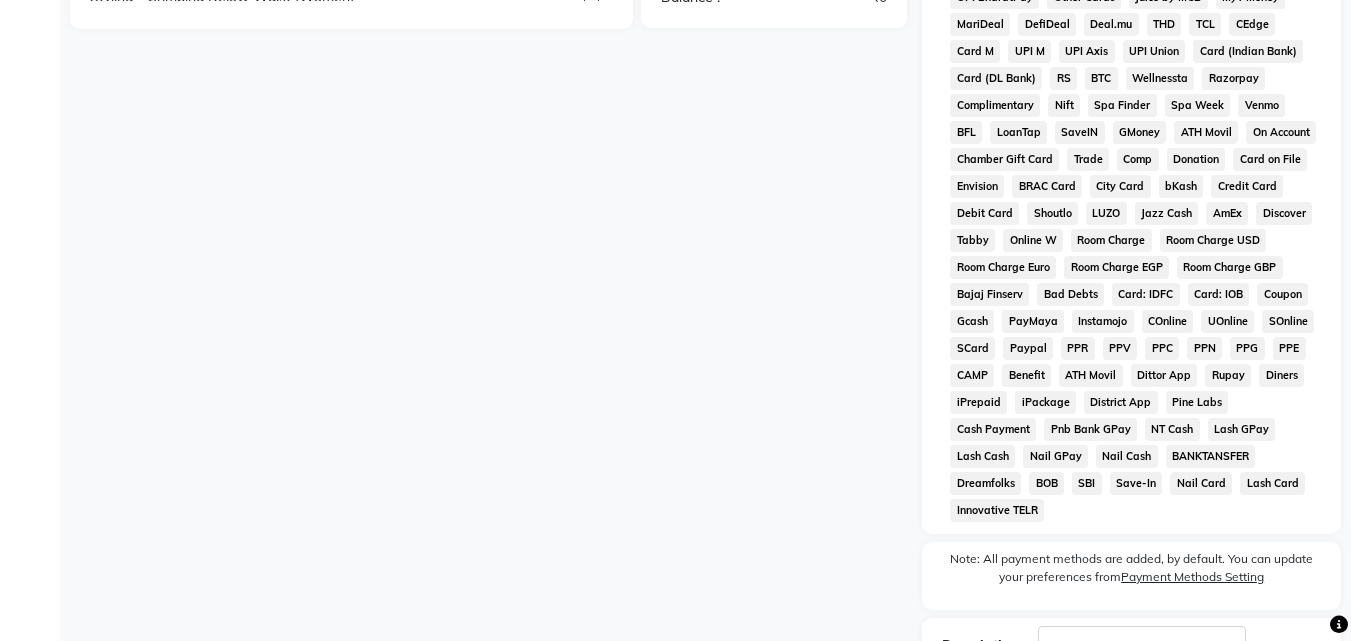 scroll, scrollTop: 868, scrollLeft: 0, axis: vertical 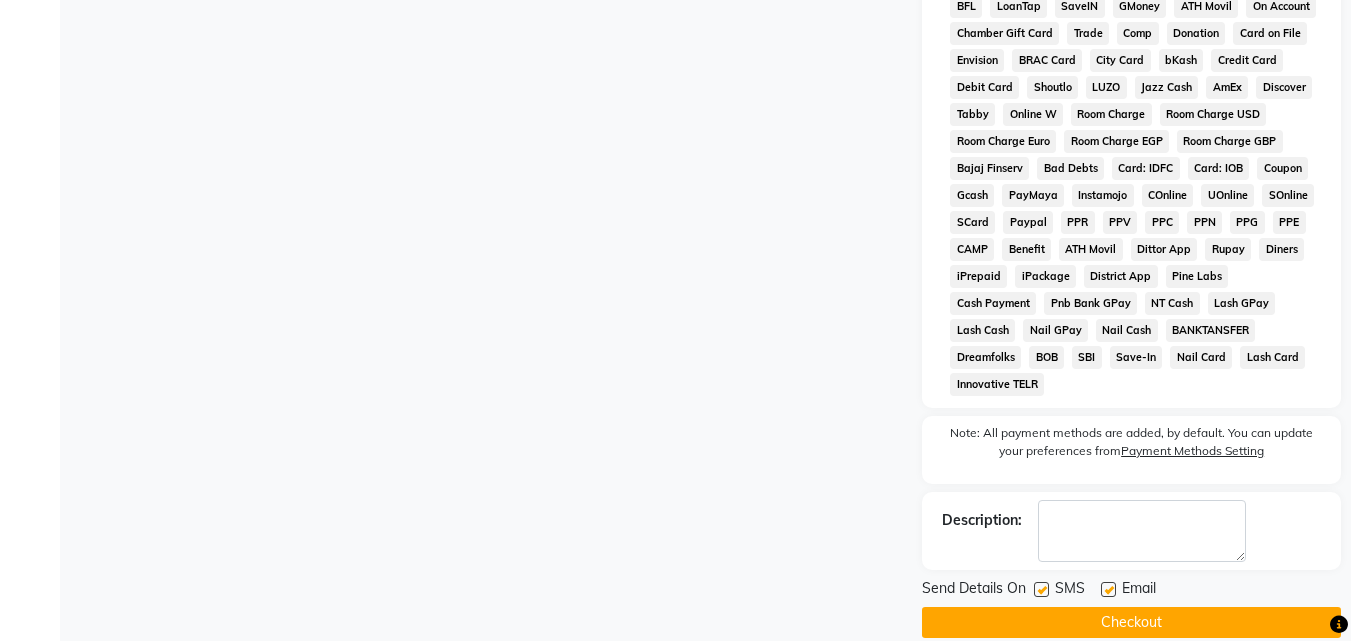 click 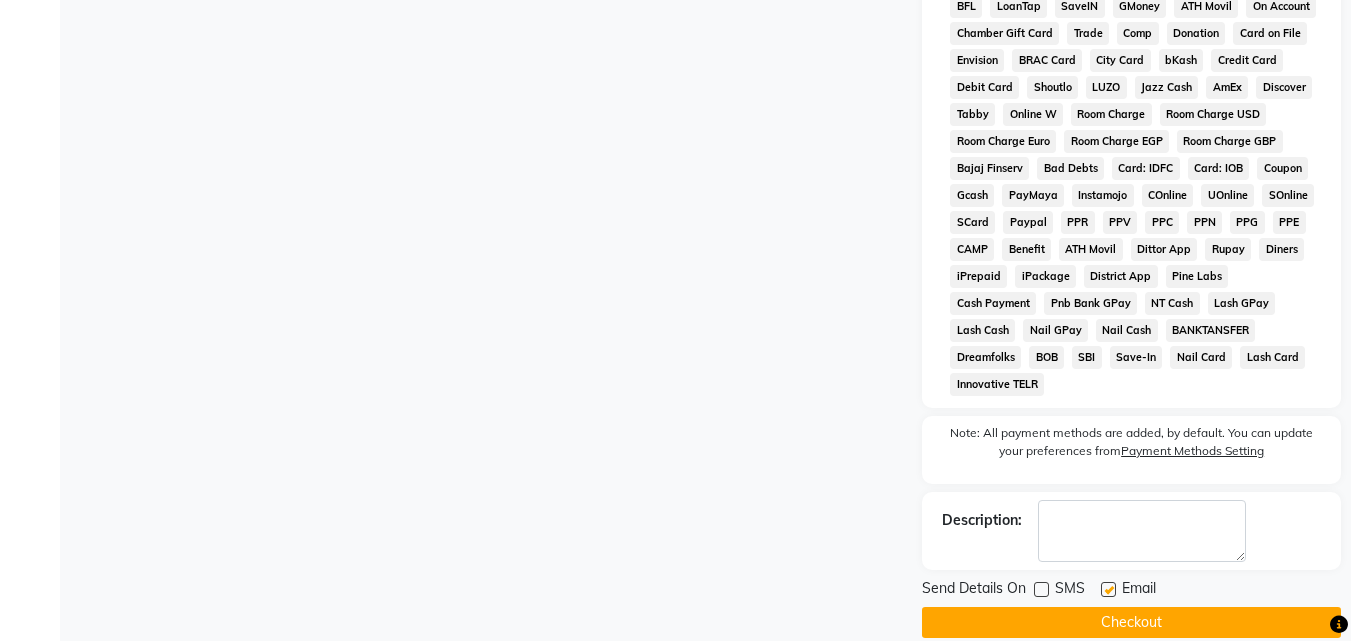 click 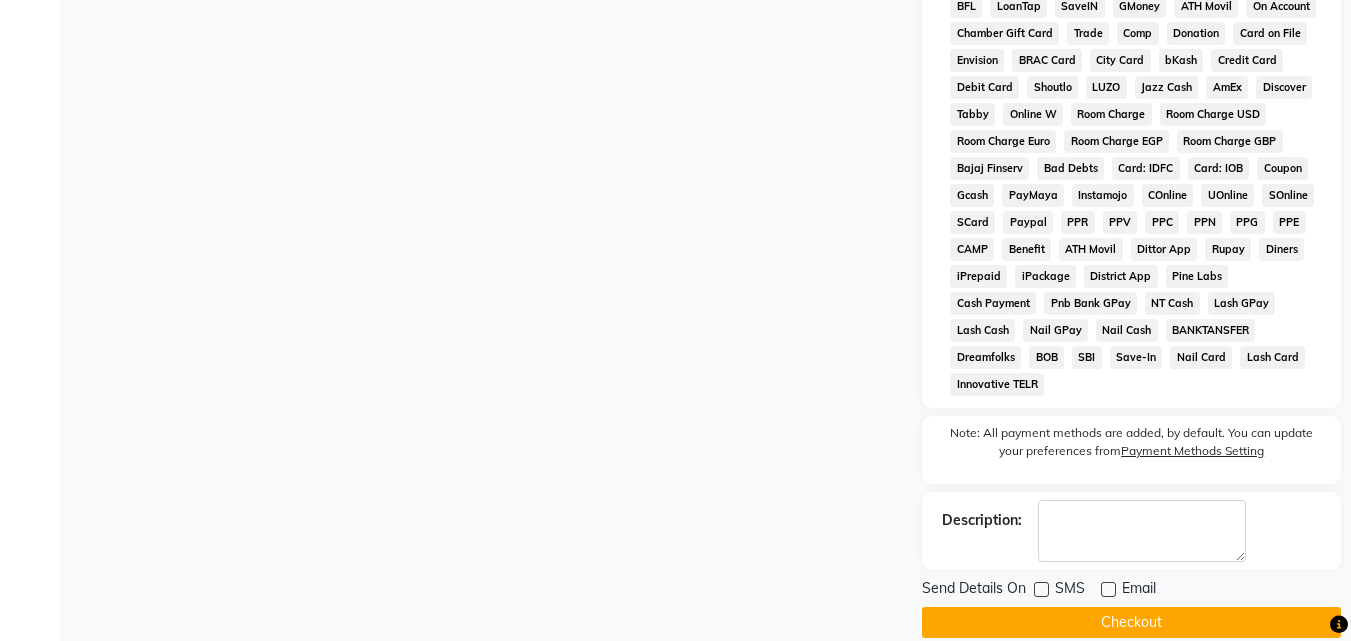 click on "Checkout" 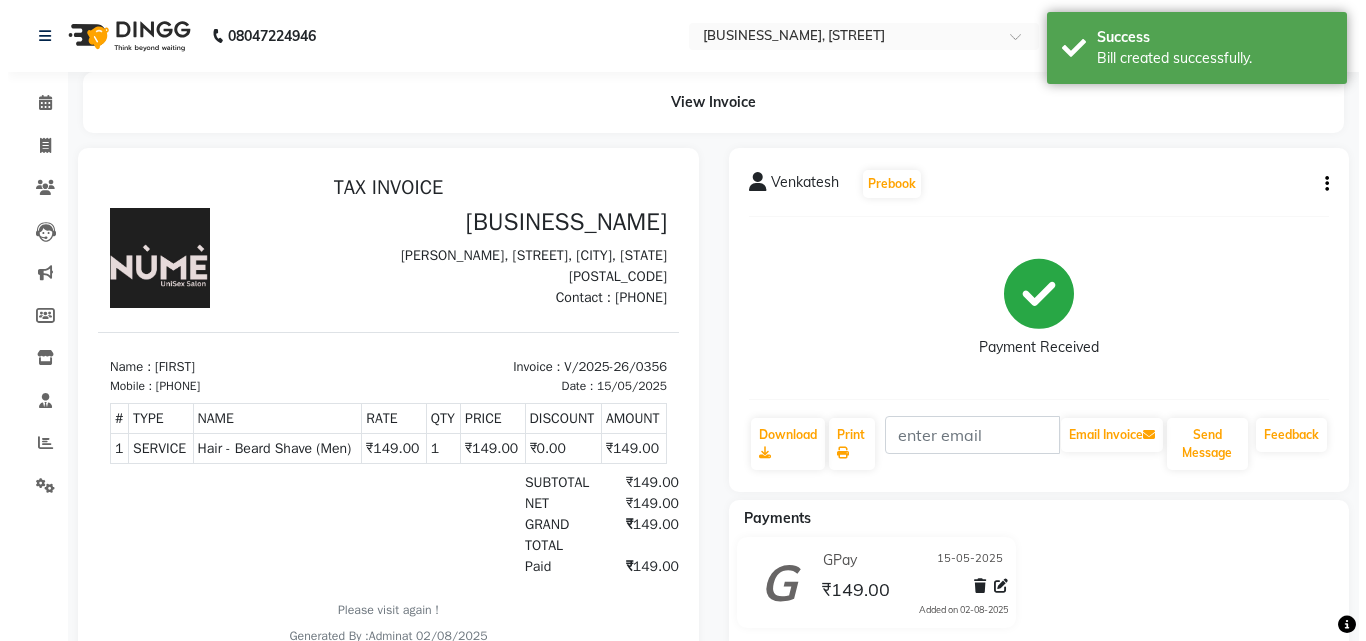 scroll, scrollTop: 0, scrollLeft: 0, axis: both 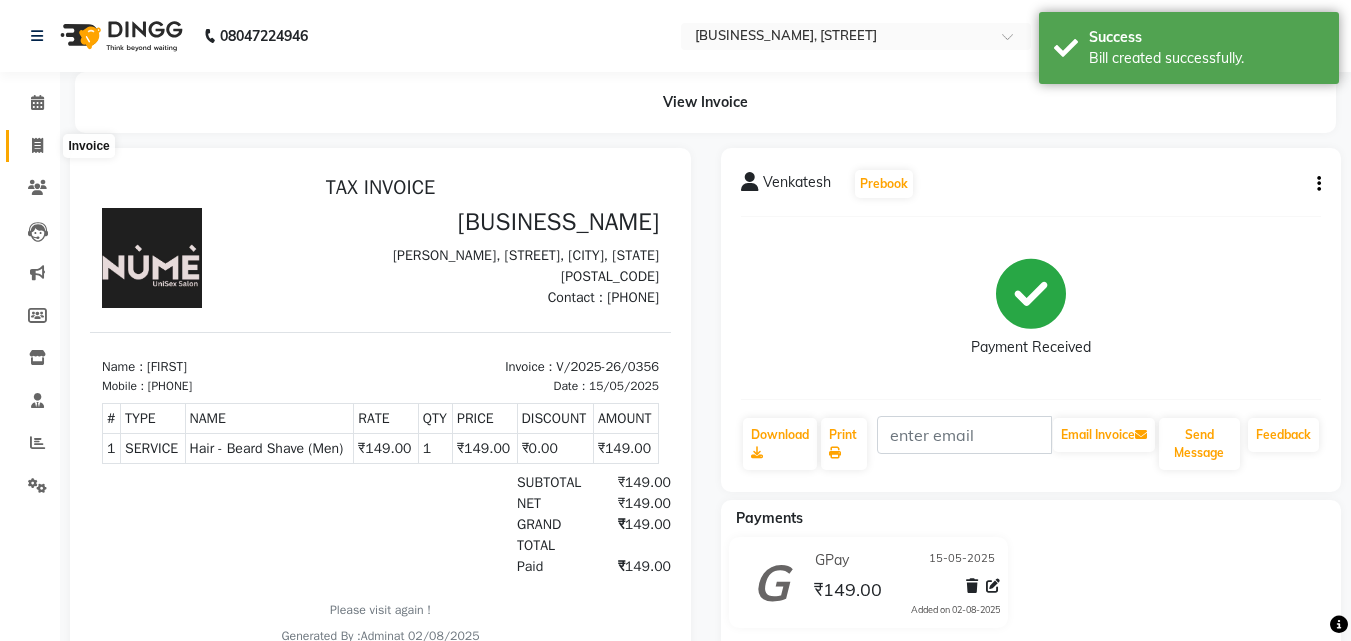click 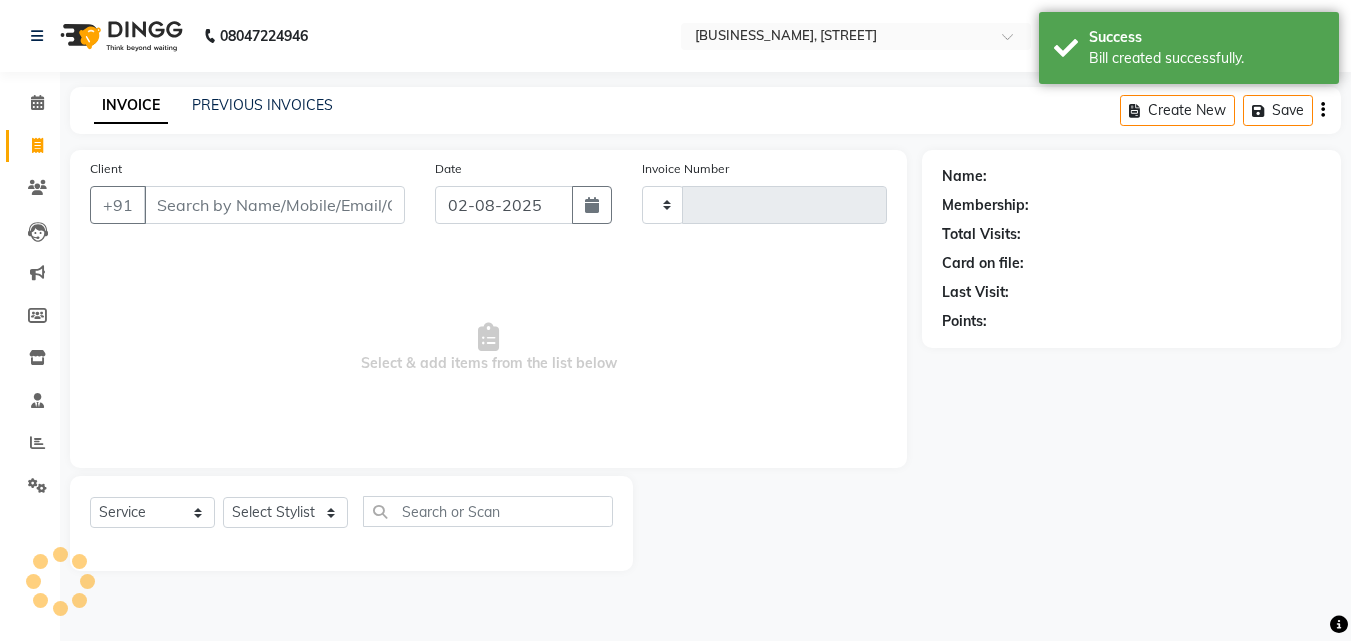 type on "0357" 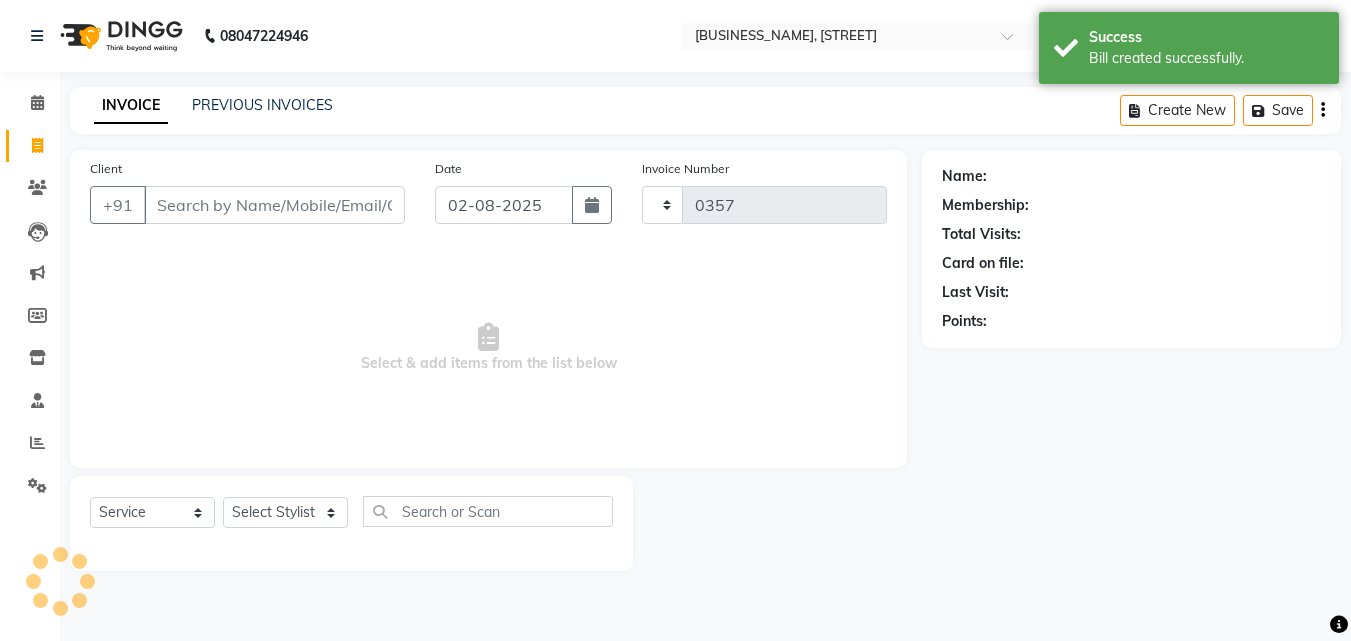 select on "7047" 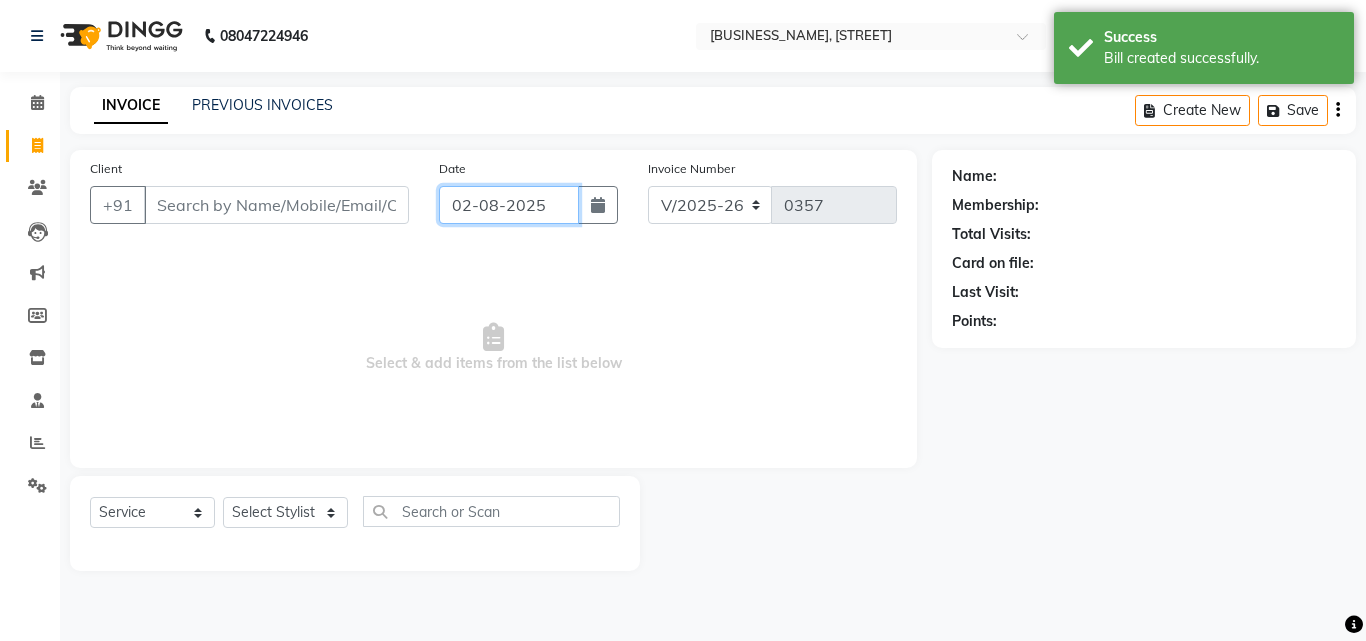 click on "02-08-2025" 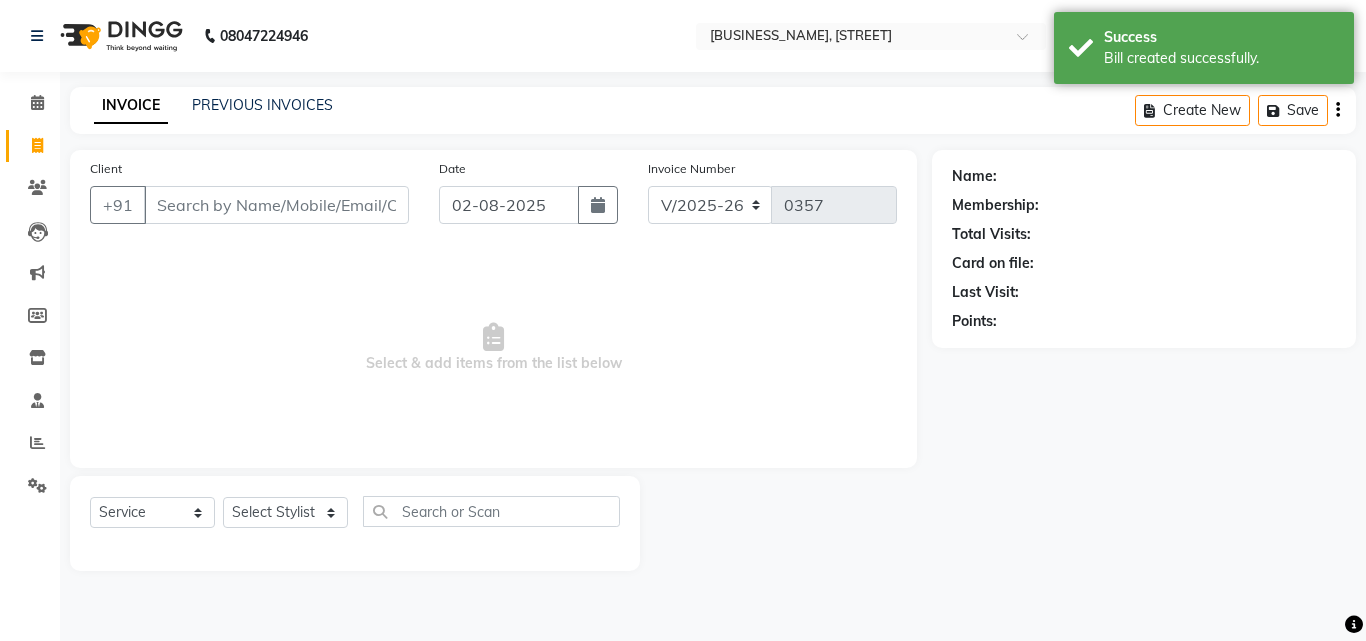 select on "8" 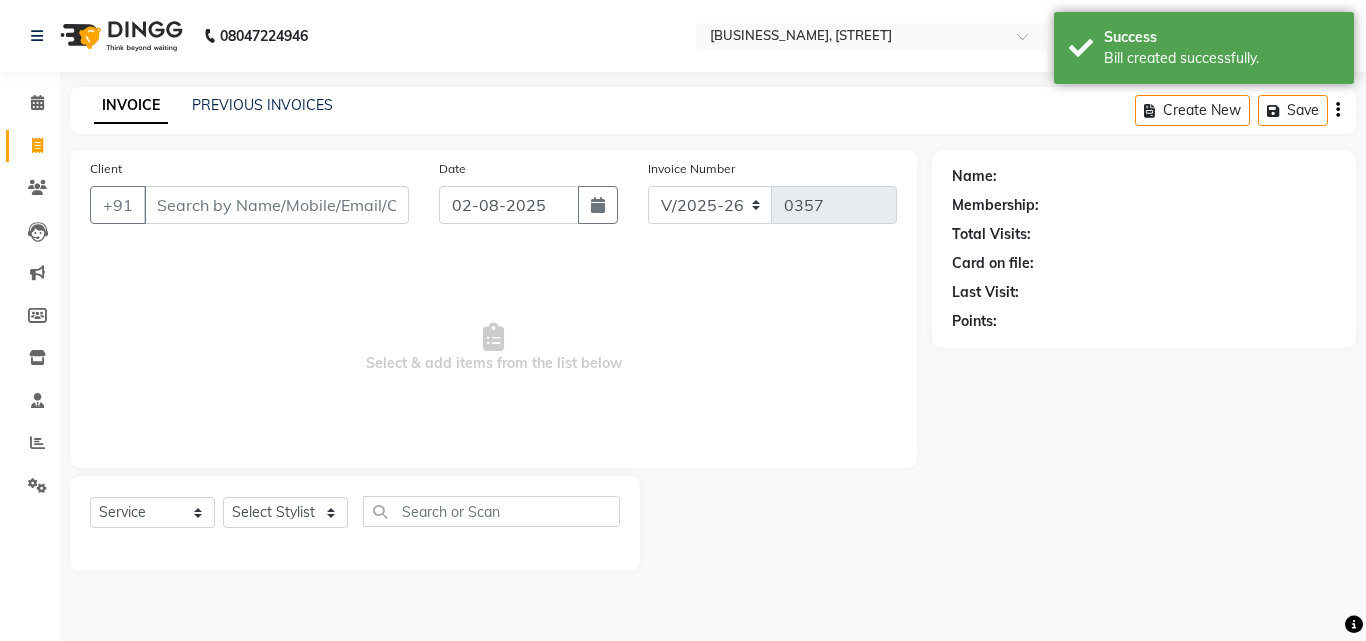 select on "2025" 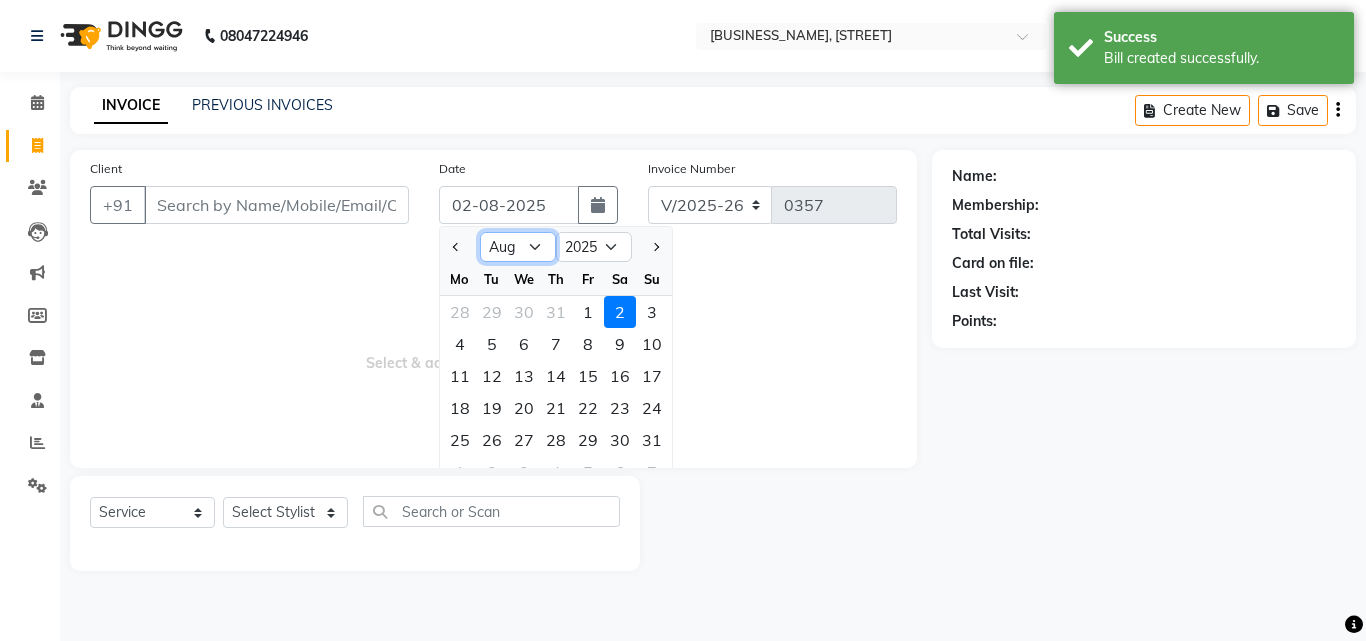 click on "Jan Feb Mar Apr May Jun Jul Aug Sep Oct Nov Dec" 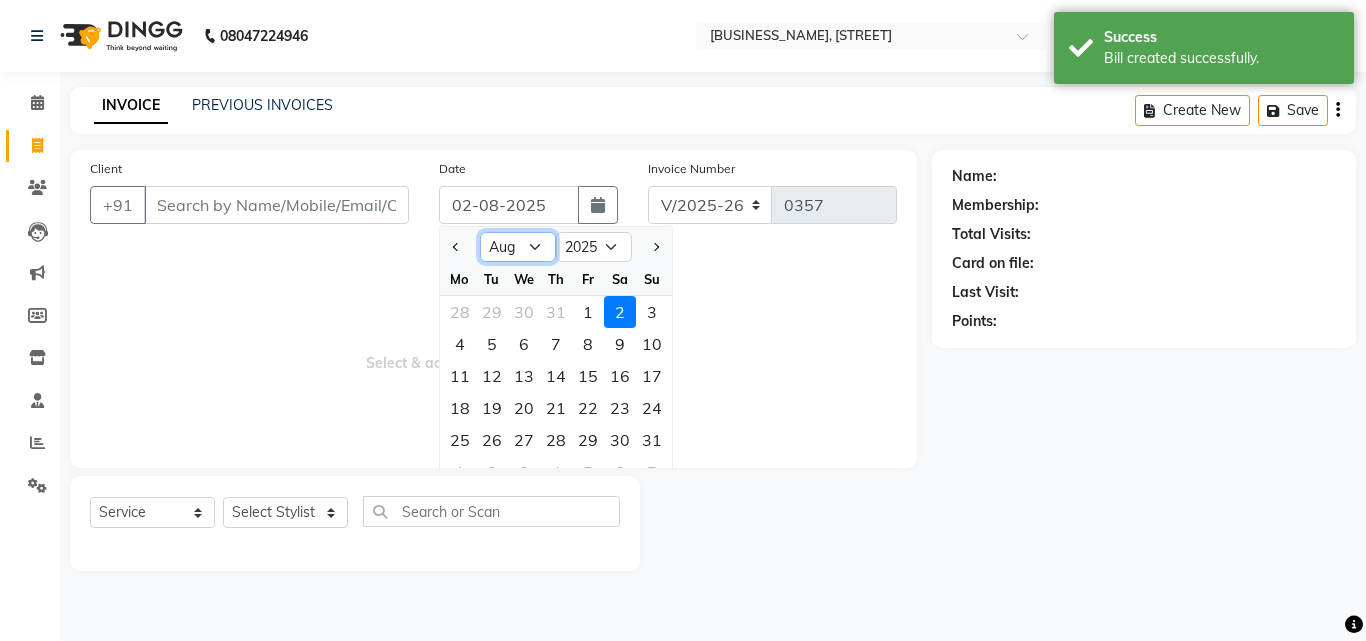 select on "5" 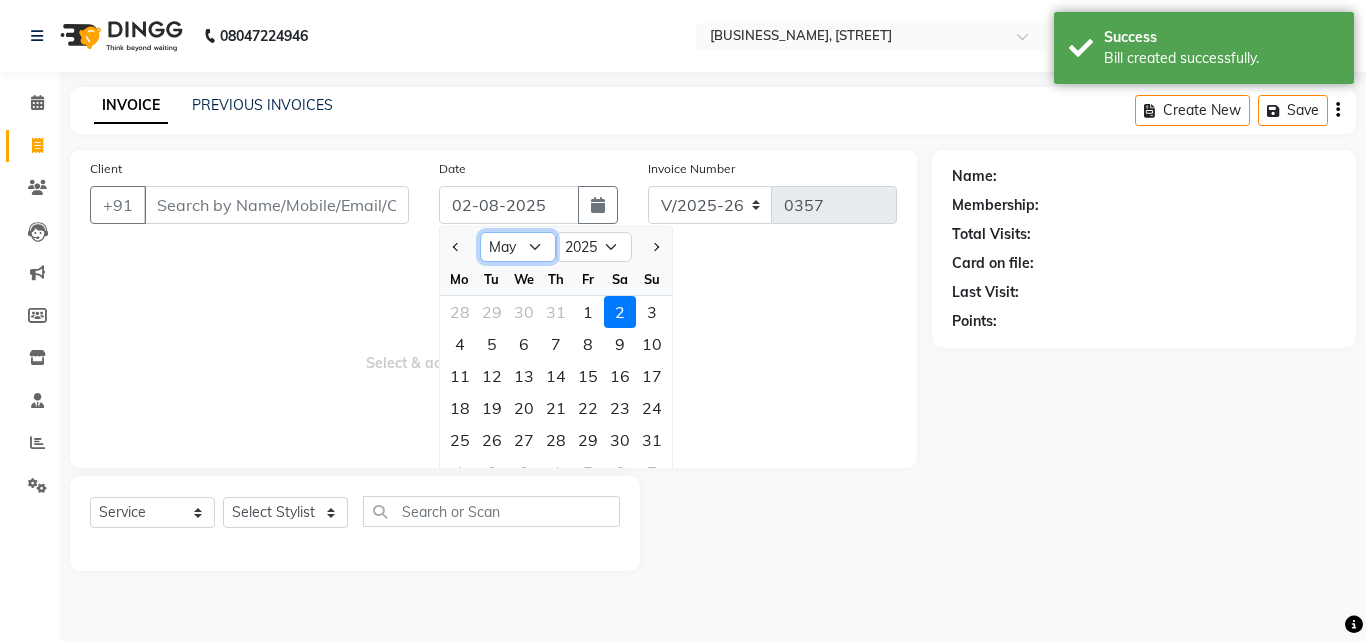 click on "Jan Feb Mar Apr May Jun Jul Aug Sep Oct Nov Dec" 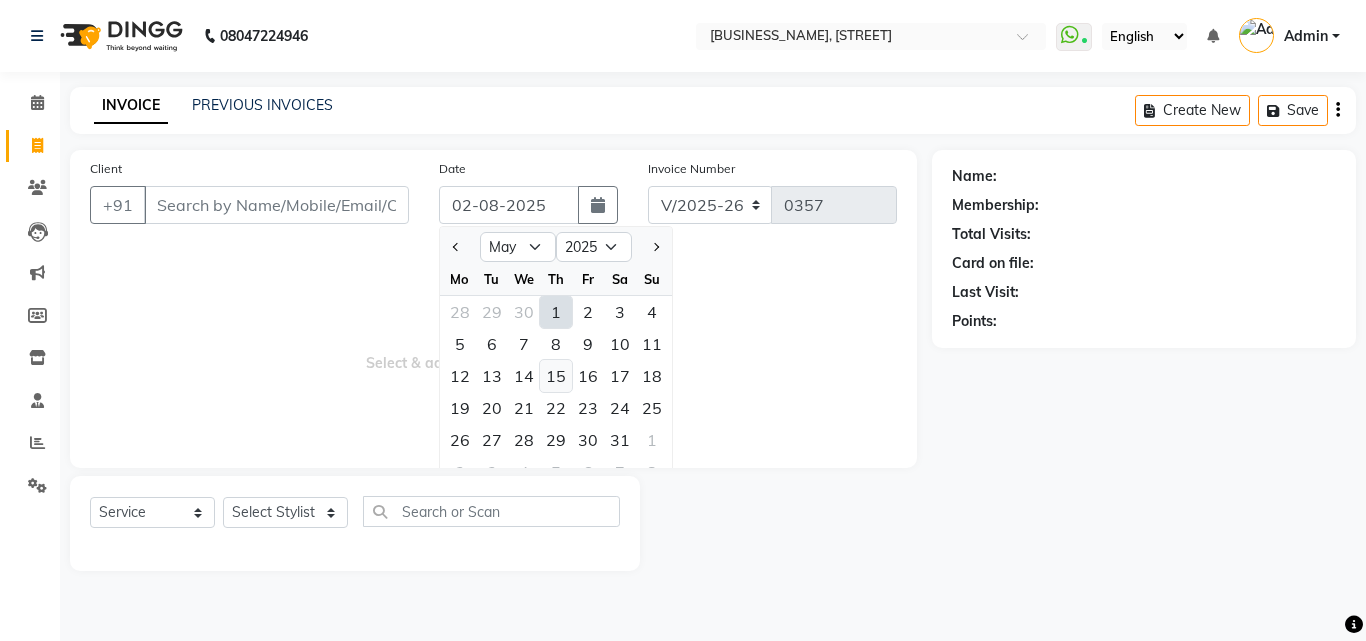 click on "15" 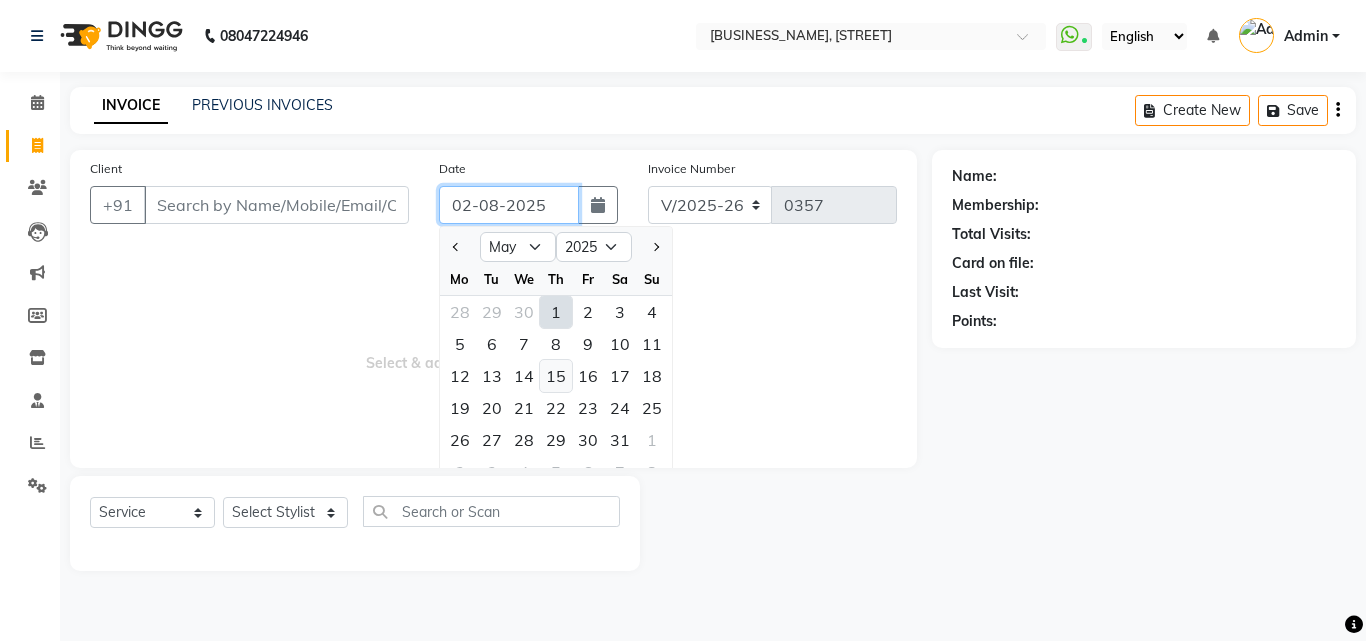 type on "15-05-2025" 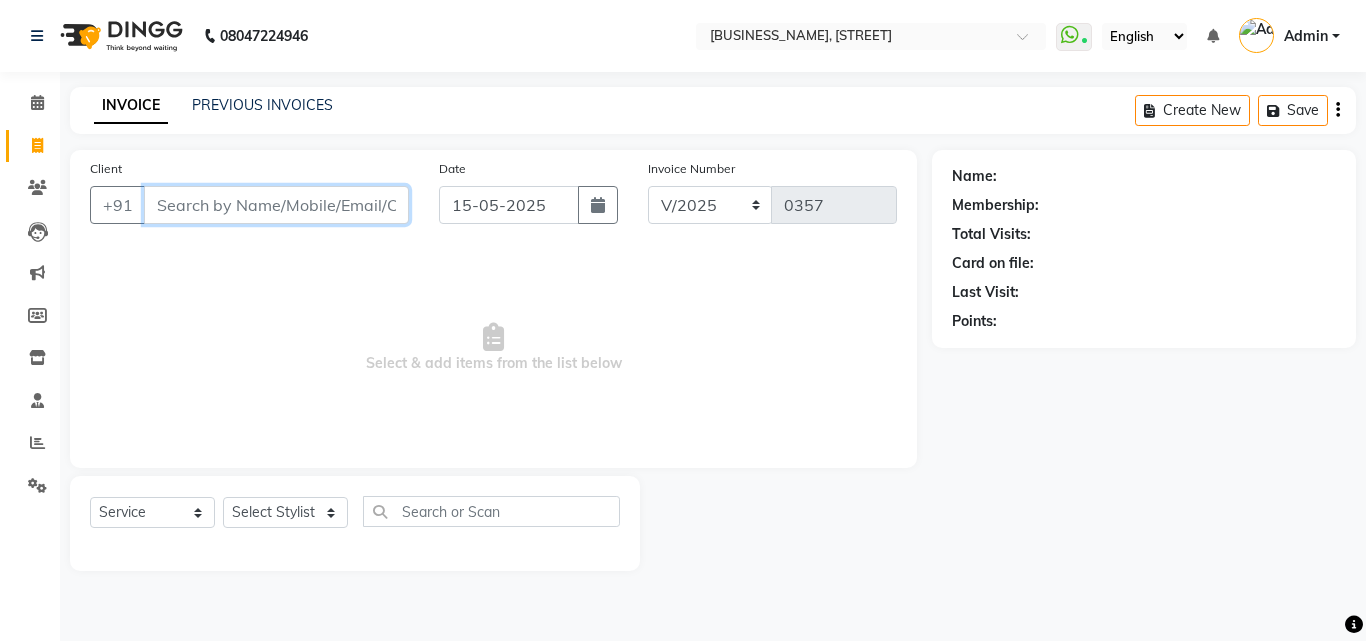 click on "Client" at bounding box center [276, 205] 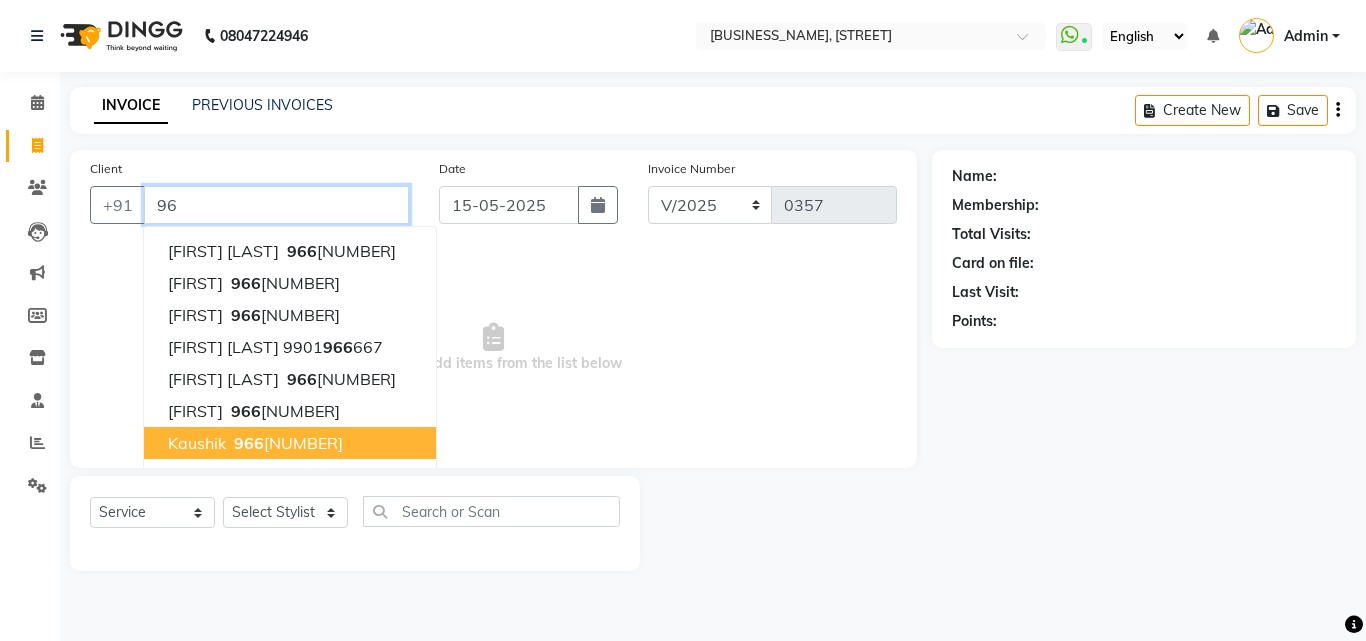 type on "9" 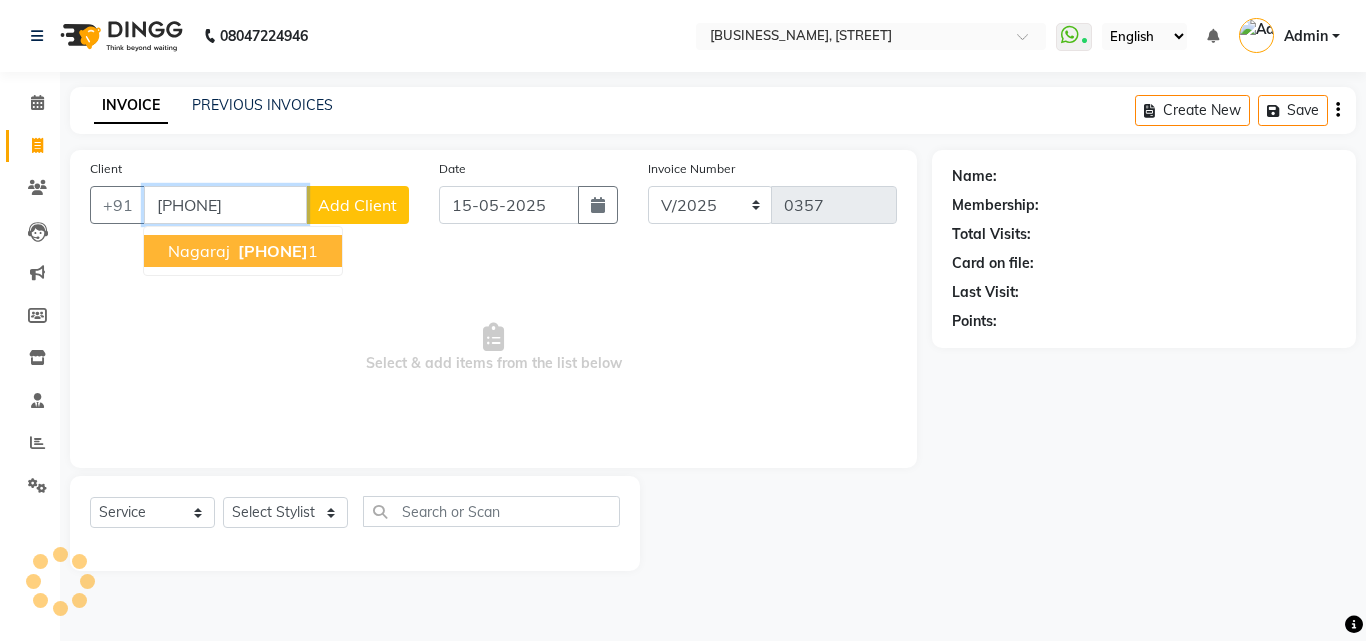 type on "[PHONE]" 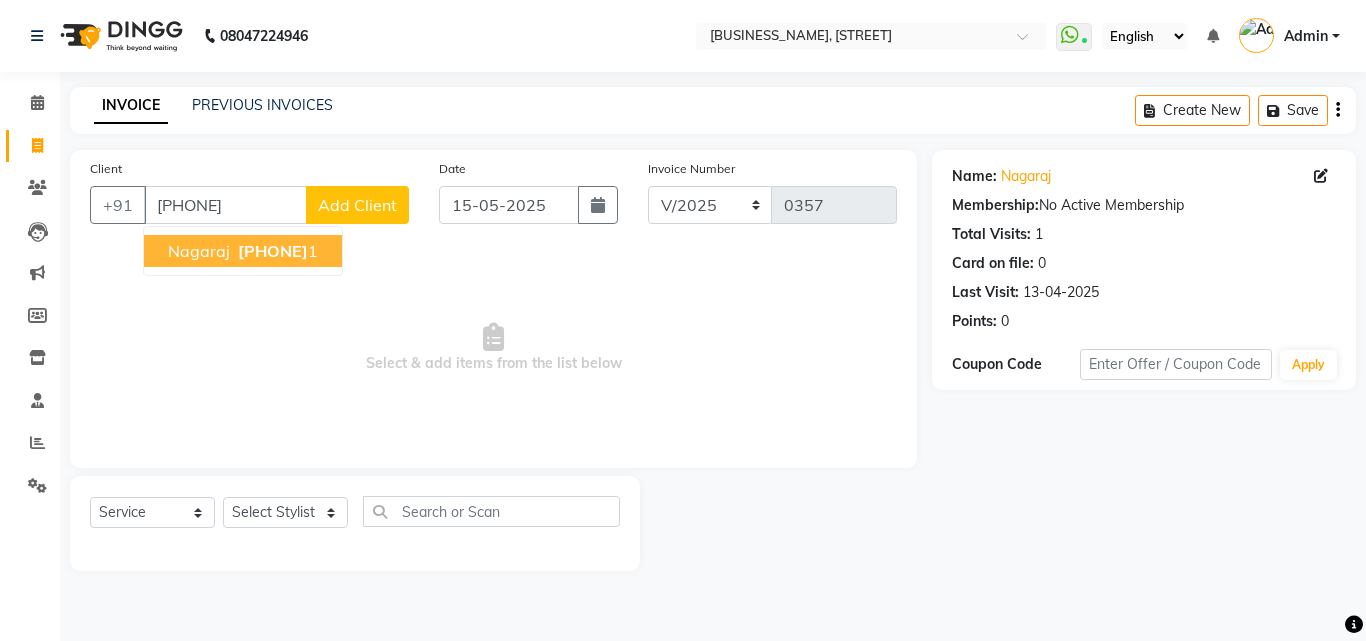 click on "Add Client" 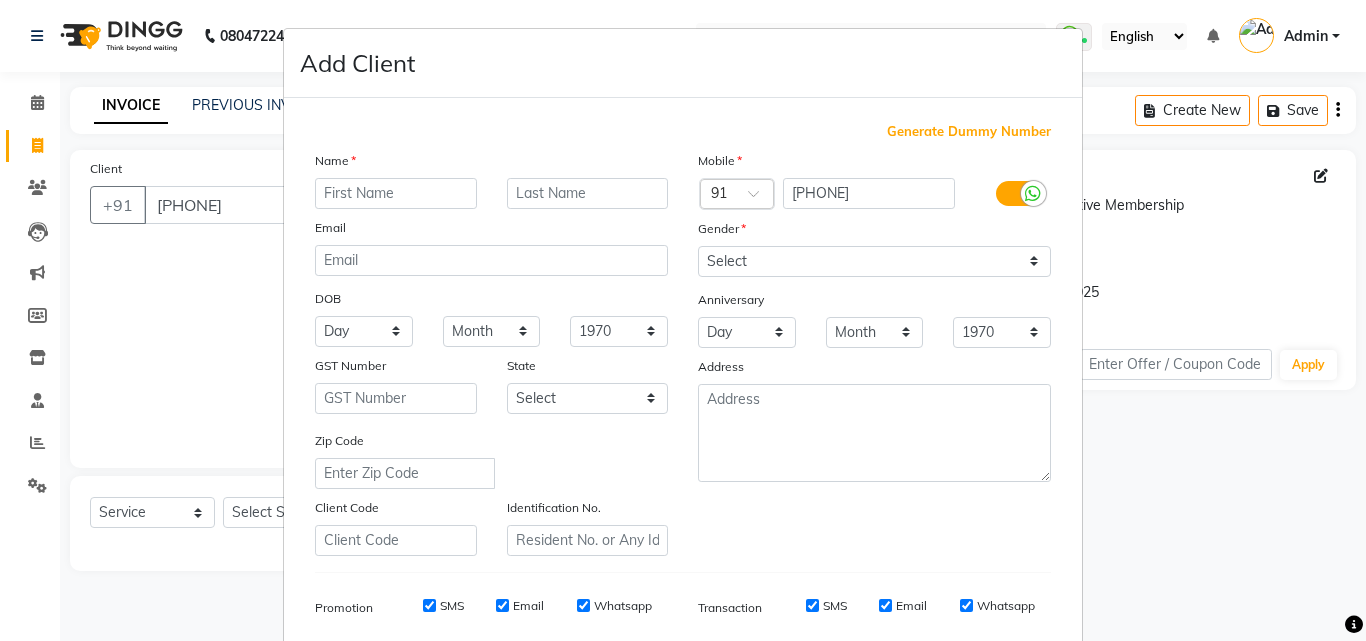click on "Add Client Generate Dummy Number Name Email DOB Day 01 02 03 04 05 06 07 08 09 10 11 12 13 14 15 16 17 18 19 20 21 22 23 24 25 26 27 28 29 30 31 Month January February March April May June July August September October November December 1940 1941 1942 1943 1944 1945 1946 1947 1948 1949 1950 1951 1952 1953 1954 1955 1956 1957 1958 1959 1960 1961 1962 1963 1964 1965 1966 1967 1968 1969 1970 1971 1972 1973 1974 1975 1976 1977 1978 1979 1980 1981 1982 1983 1984 1985 1986 1987 1988 1989 1990 1991 1992 1993 1994 1995 1996 1997 1998 1999 2000 2001 2002 2003 2004 2005 2006 2007 2008 2009 2010 2011 2012 2013 2014 2015 2016 2017 2018 2019 2020 2021 2022 2023 2024 GST Number State Select Andaman and Nicobar Islands Andhra Pradesh Arunachal Pradesh Assam Bihar Chandigarh Chhattisgarh Dadra and Nagar Haveli Daman and Diu Delhi Goa Gujarat Haryana Himachal Pradesh Jammu and Kashmir Jharkhand Karnataka Kerala Lakshadweep Madhya Pradesh Maharashtra Manipur Meghalaya Mizoram Nagaland Odisha Pondicherry Punjab Rajasthan Sikkim" at bounding box center (683, 320) 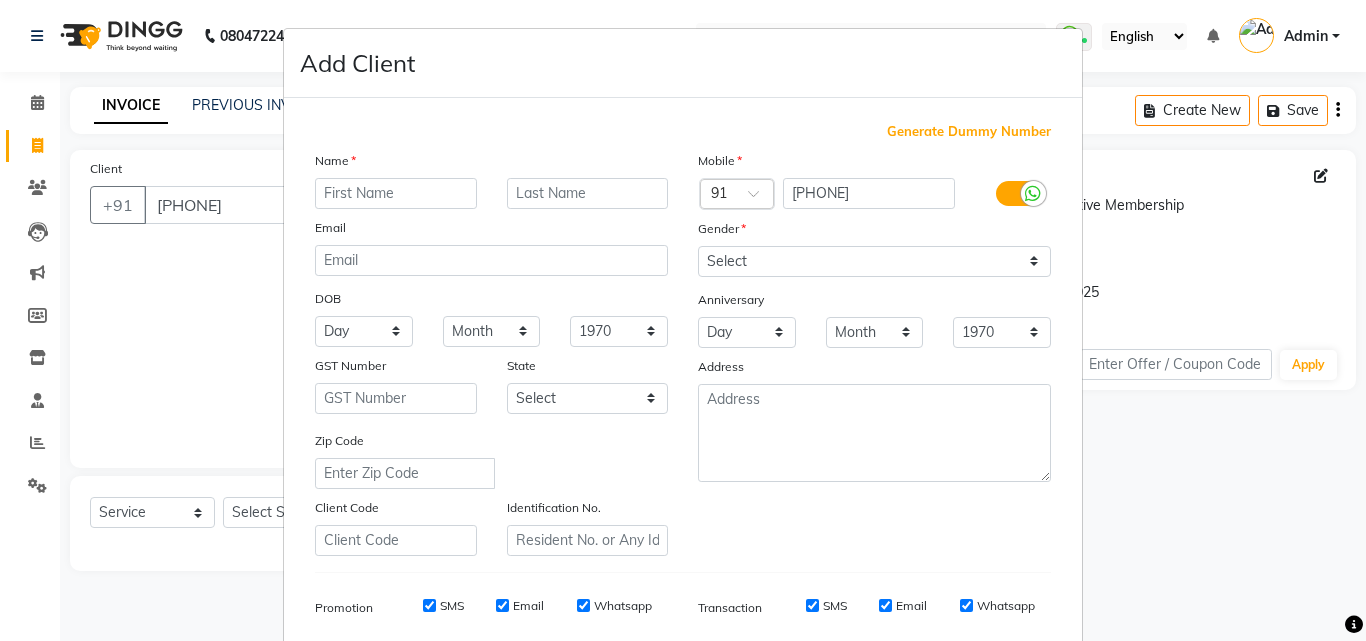 click on "Add Client Generate Dummy Number Name Email DOB Day 01 02 03 04 05 06 07 08 09 10 11 12 13 14 15 16 17 18 19 20 21 22 23 24 25 26 27 28 29 30 31 Month January February March April May June July August September October November December 1940 1941 1942 1943 1944 1945 1946 1947 1948 1949 1950 1951 1952 1953 1954 1955 1956 1957 1958 1959 1960 1961 1962 1963 1964 1965 1966 1967 1968 1969 1970 1971 1972 1973 1974 1975 1976 1977 1978 1979 1980 1981 1982 1983 1984 1985 1986 1987 1988 1989 1990 1991 1992 1993 1994 1995 1996 1997 1998 1999 2000 2001 2002 2003 2004 2005 2006 2007 2008 2009 2010 2011 2012 2013 2014 2015 2016 2017 2018 2019 2020 2021 2022 2023 2024 GST Number State Select Andaman and Nicobar Islands Andhra Pradesh Arunachal Pradesh Assam Bihar Chandigarh Chhattisgarh Dadra and Nagar Haveli Daman and Diu Delhi Goa Gujarat Haryana Himachal Pradesh Jammu and Kashmir Jharkhand Karnataka Kerala Lakshadweep Madhya Pradesh Maharashtra Manipur Meghalaya Mizoram Nagaland Odisha Pondicherry Punjab Rajasthan Sikkim" at bounding box center [683, 320] 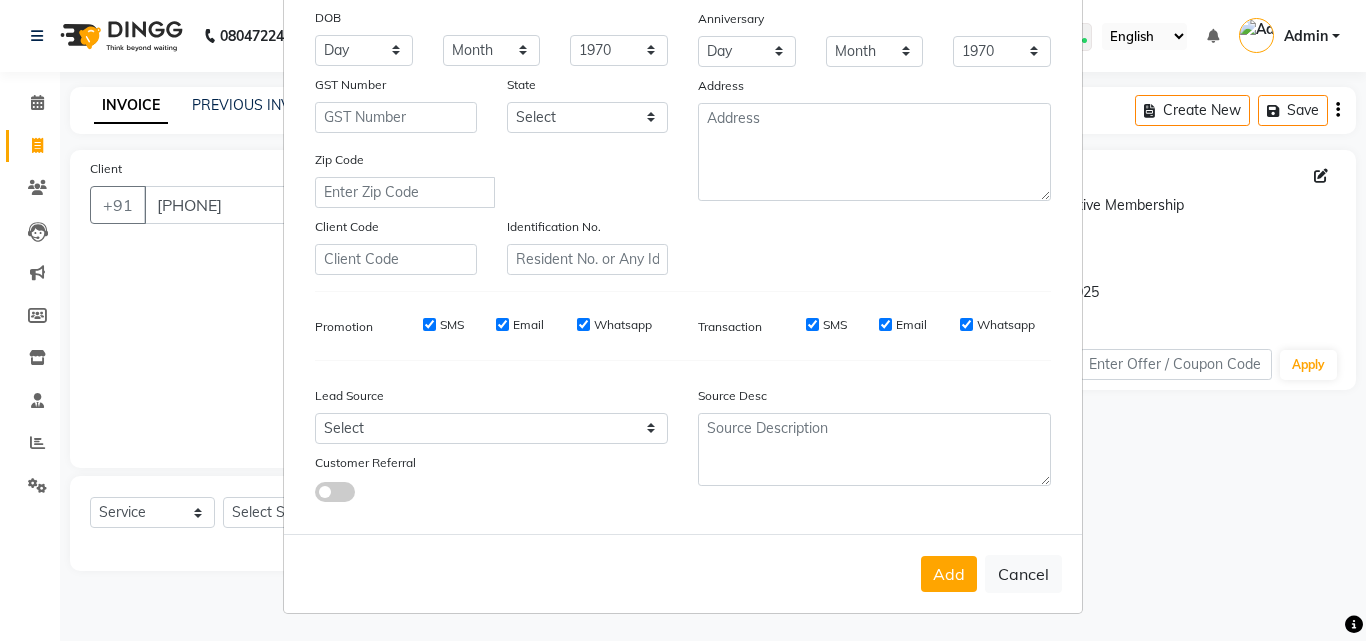 scroll, scrollTop: 282, scrollLeft: 0, axis: vertical 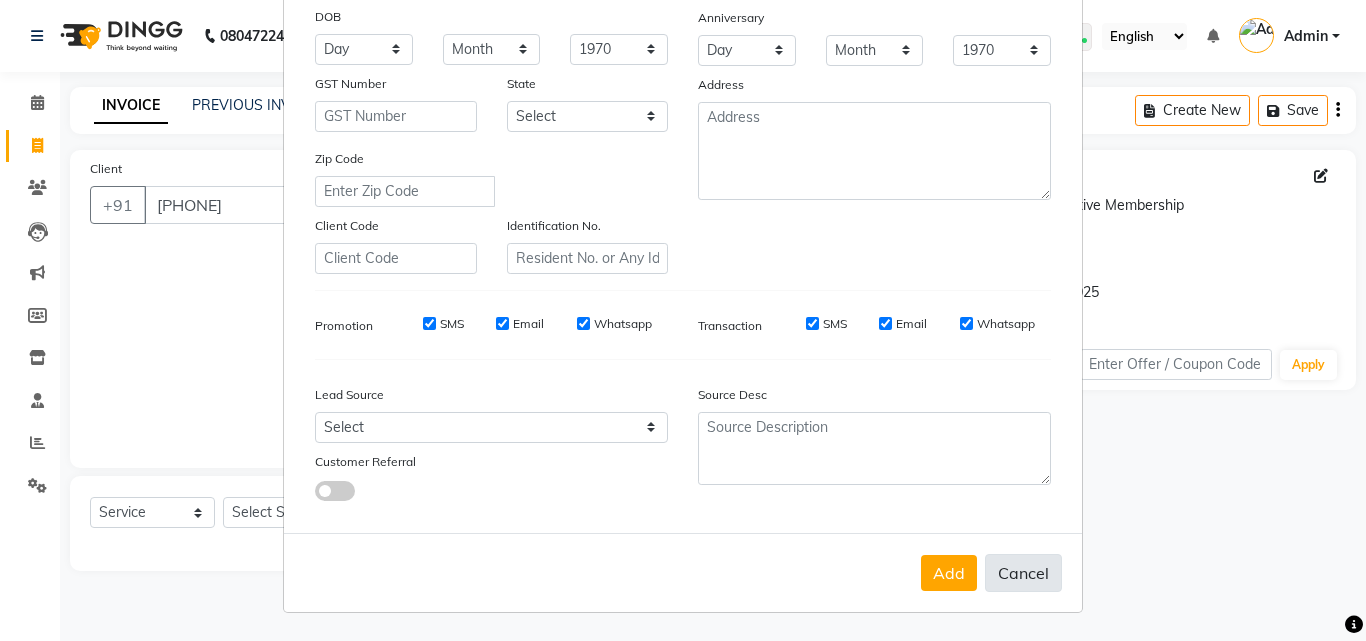 click on "Cancel" at bounding box center [1023, 573] 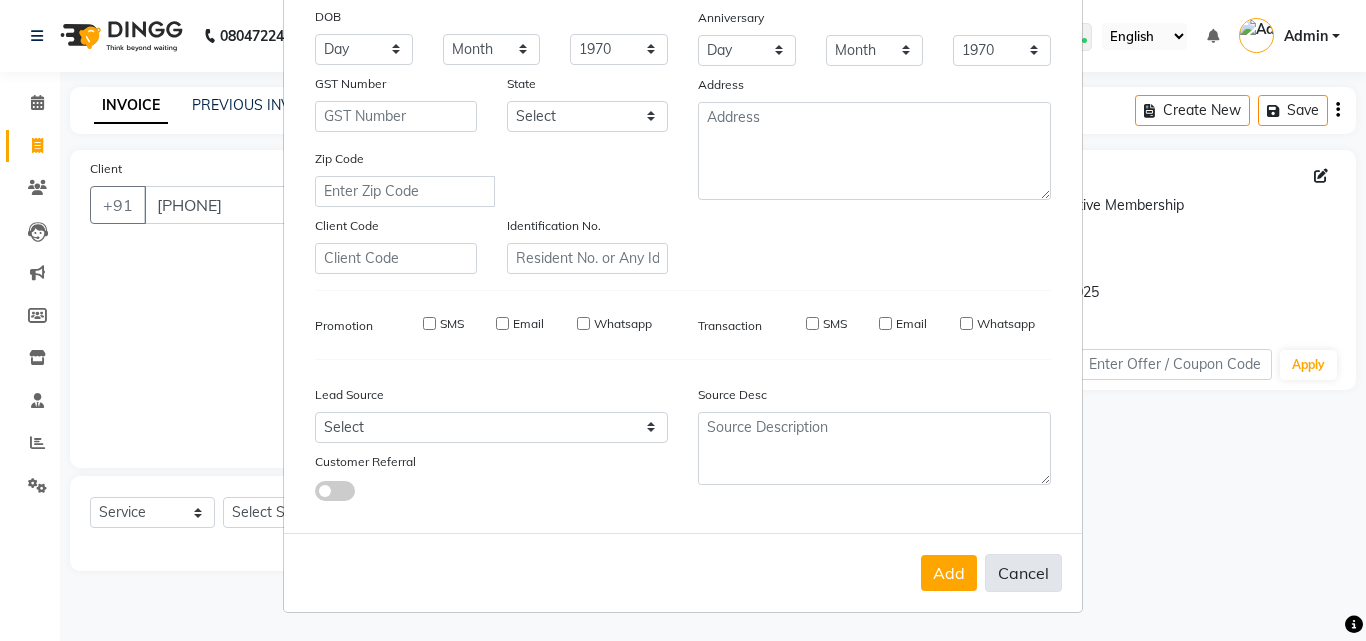 select 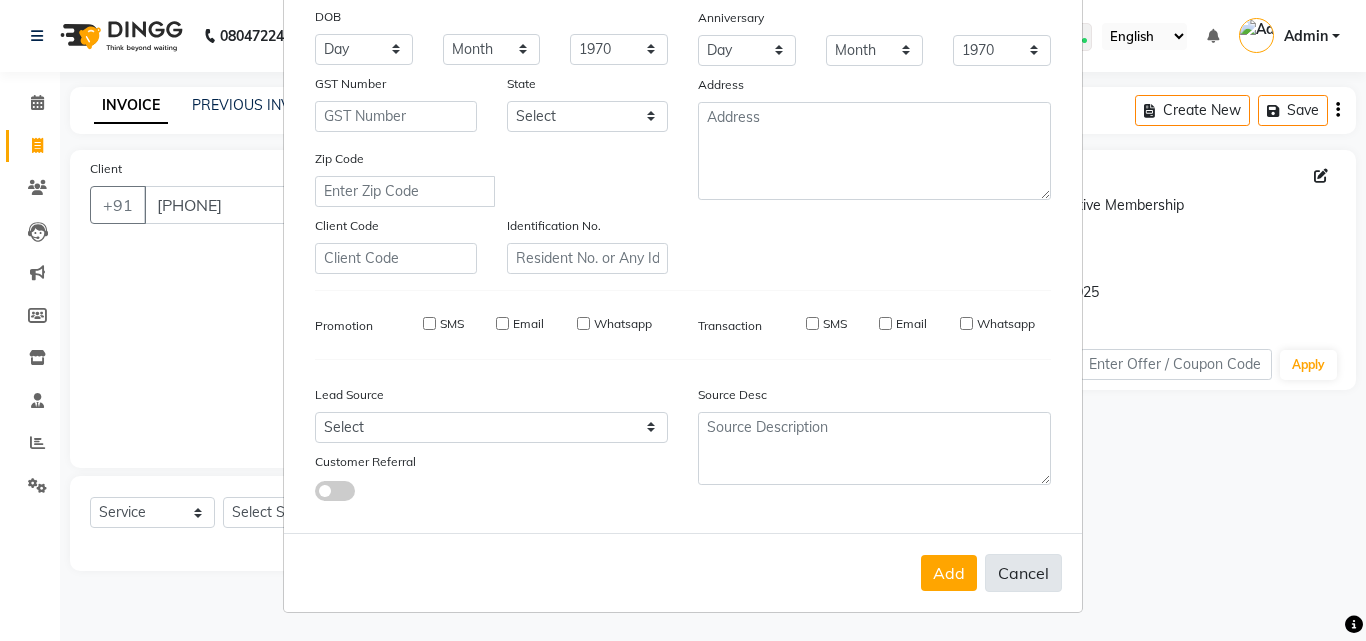 select 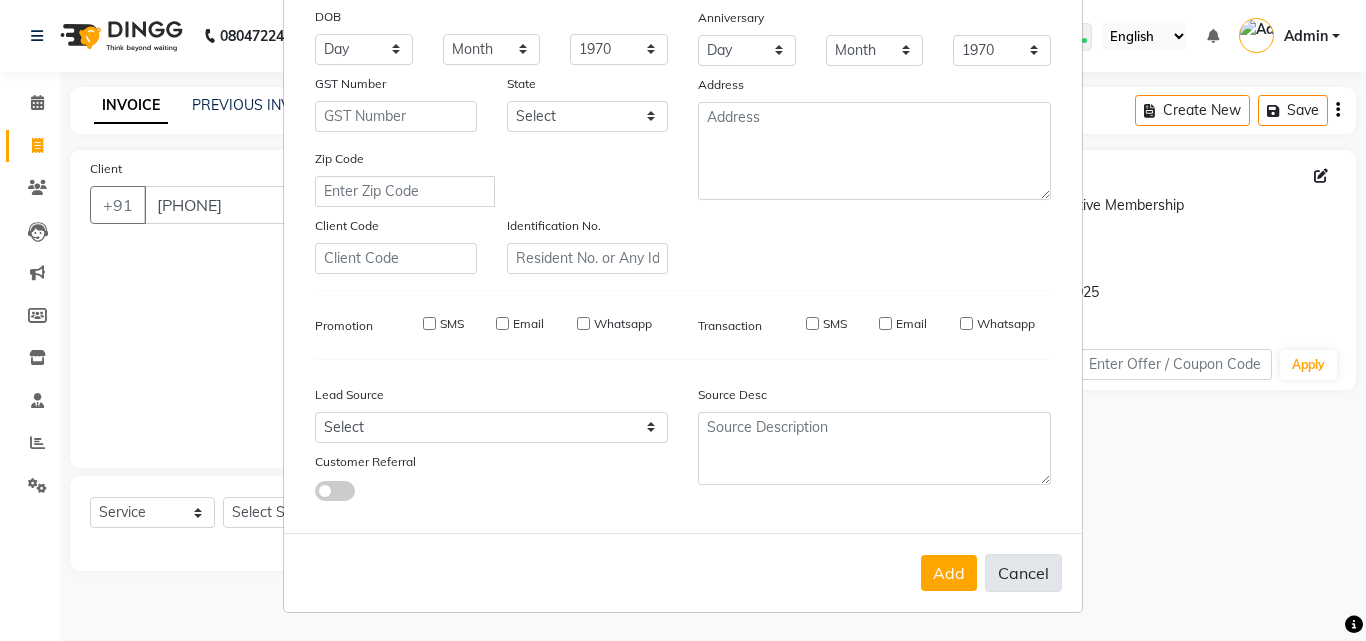 type 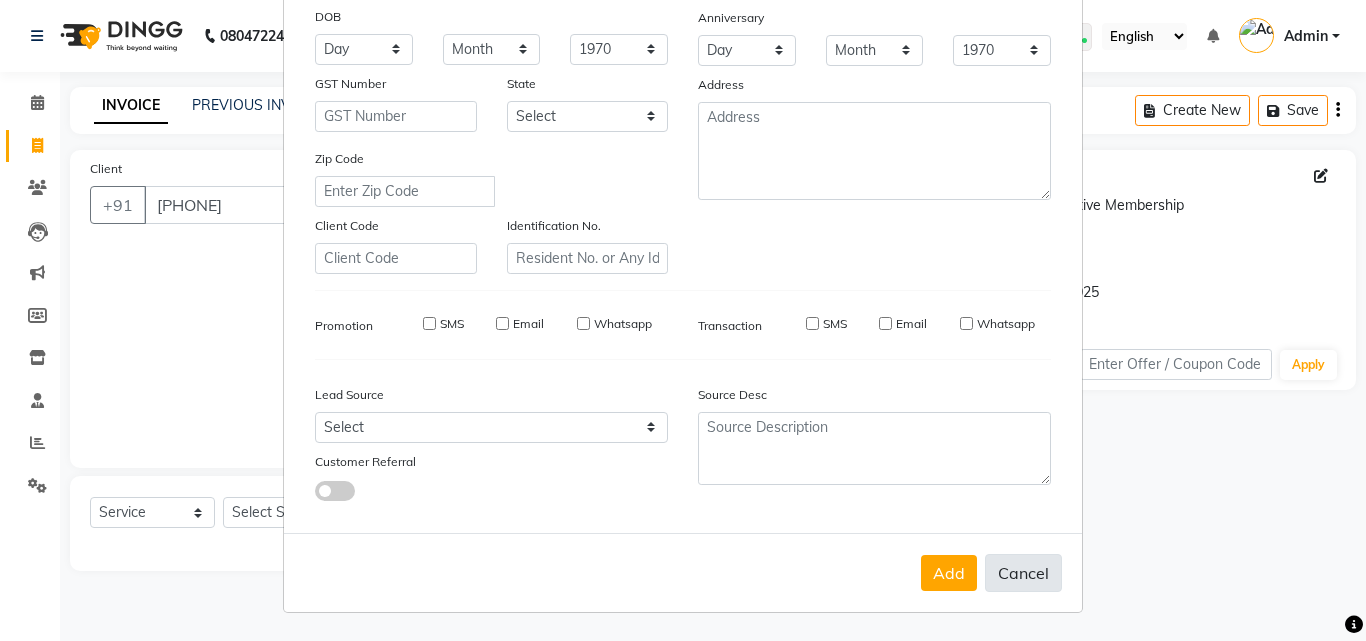 select 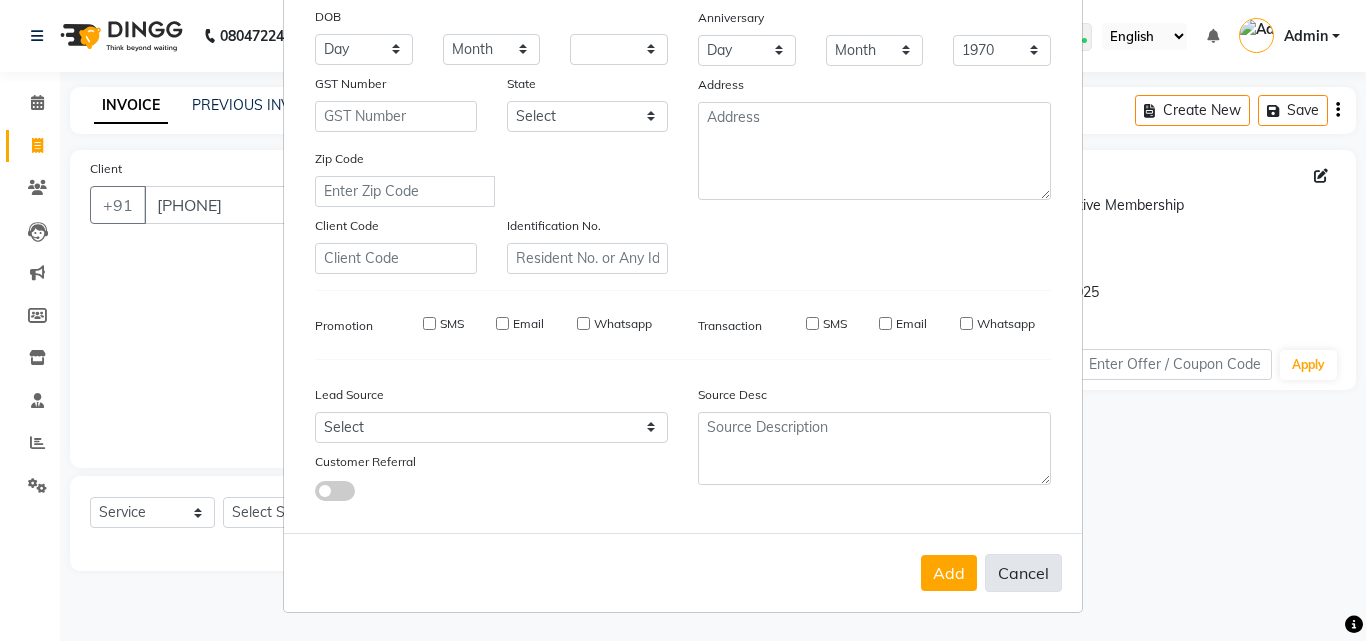 select 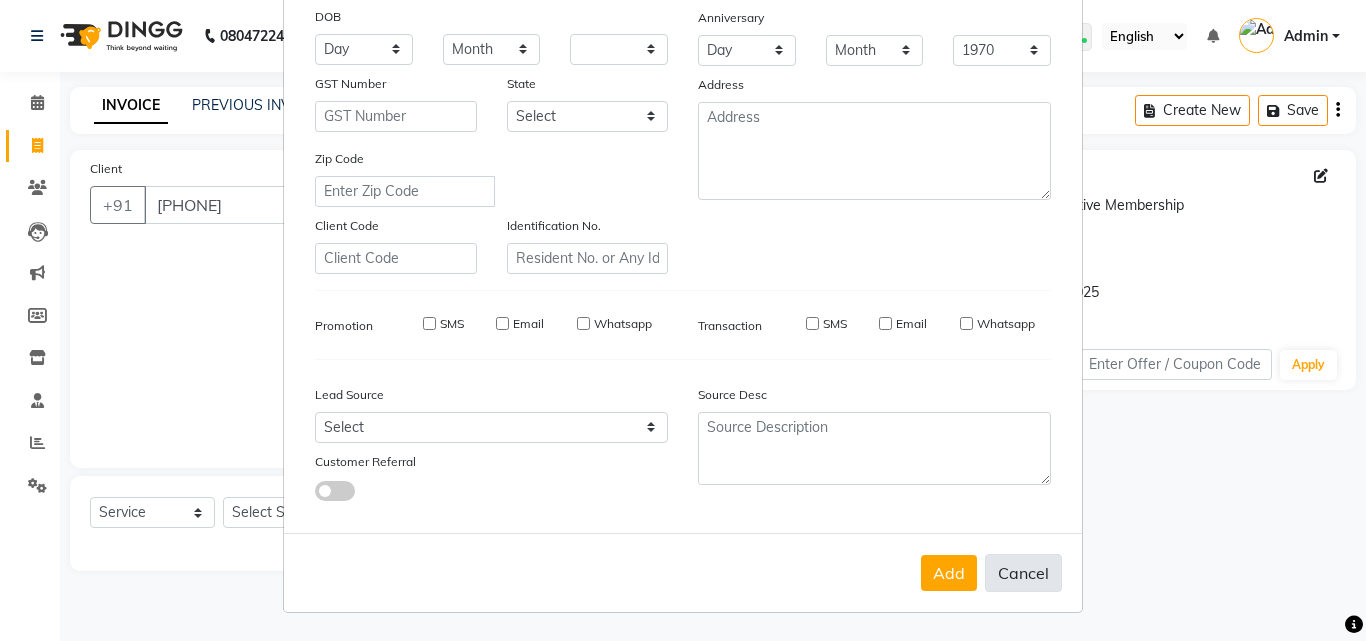 checkbox on "false" 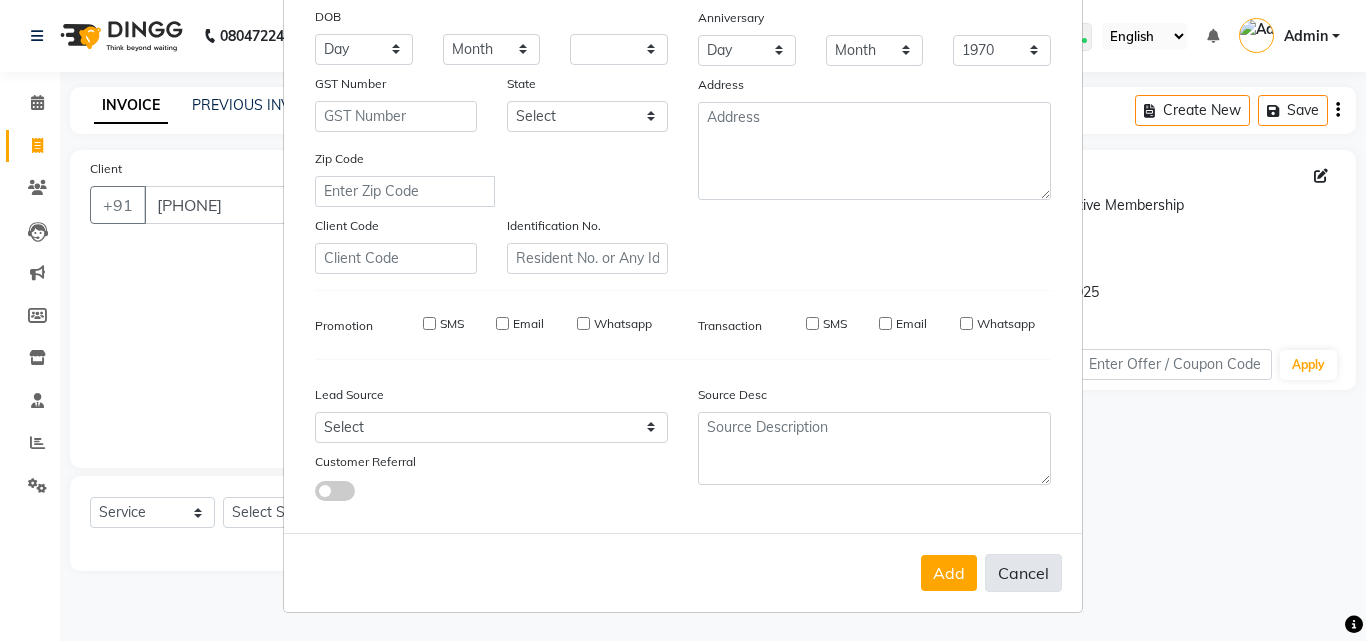 checkbox on "false" 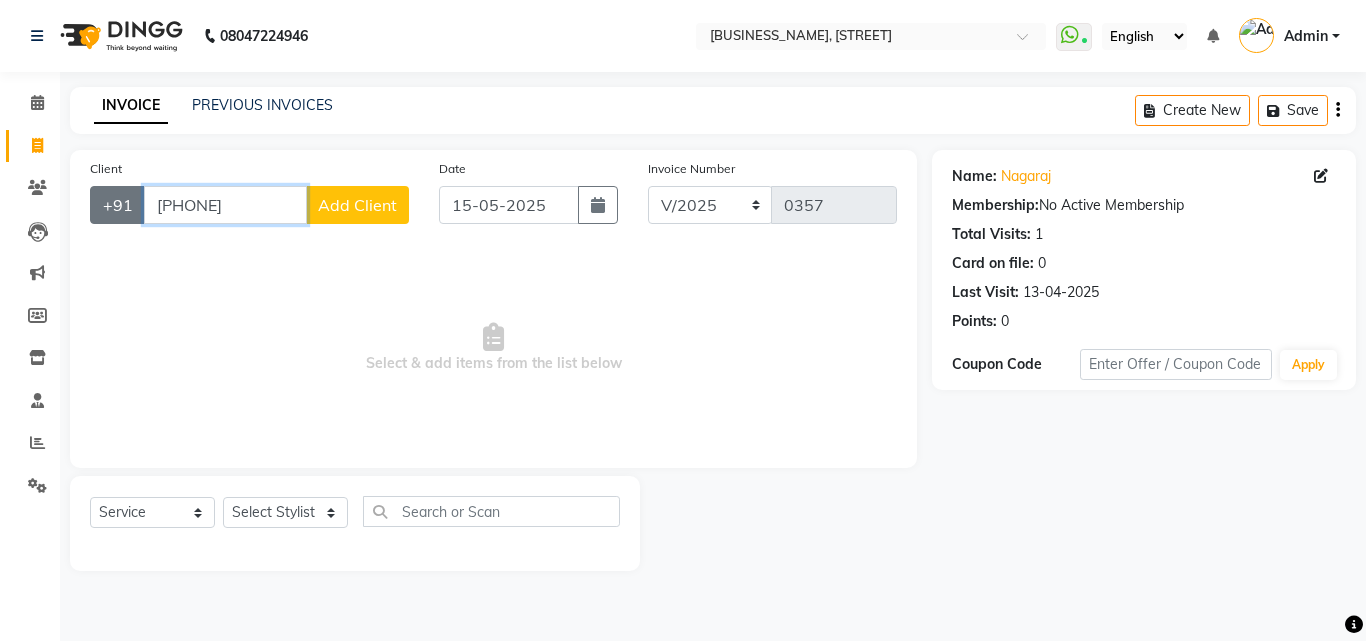 drag, startPoint x: 256, startPoint y: 193, endPoint x: 132, endPoint y: 214, distance: 125.765656 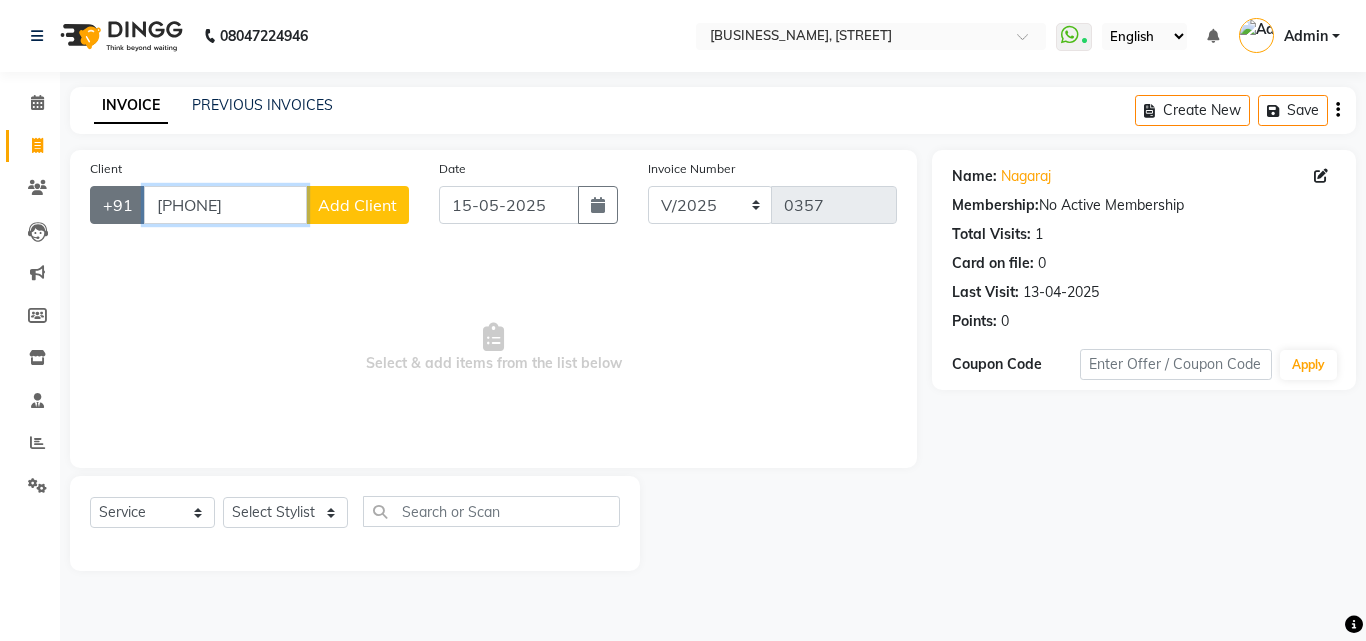 click on "+[COUNTRY_CODE] [PHONE] Add Client" 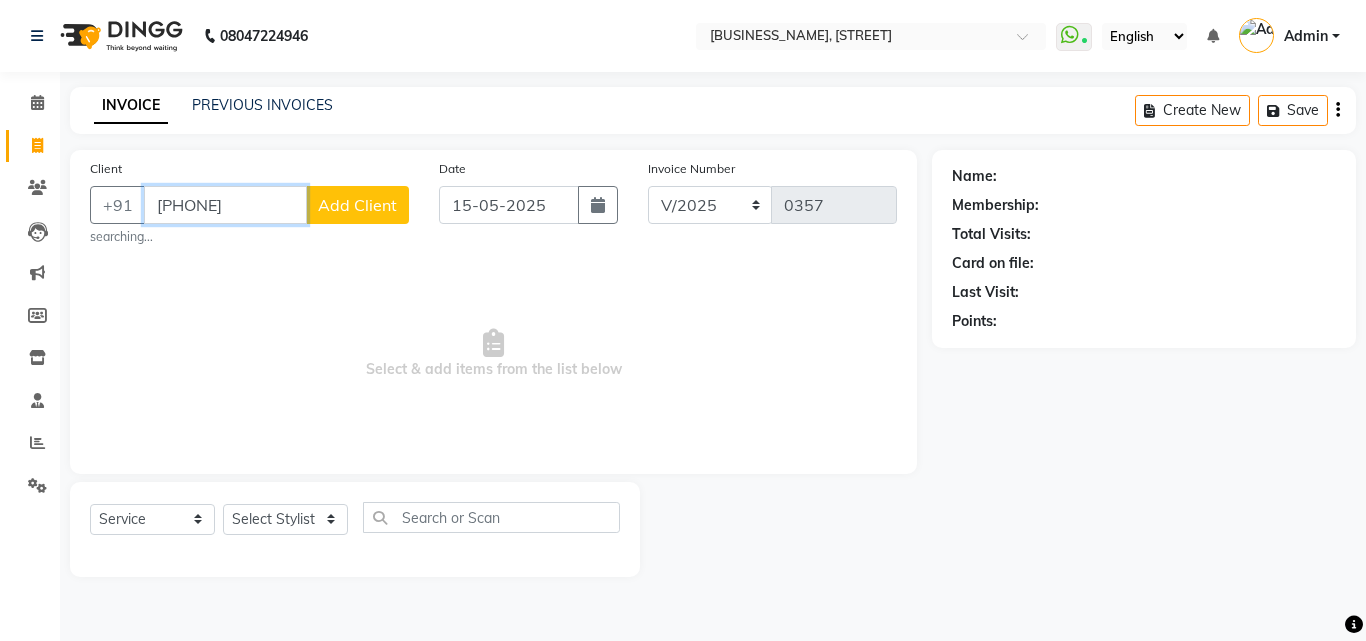 type on "[PHONE]" 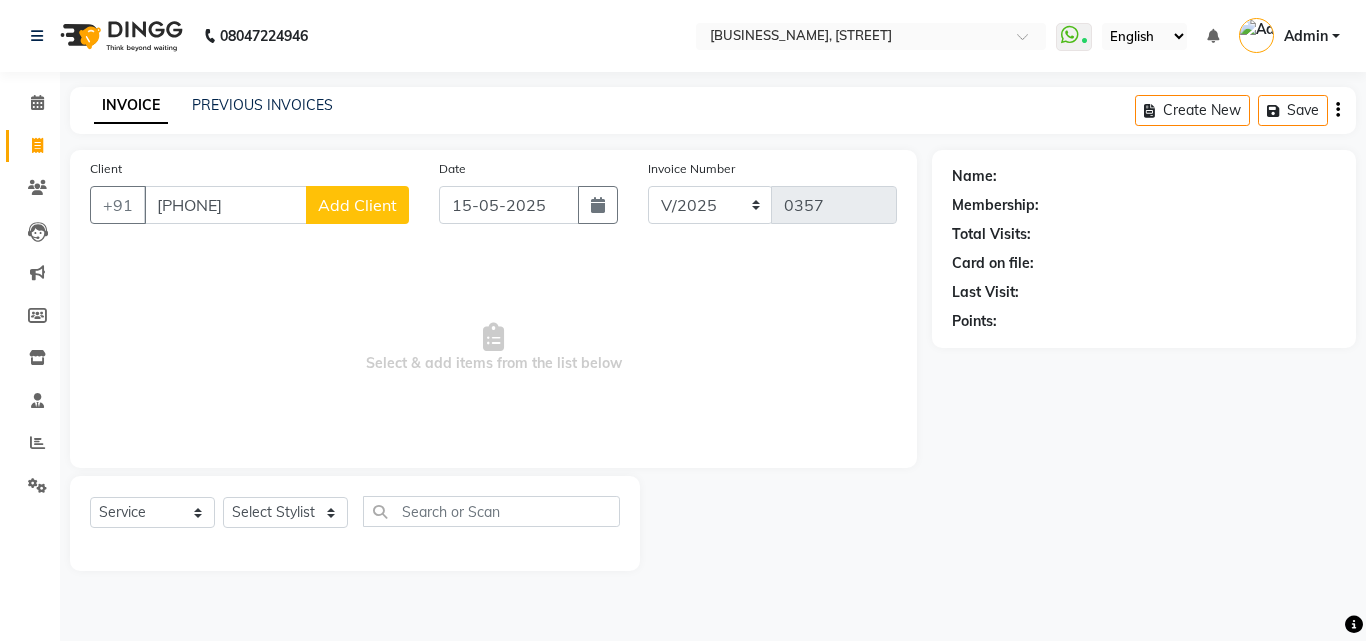 click on "Add Client" 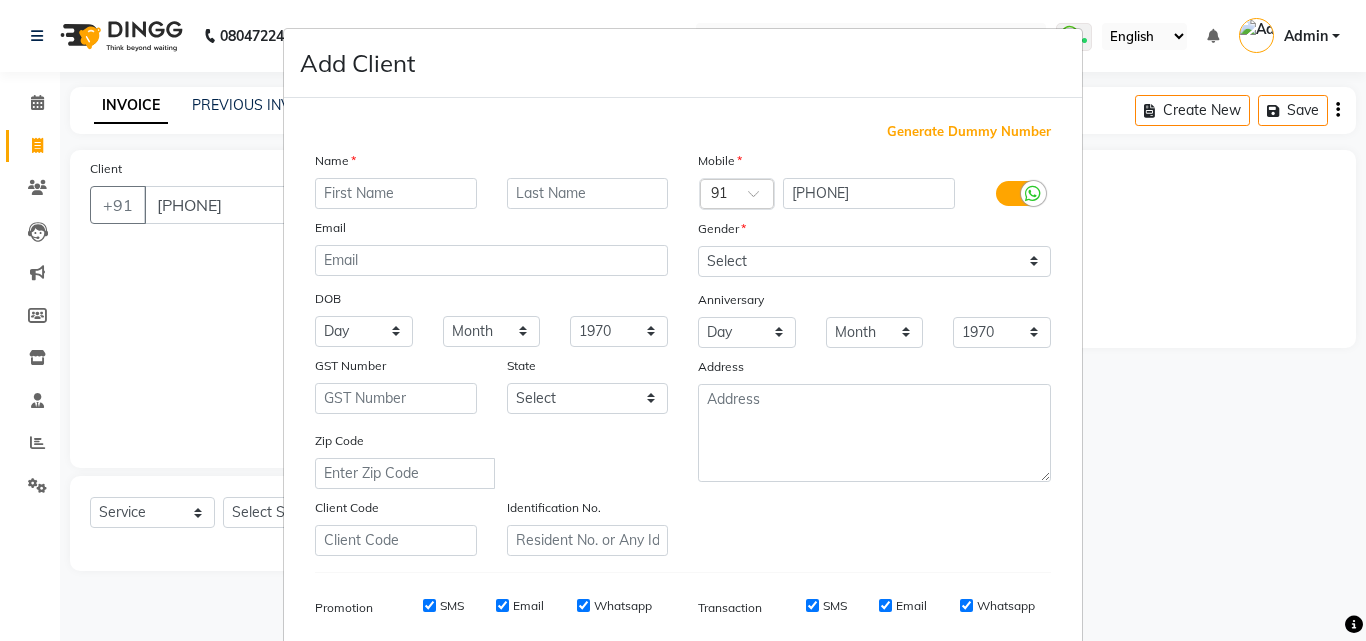 click at bounding box center (396, 193) 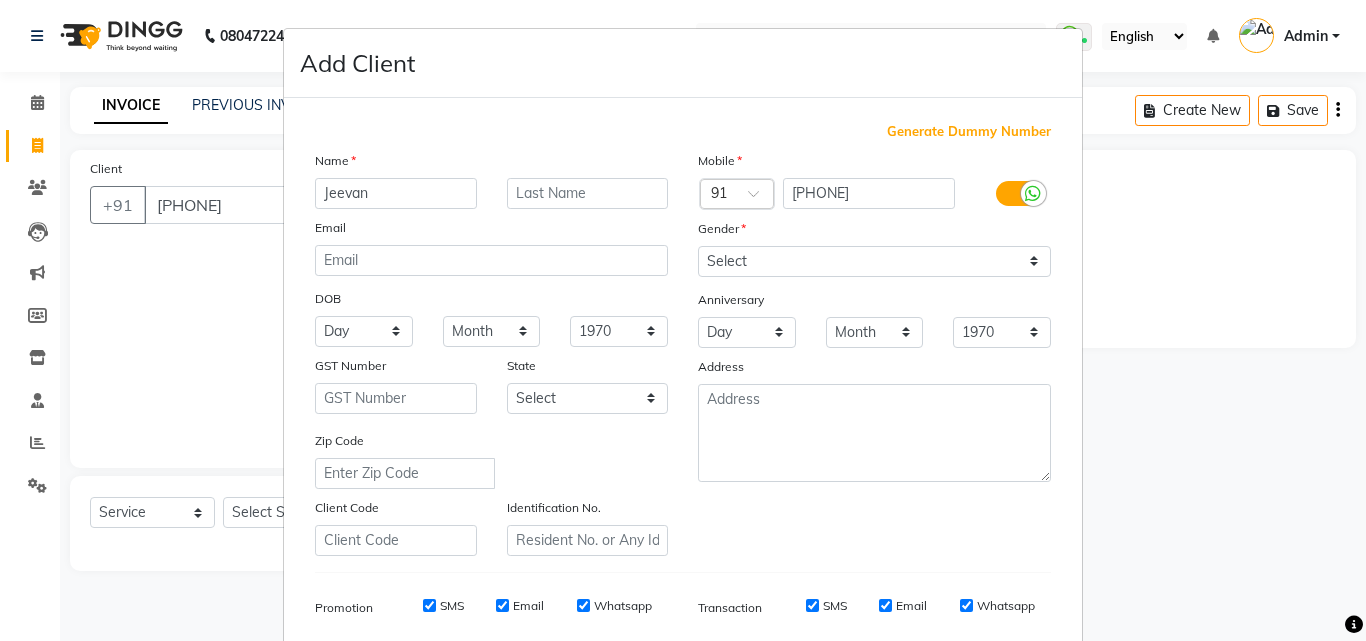 type on "Jeevan" 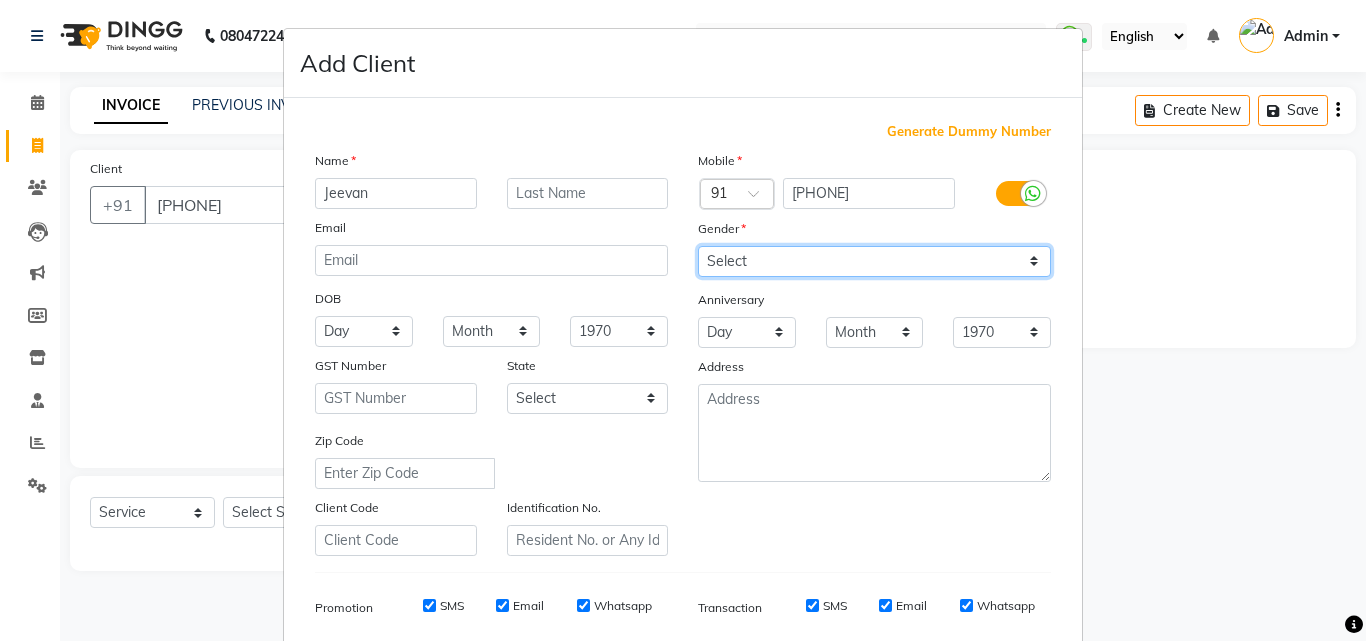 click on "Select Male Female Other Prefer Not To Say" at bounding box center (874, 261) 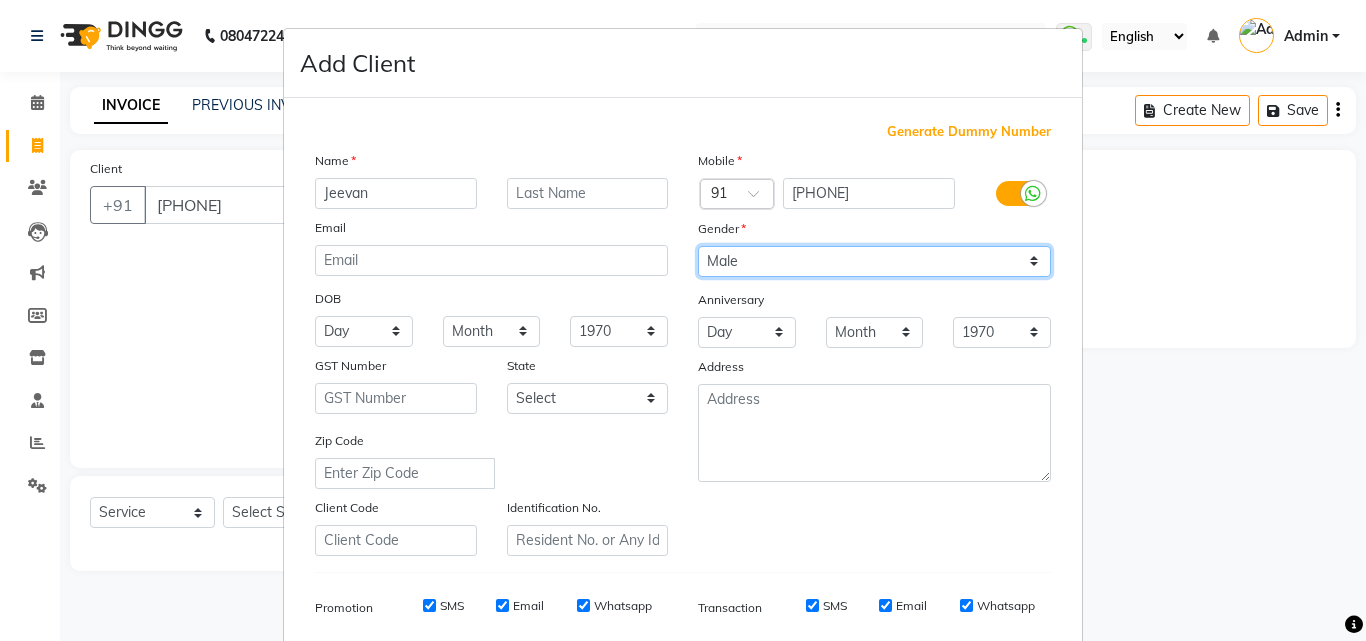 click on "Select Male Female Other Prefer Not To Say" at bounding box center (874, 261) 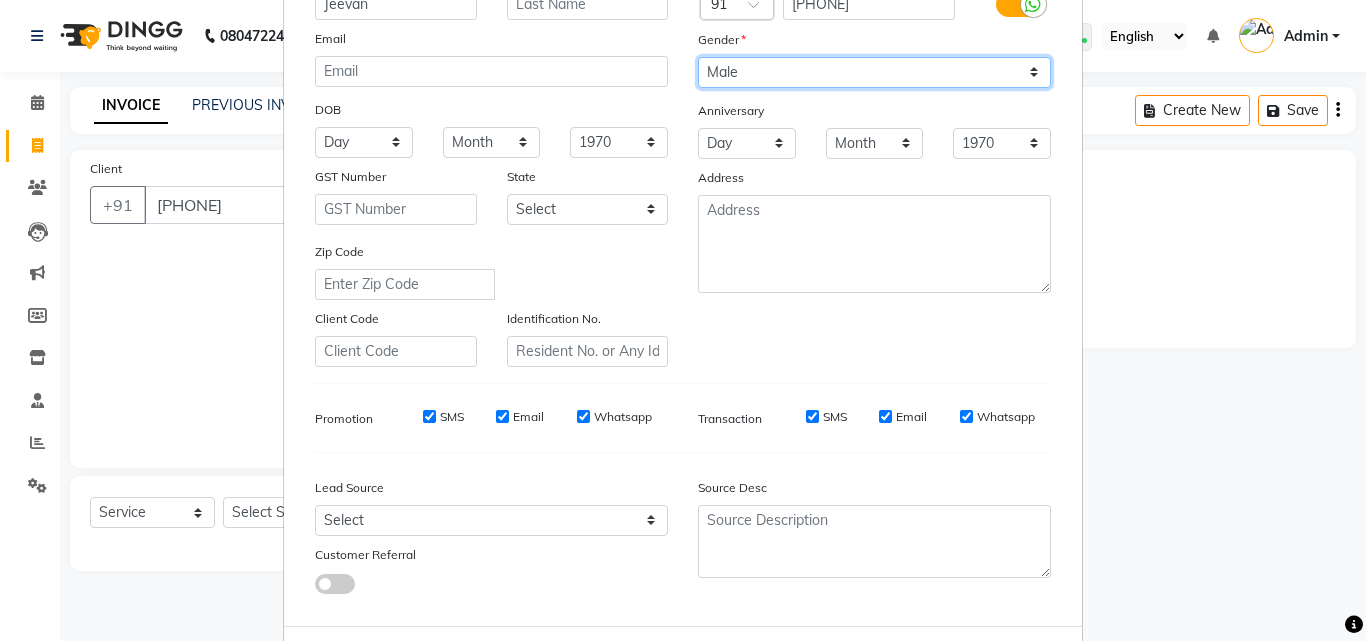 scroll, scrollTop: 82, scrollLeft: 0, axis: vertical 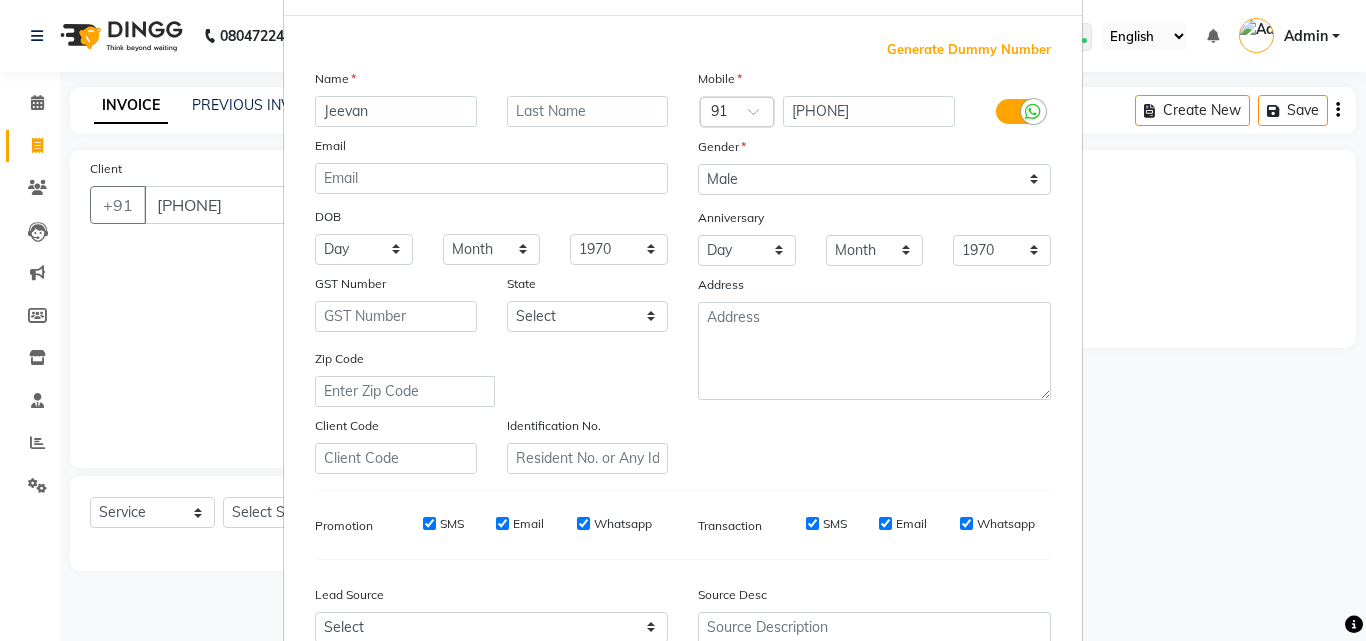 click at bounding box center [1018, 112] 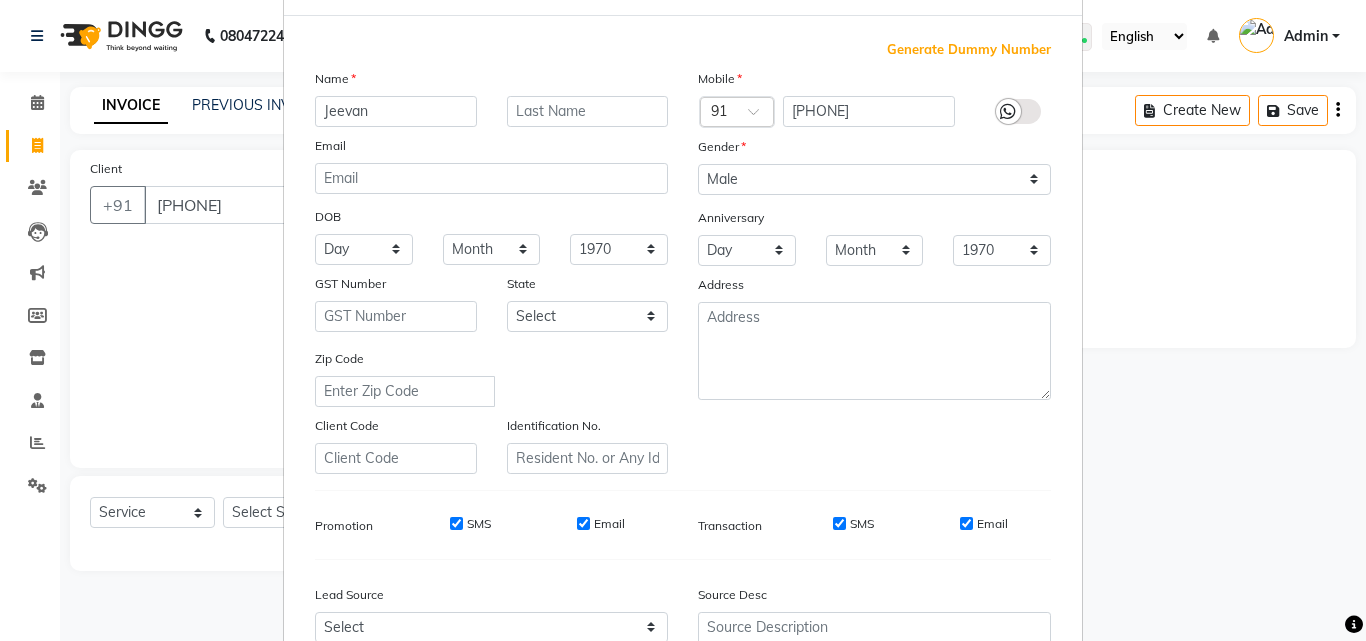 click on "SMS" at bounding box center (839, 523) 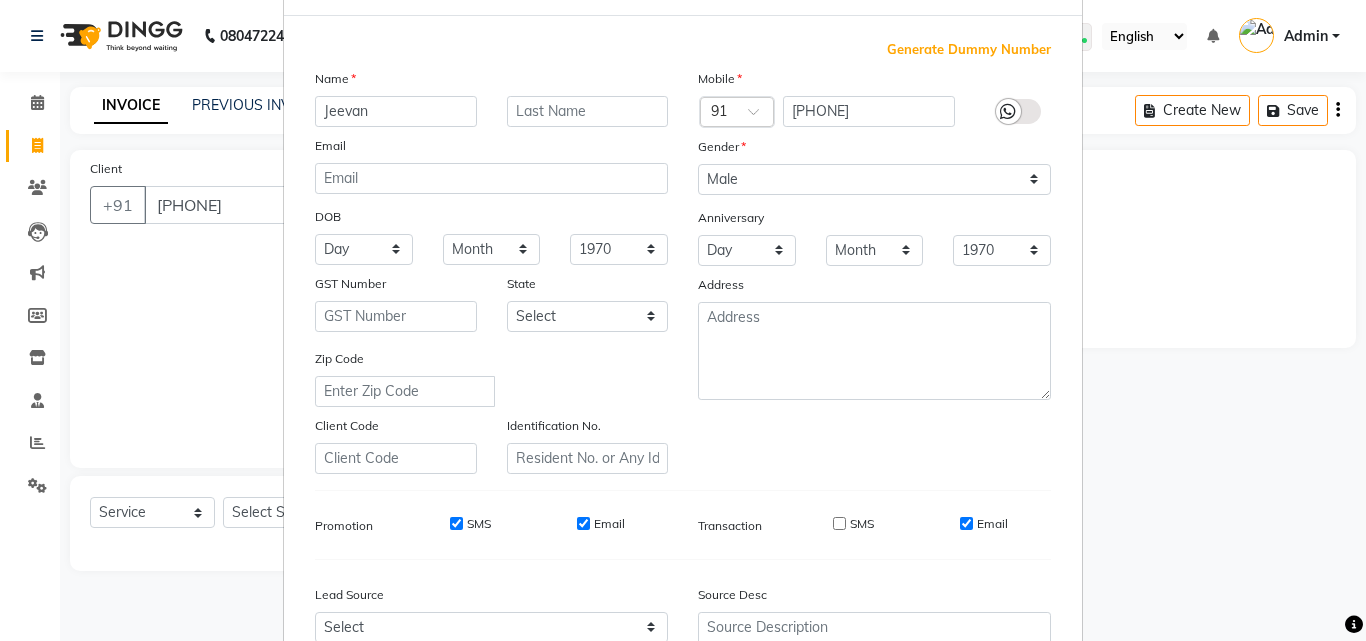 click on "Email" at bounding box center [984, 524] 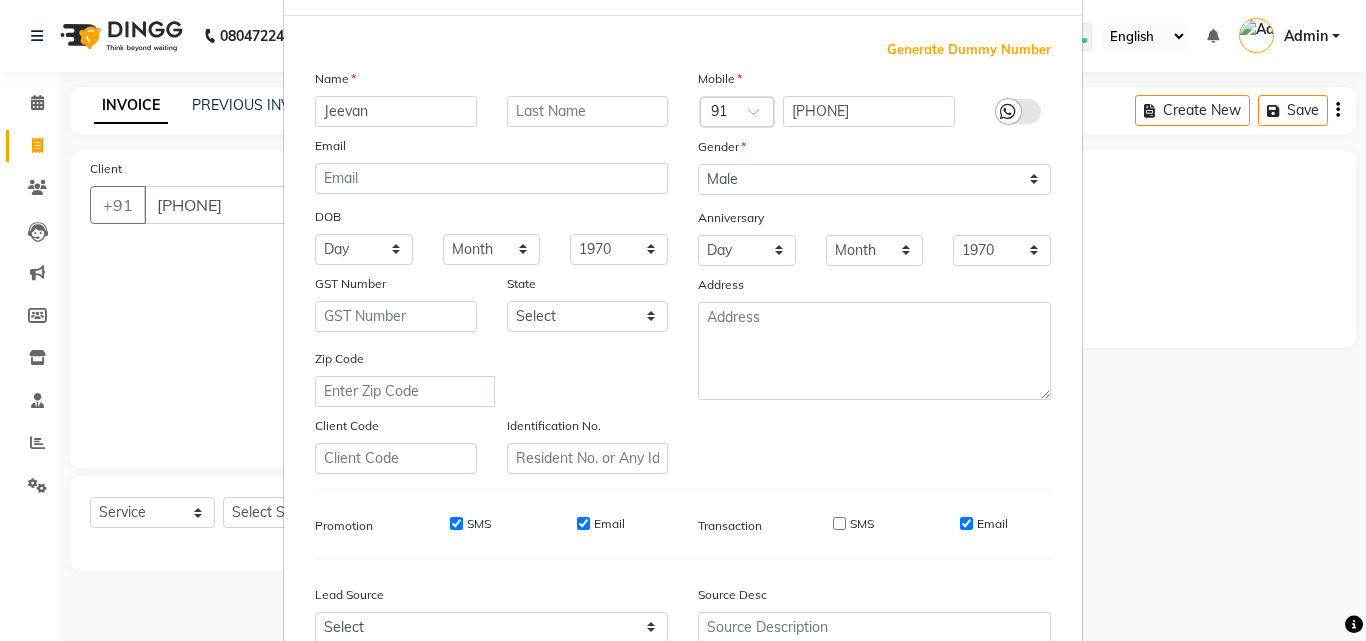 checkbox on "false" 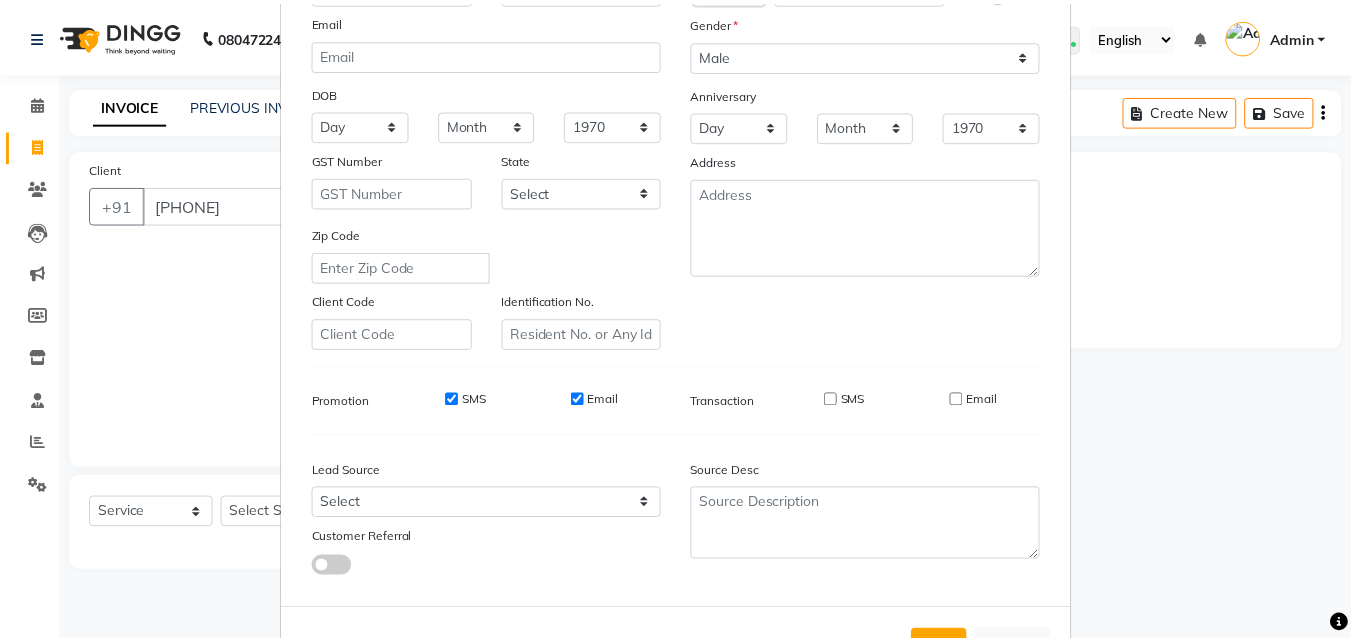 scroll, scrollTop: 282, scrollLeft: 0, axis: vertical 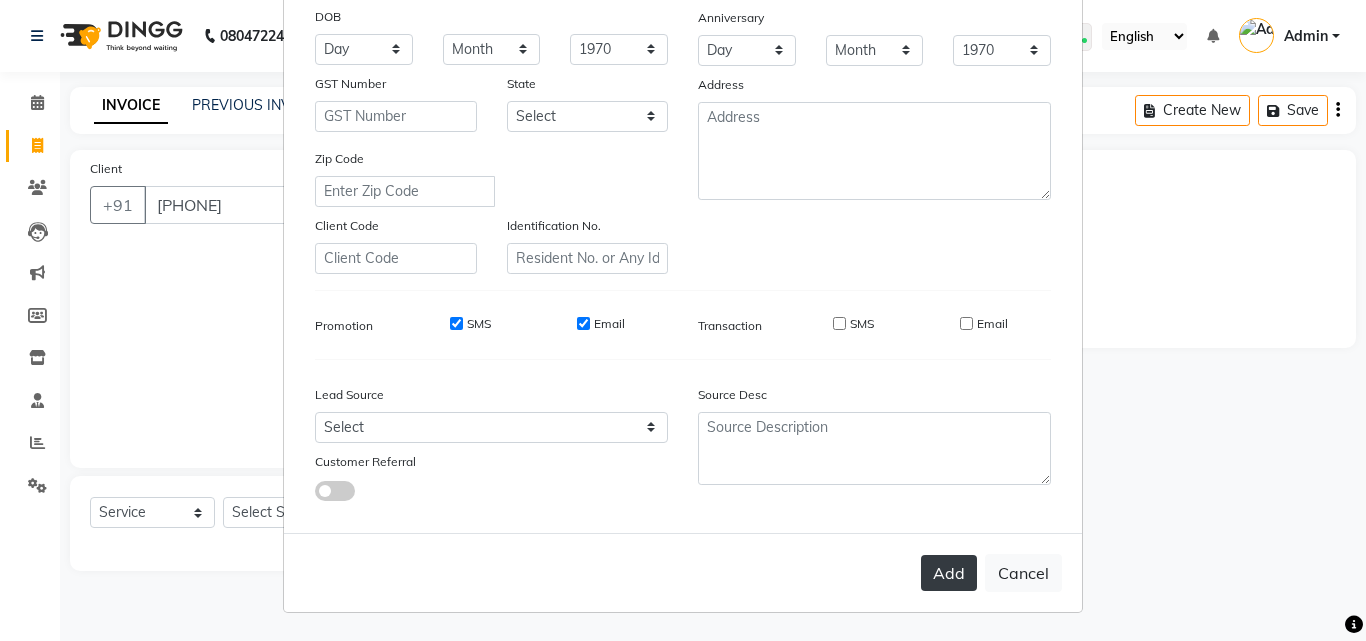 click on "Add" at bounding box center (949, 573) 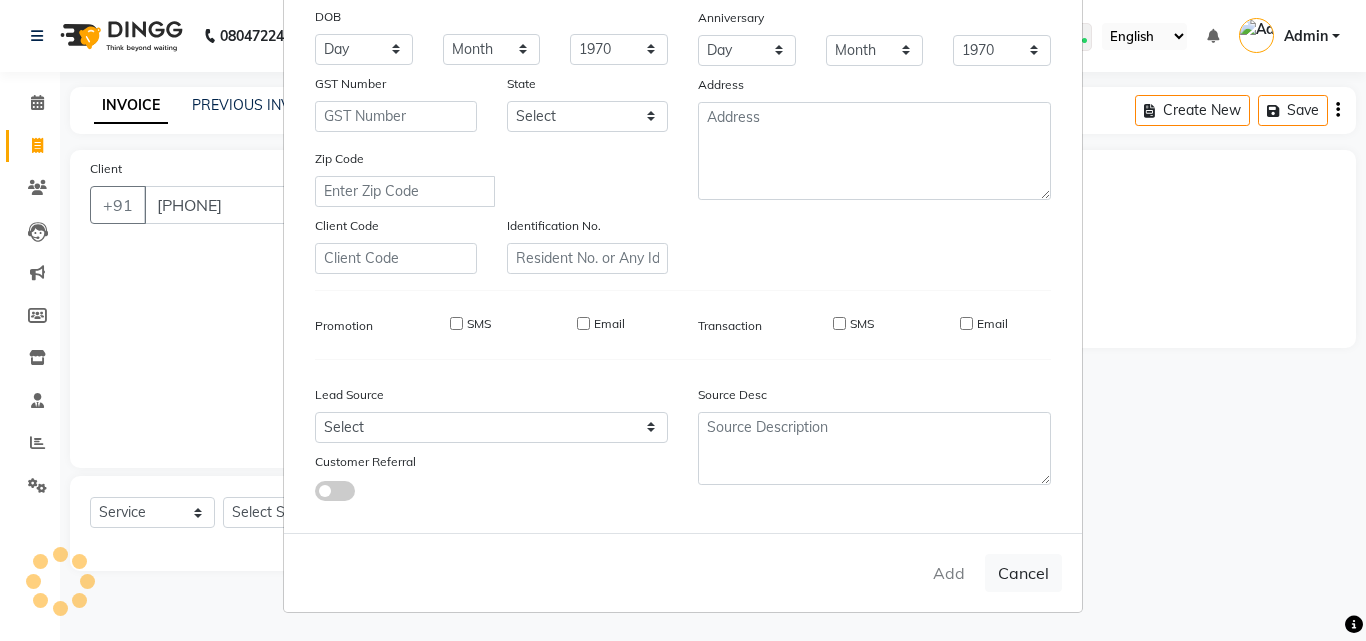 type 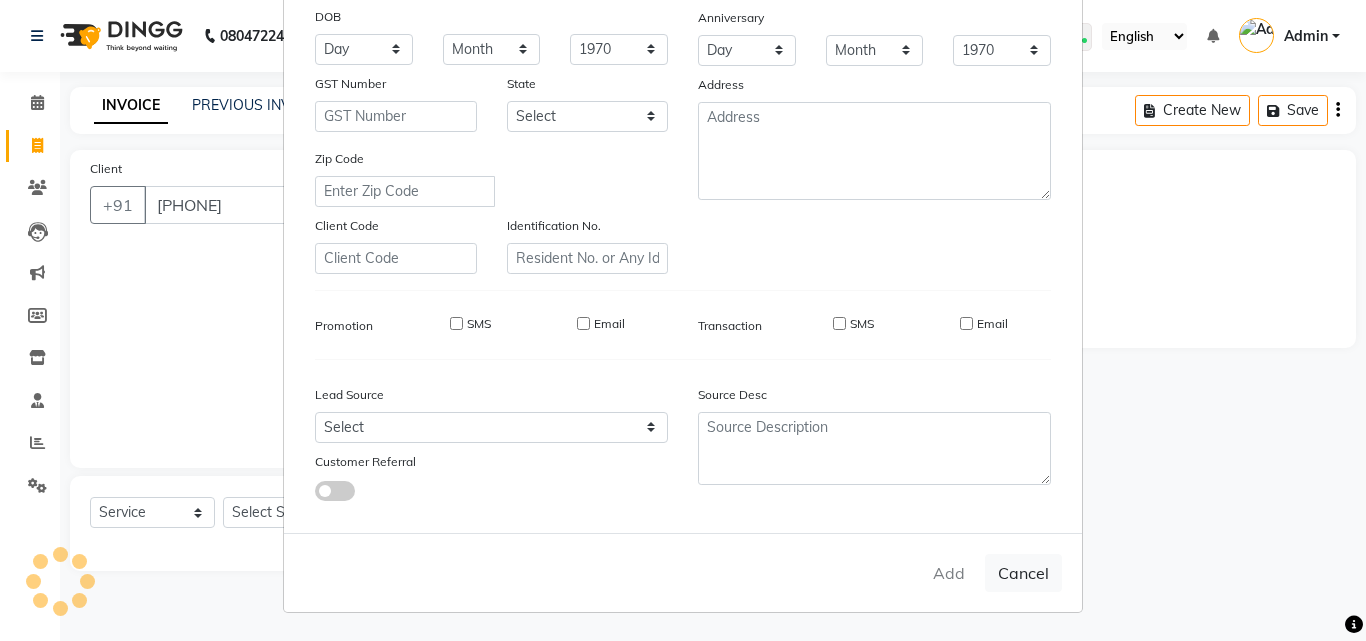 select 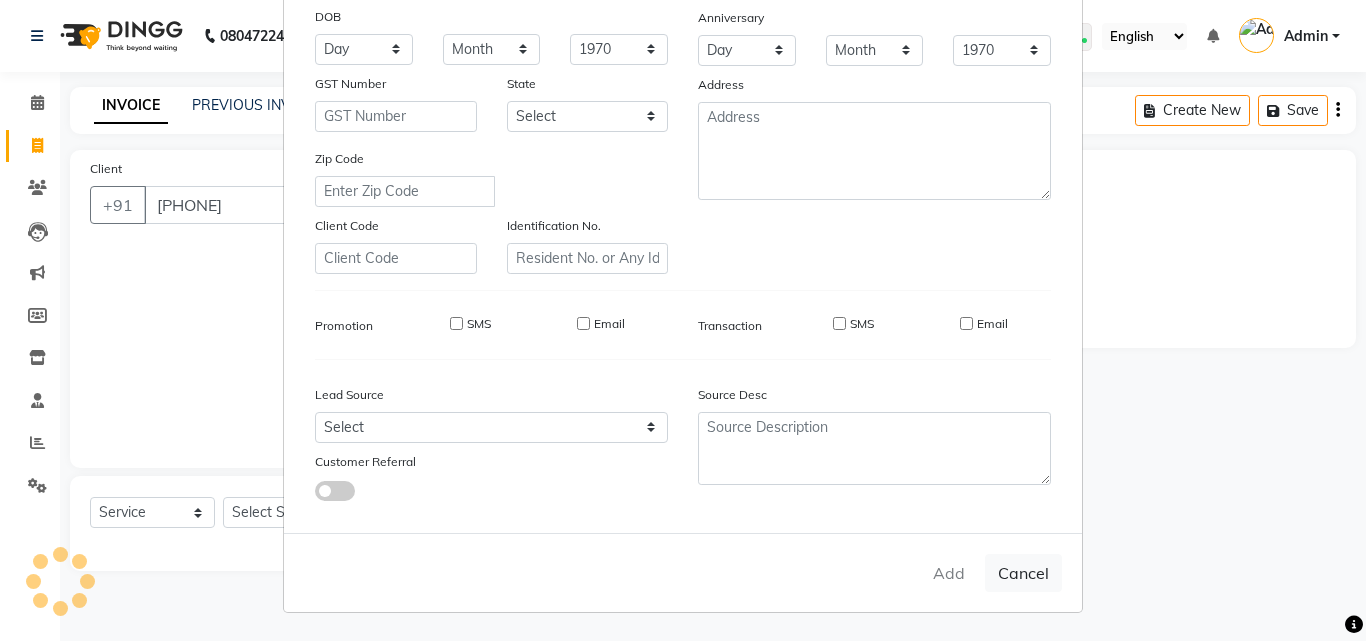 select 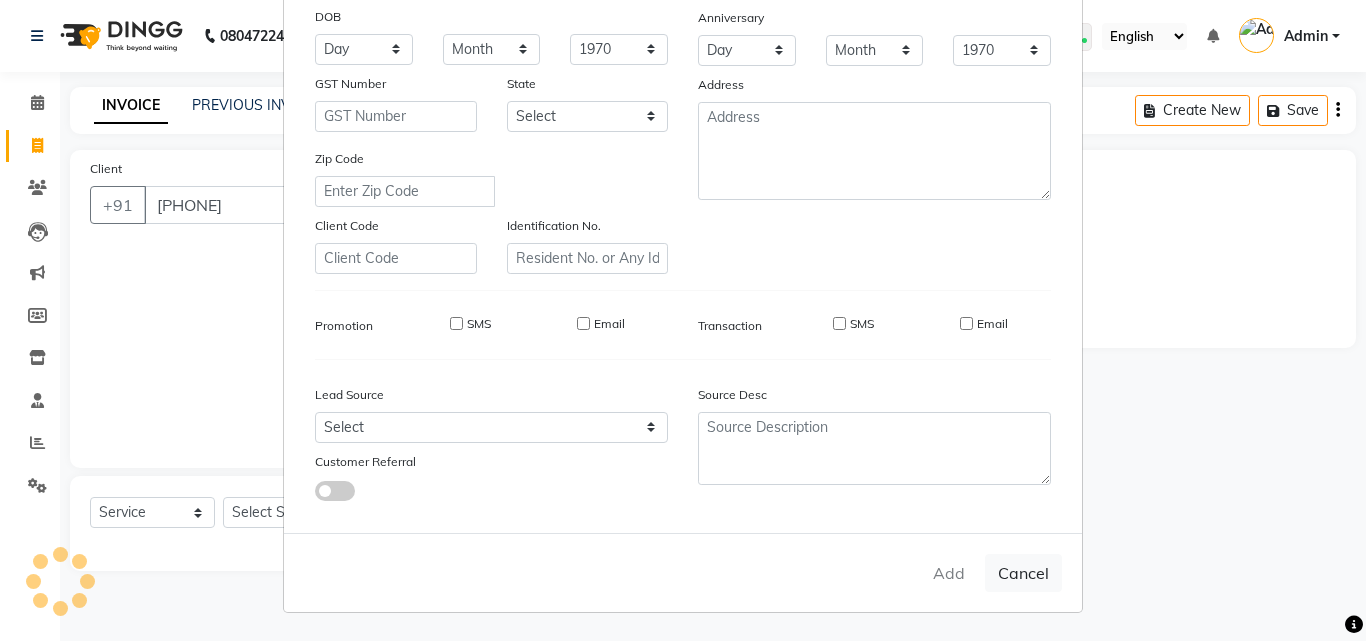 select 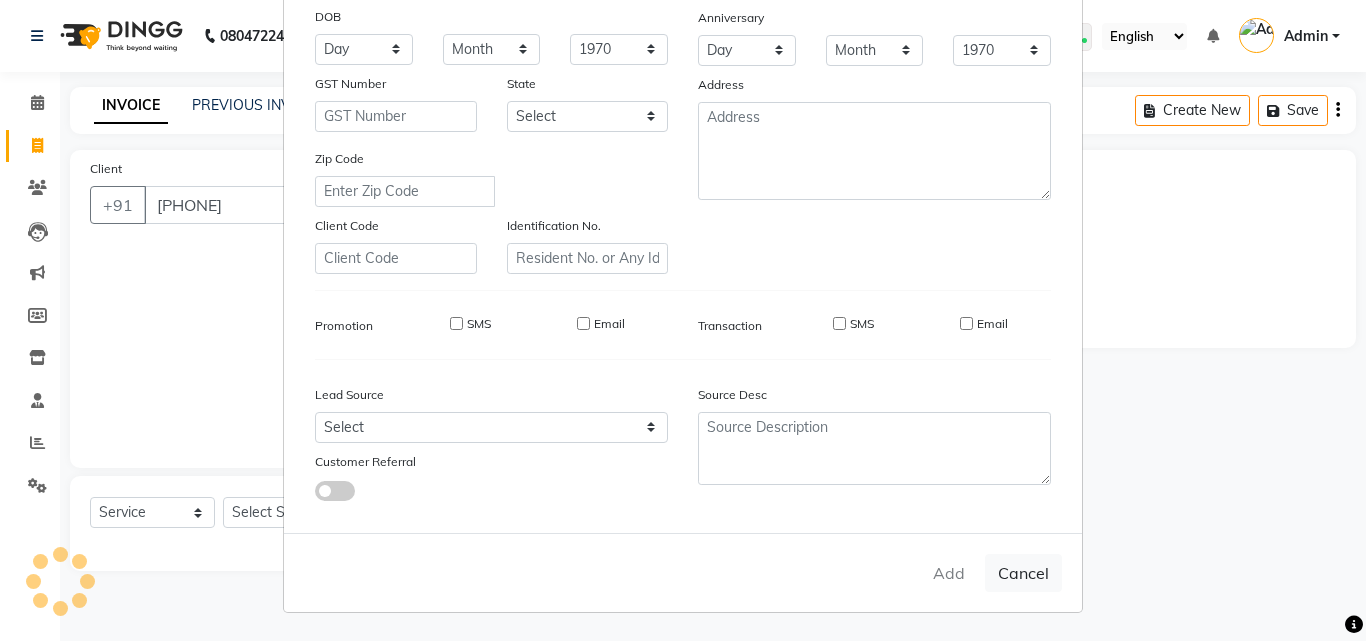 type 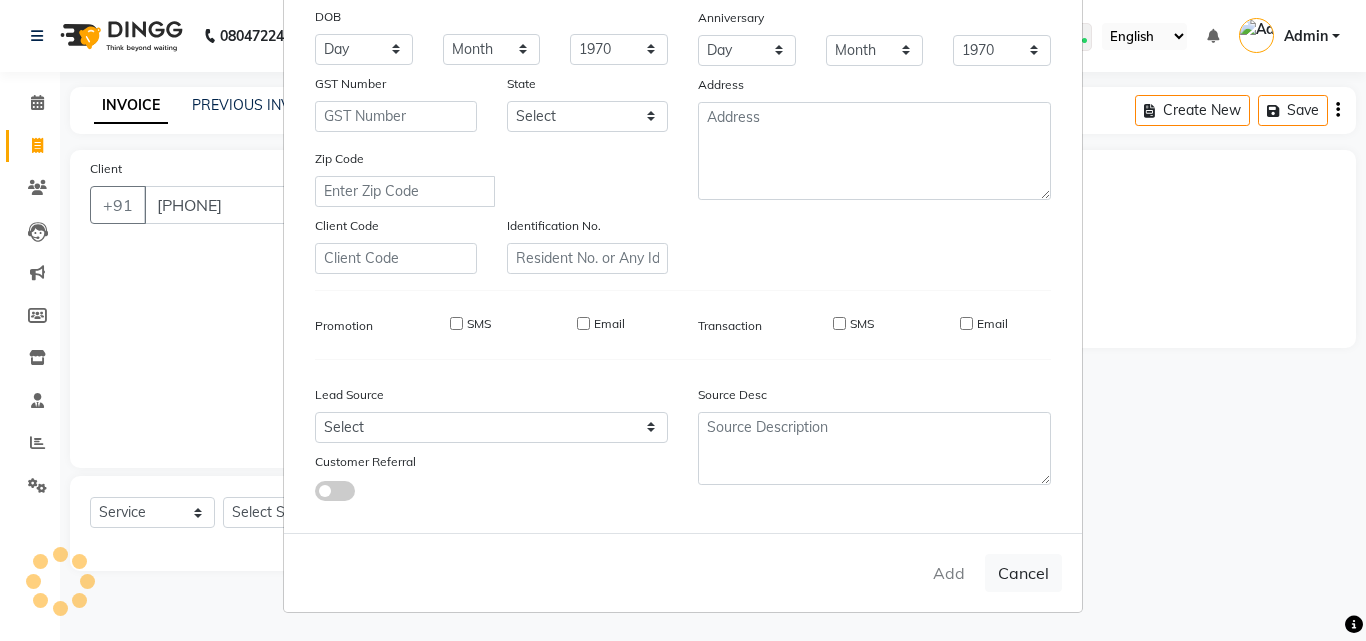 select 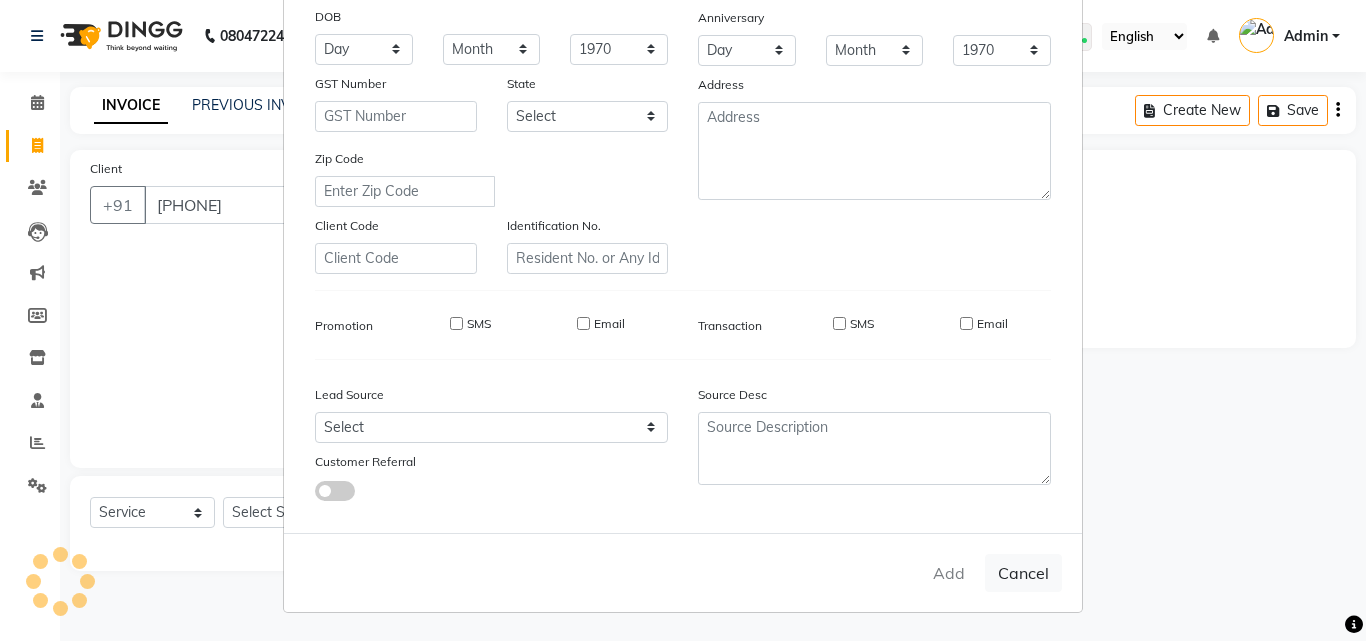 select 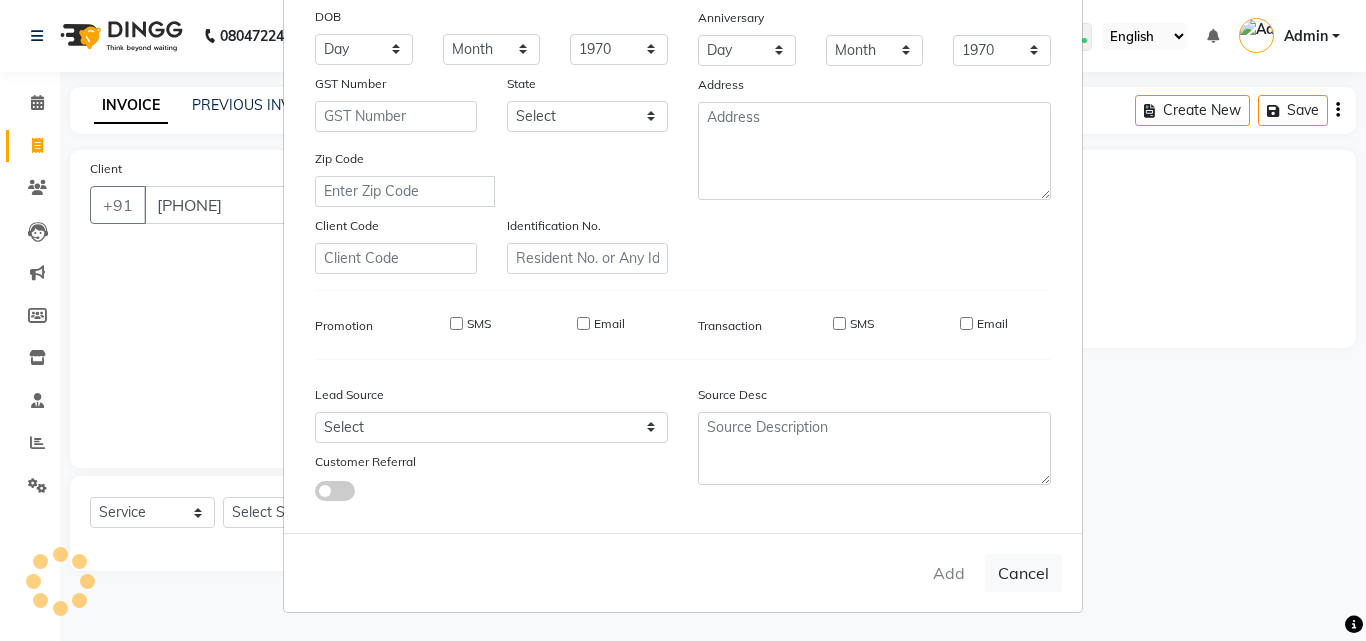 select 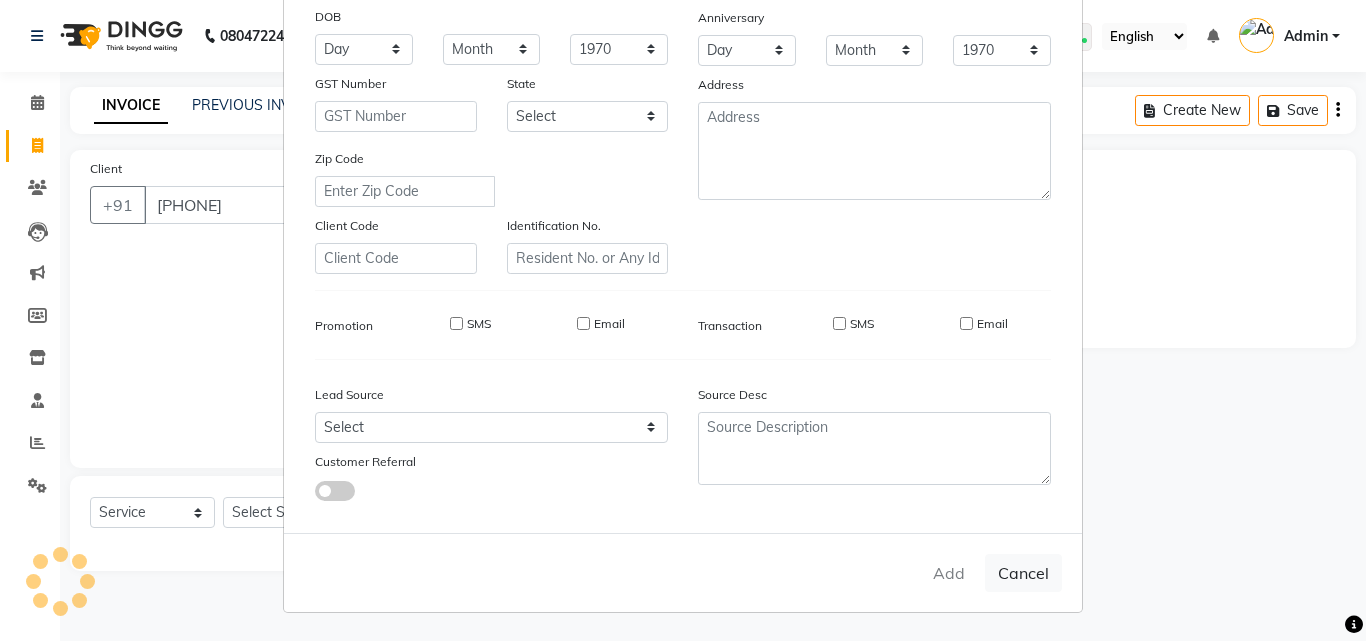 select 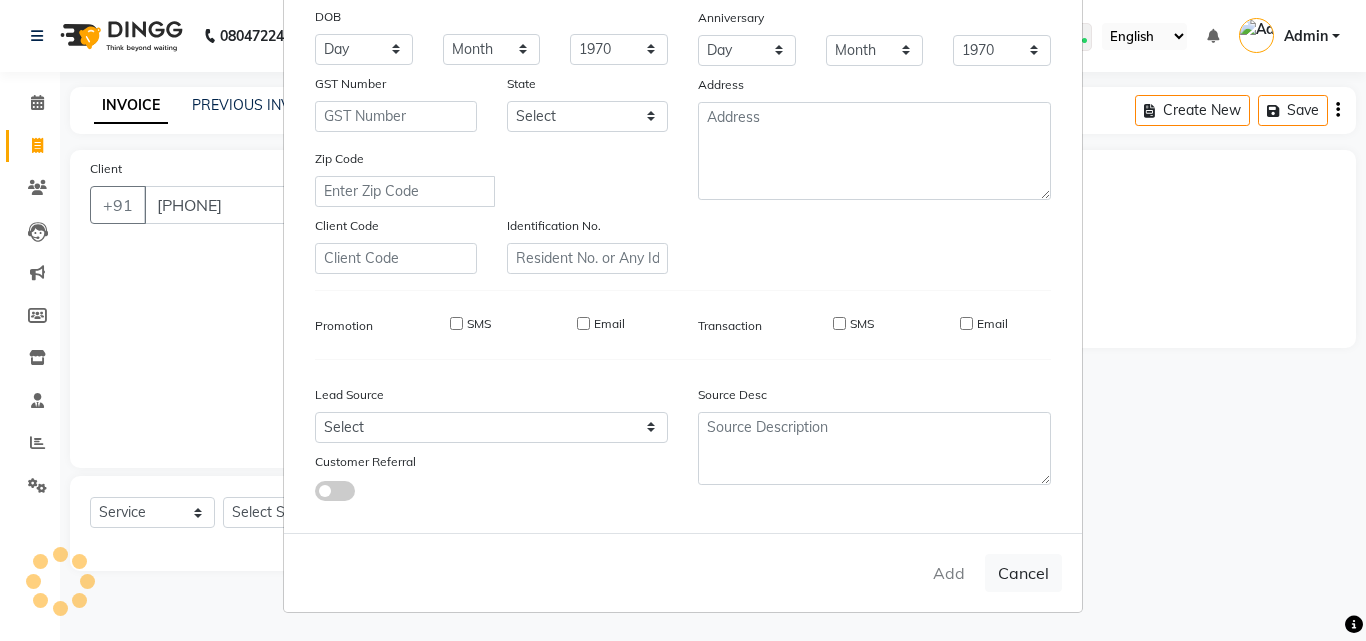 checkbox on "false" 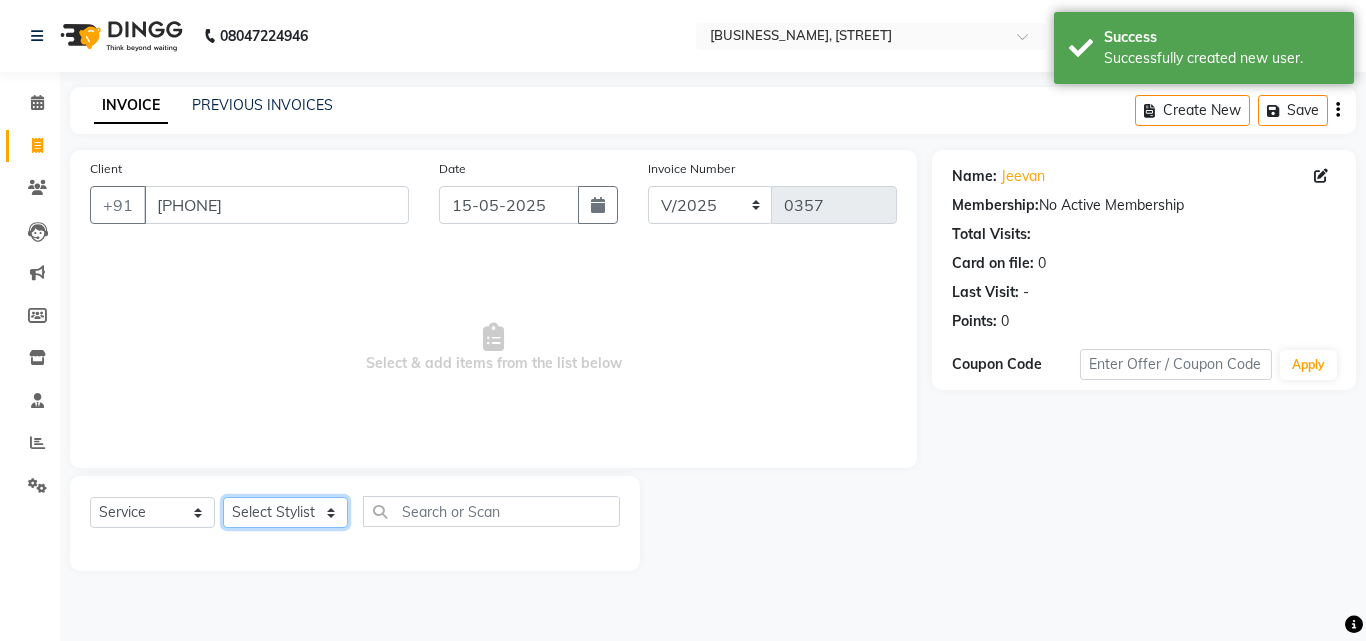 click on "Select Stylist Admin Arman Deepa Mangar Jayashree S [FIRST] [LAST] Preema Rashmi Shubha Devadiga Sony Priya Syaran" 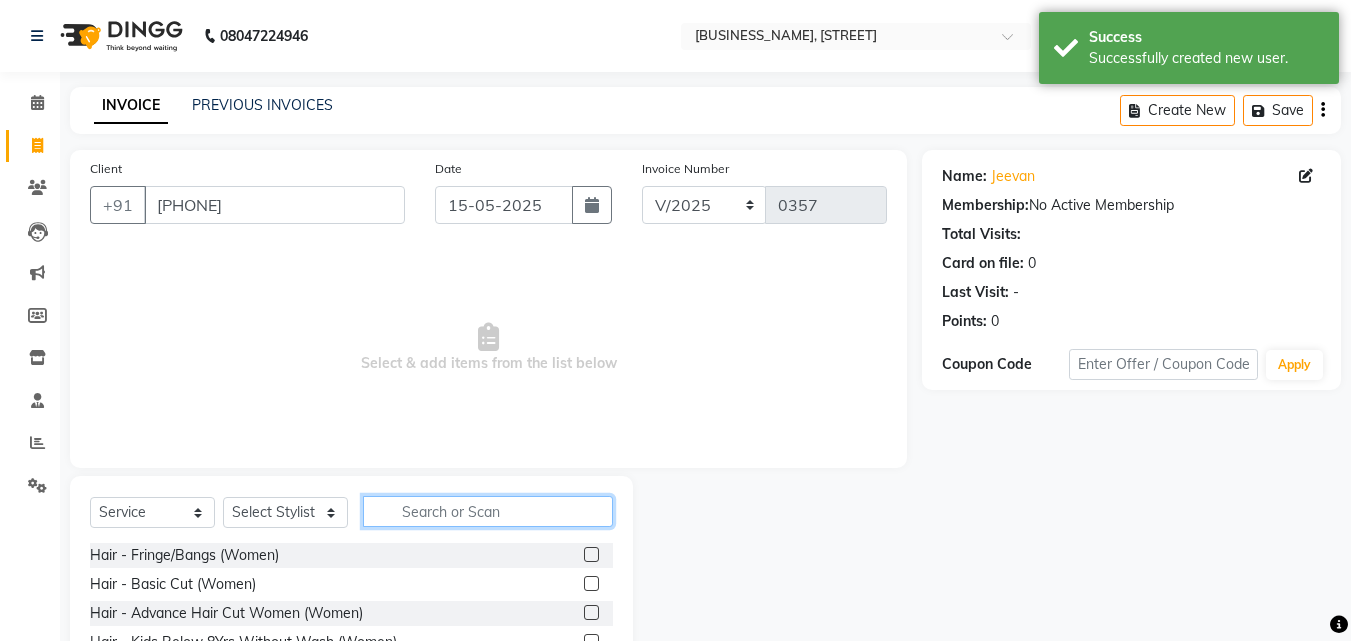 click 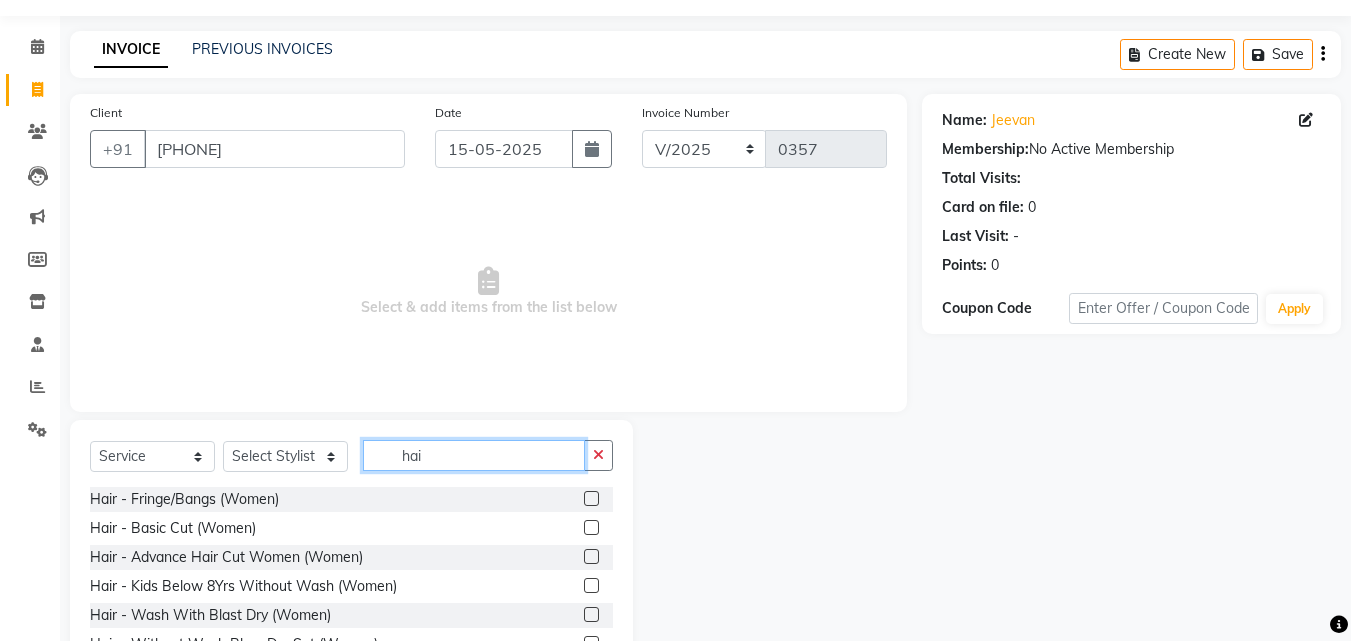 scroll, scrollTop: 100, scrollLeft: 0, axis: vertical 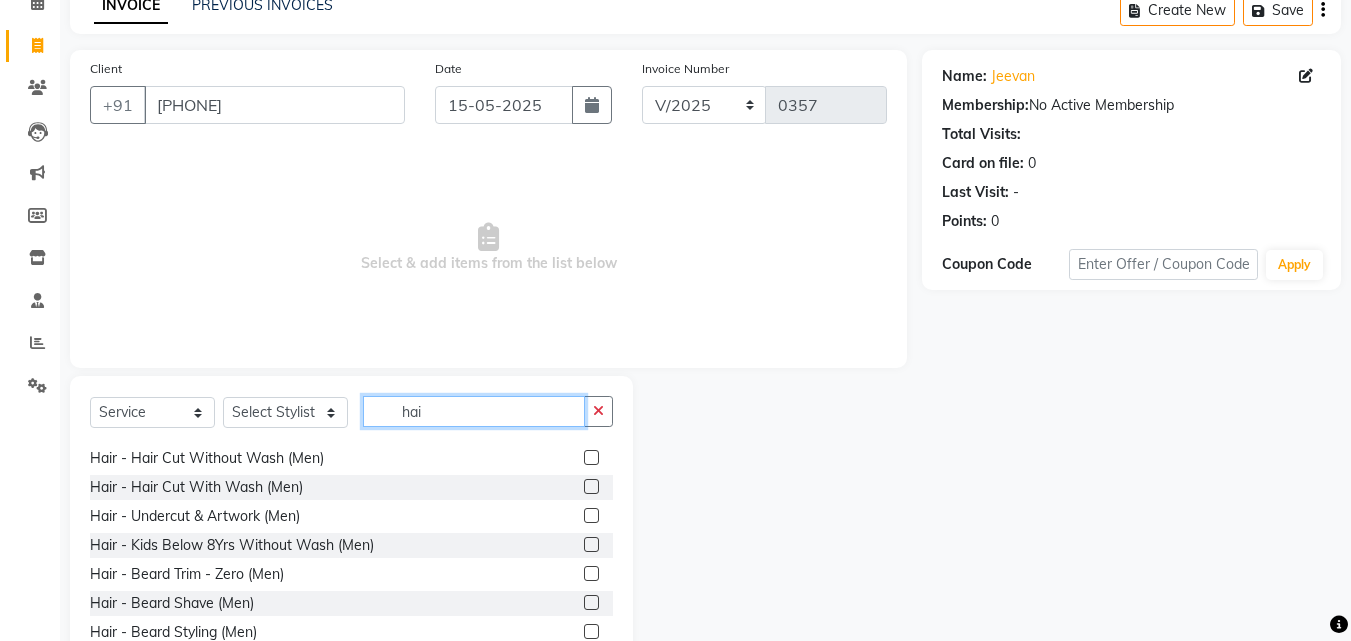 type on "hai" 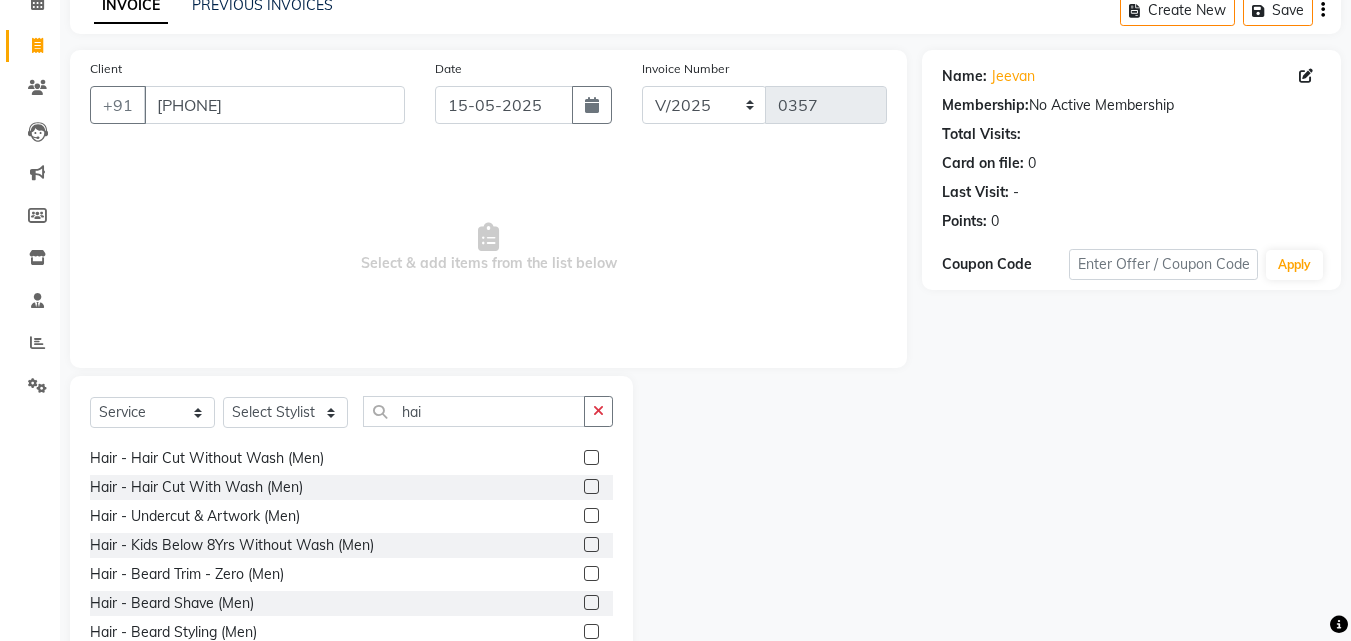 click 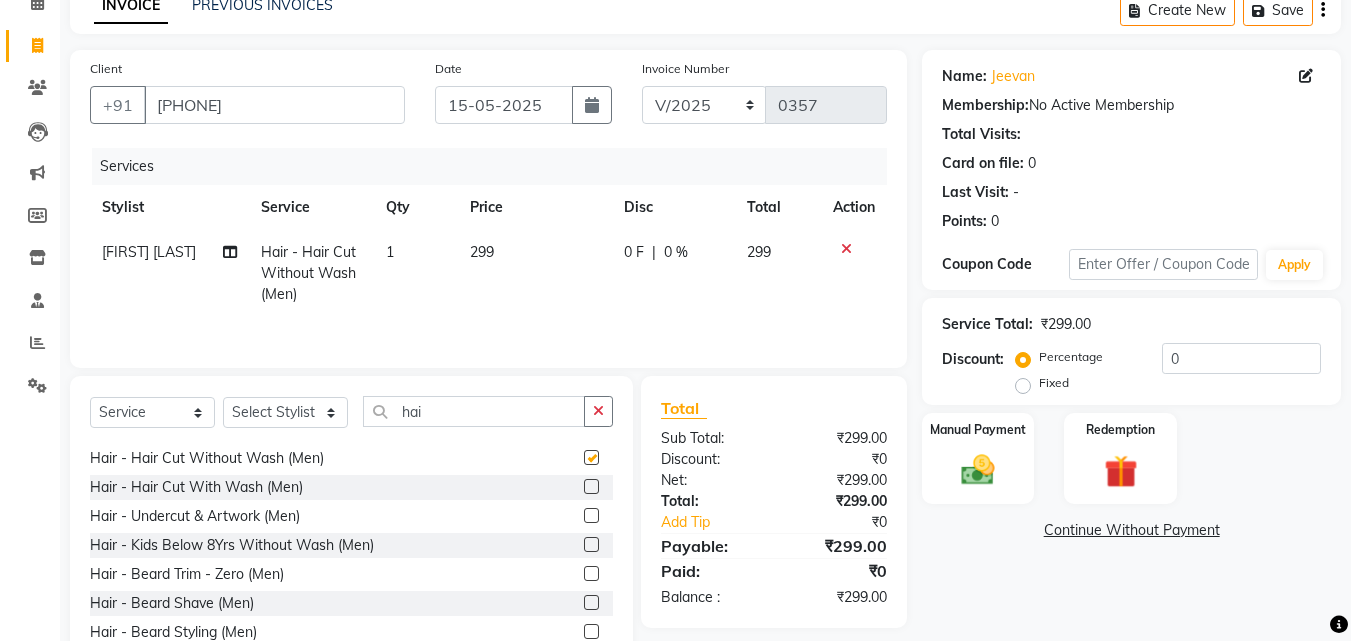 checkbox on "false" 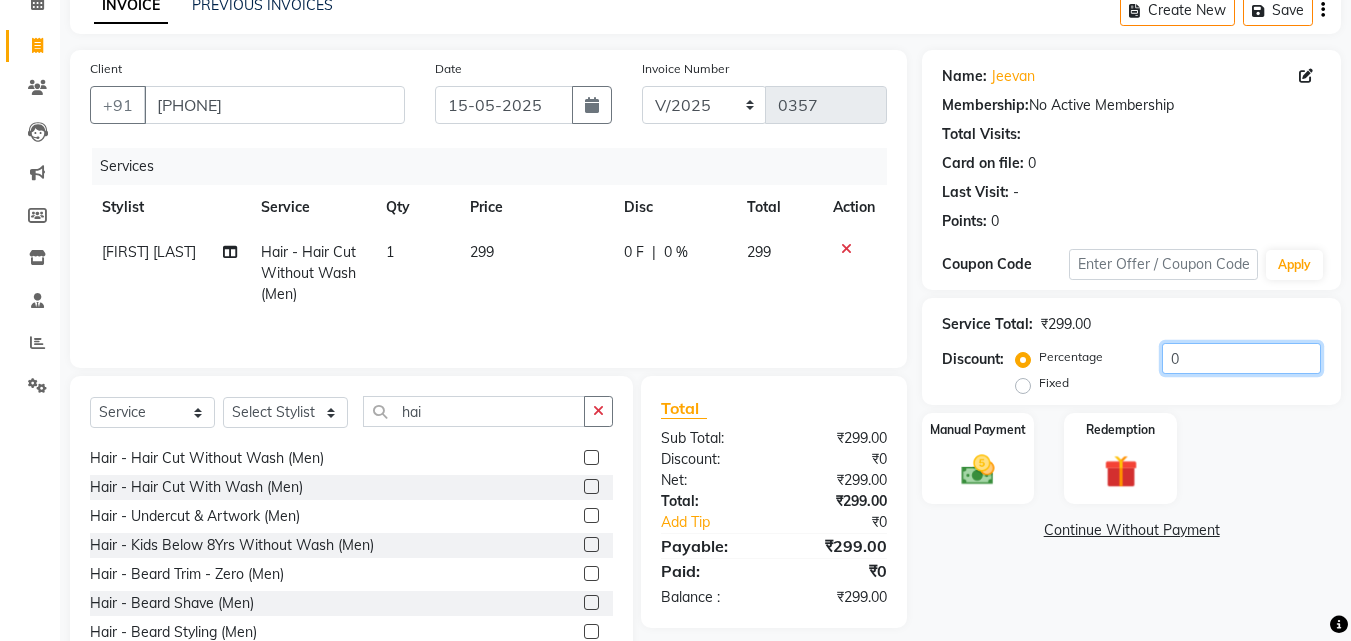 drag, startPoint x: 1185, startPoint y: 364, endPoint x: 1124, endPoint y: 371, distance: 61.400326 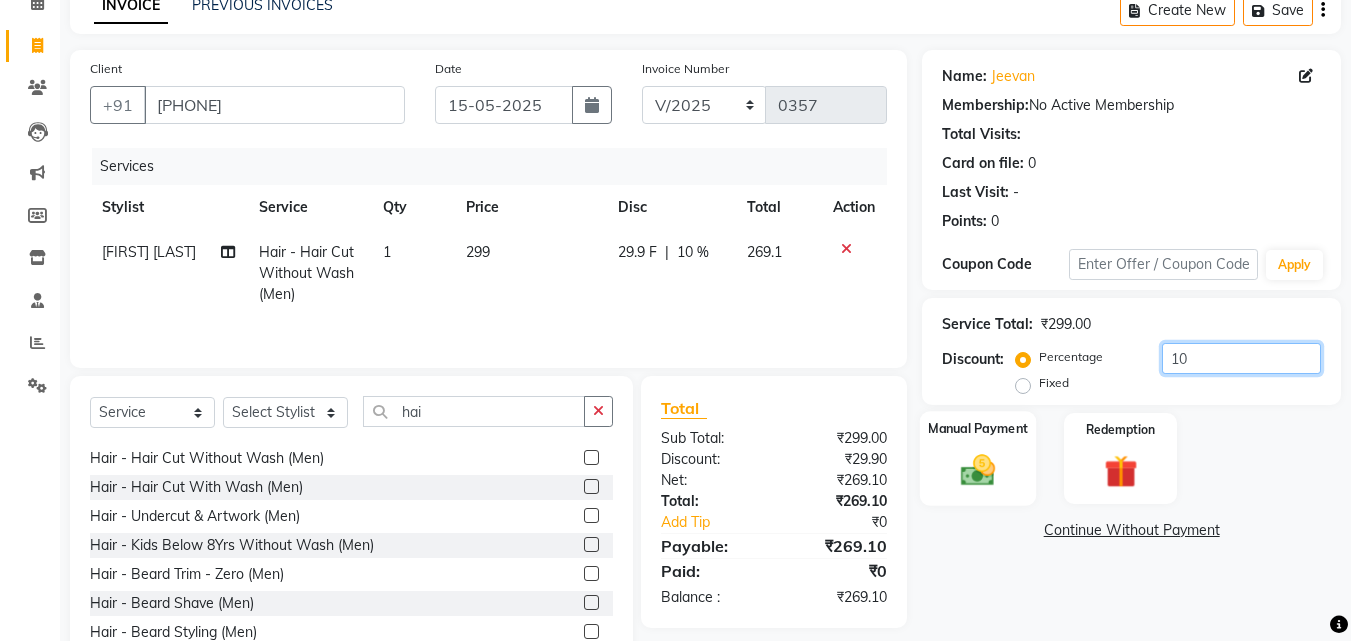 type on "10" 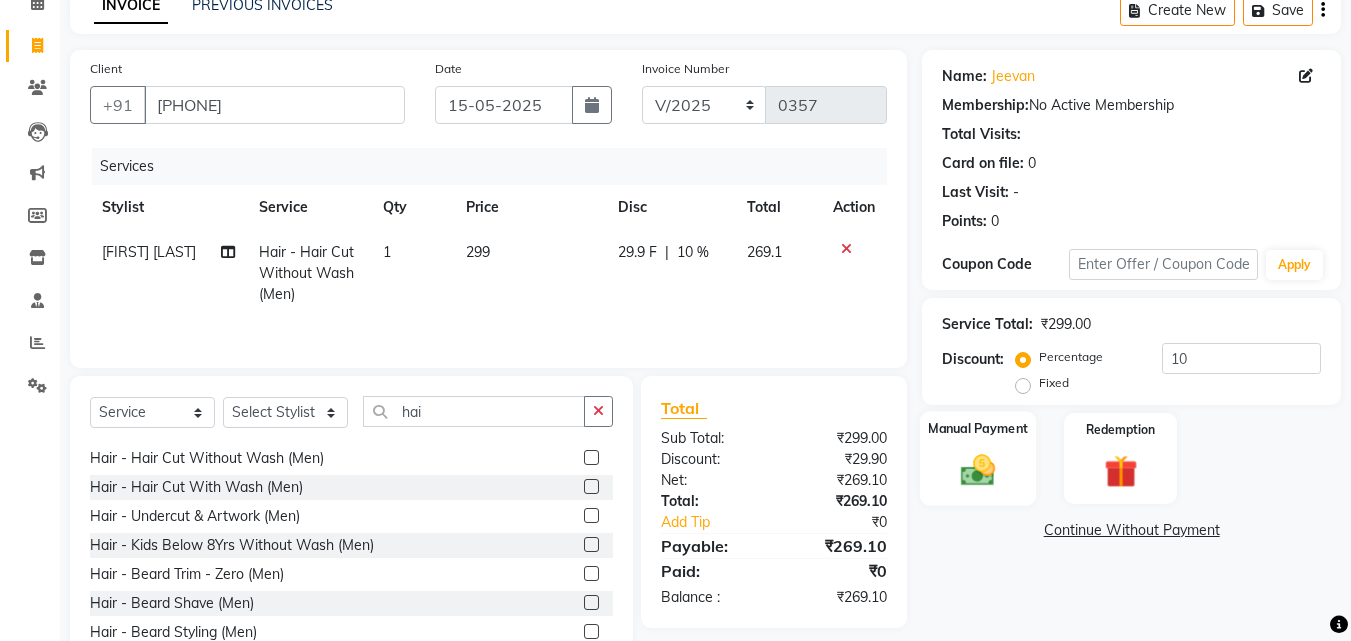 click on "Manual Payment" 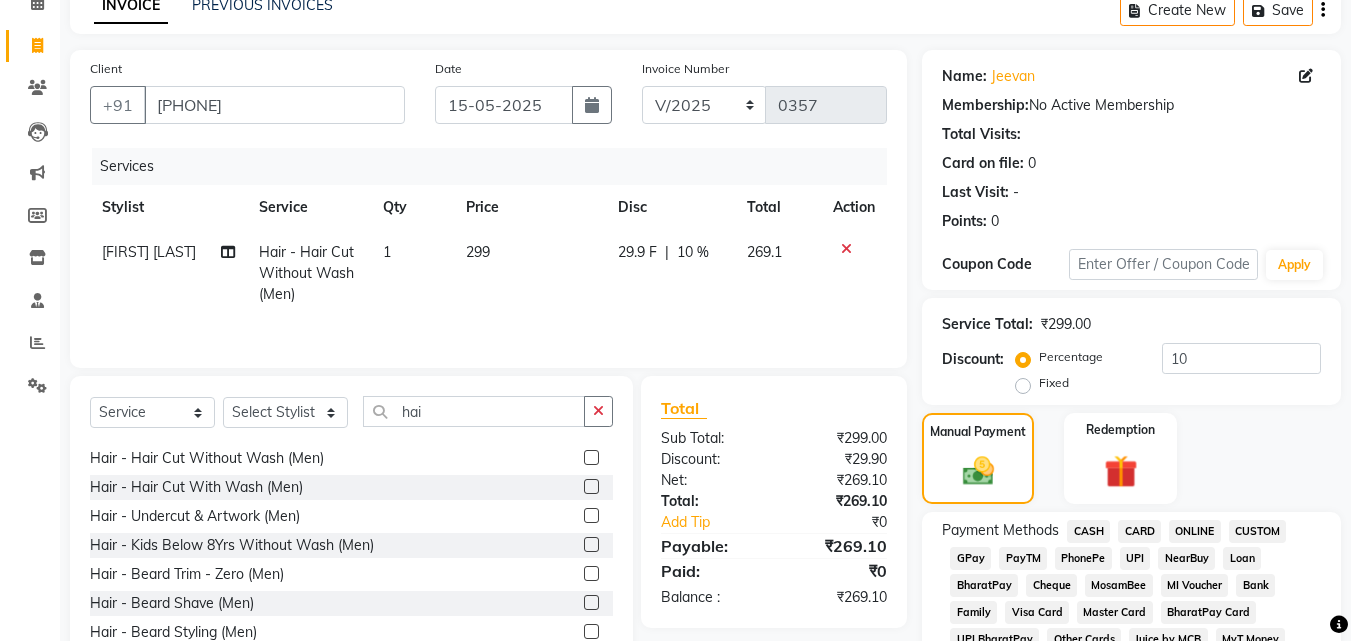 click on "GPay" 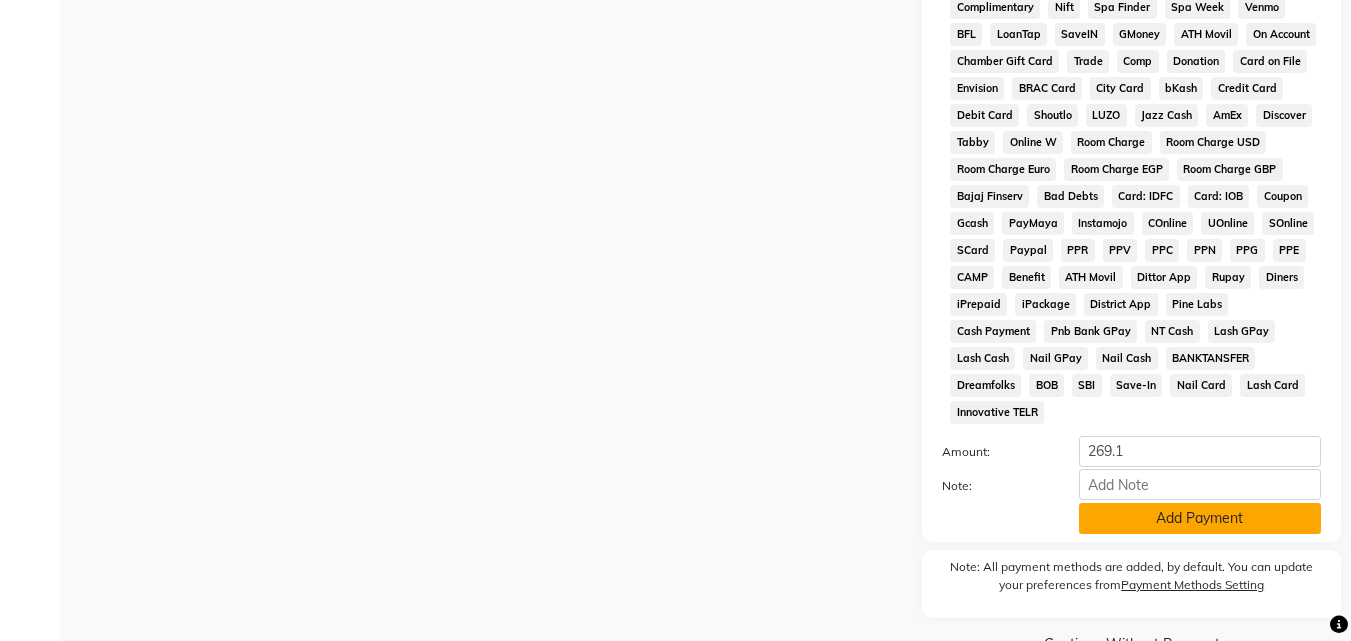 scroll, scrollTop: 861, scrollLeft: 0, axis: vertical 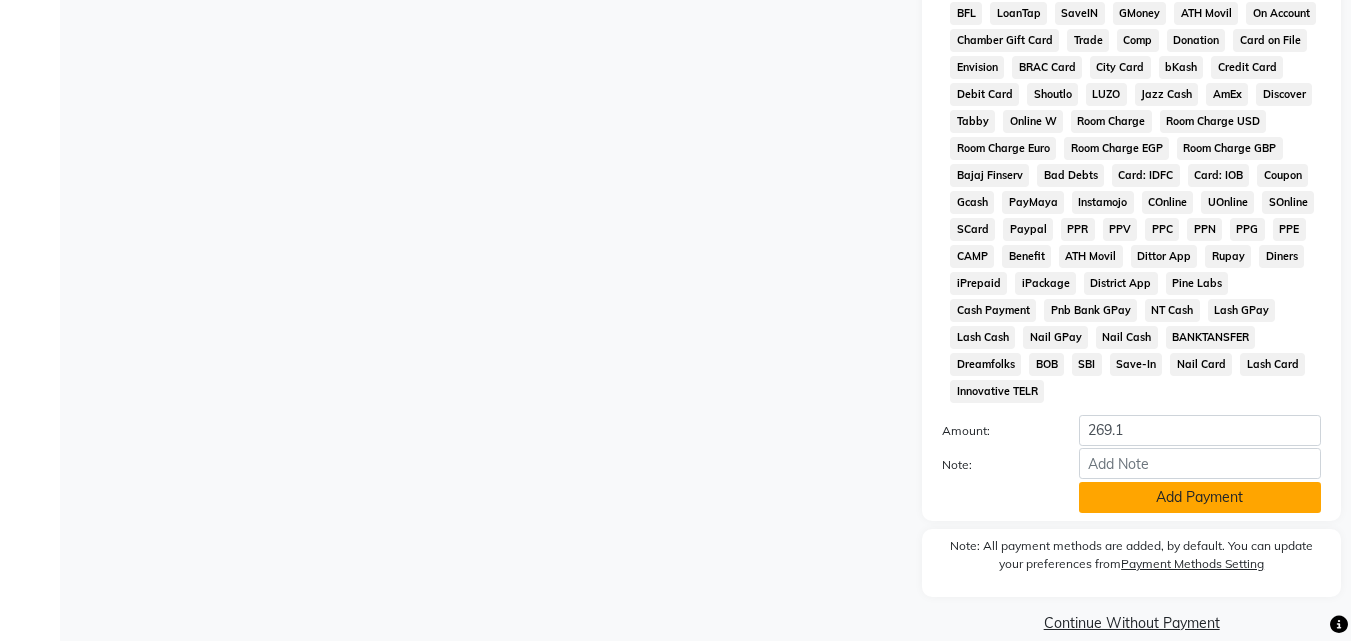 click on "Add Payment" 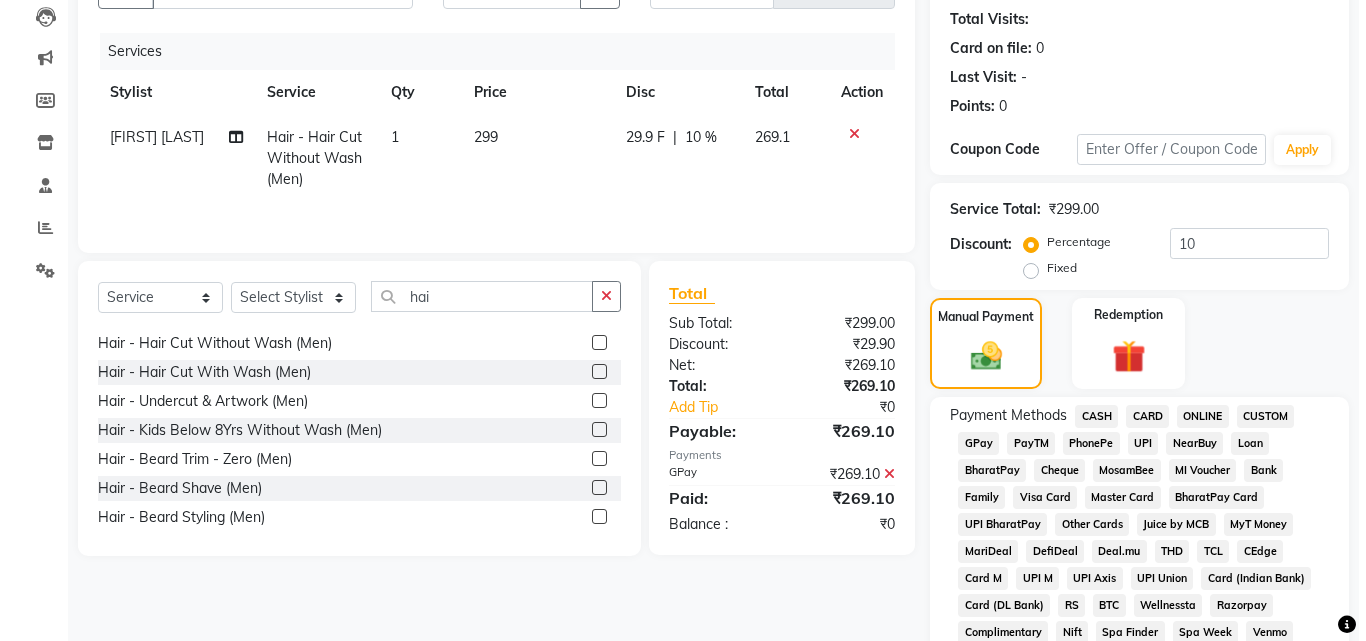 scroll, scrollTop: 0, scrollLeft: 0, axis: both 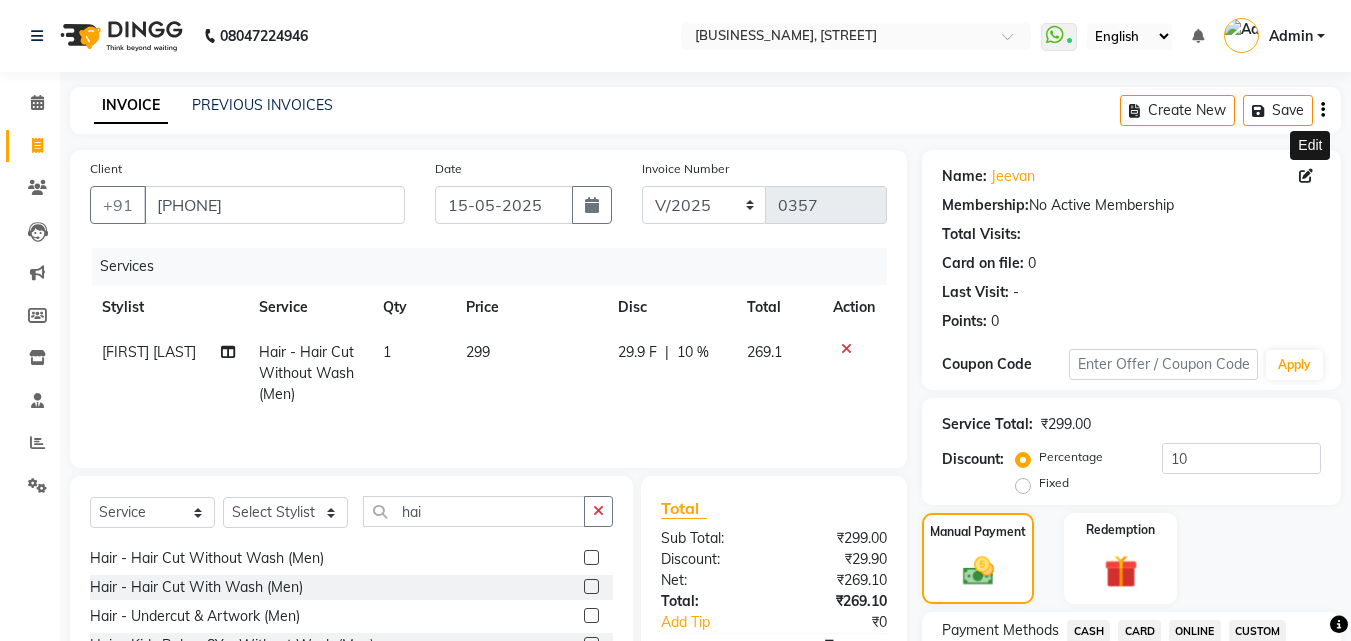click 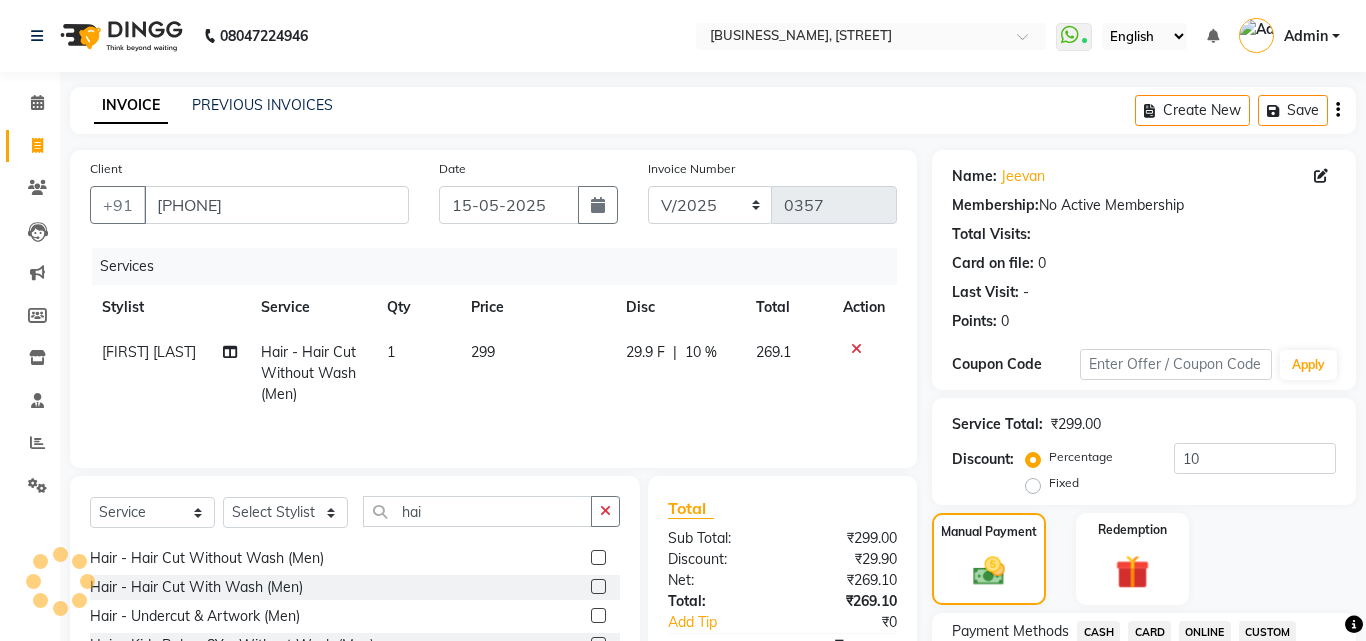 select on "23" 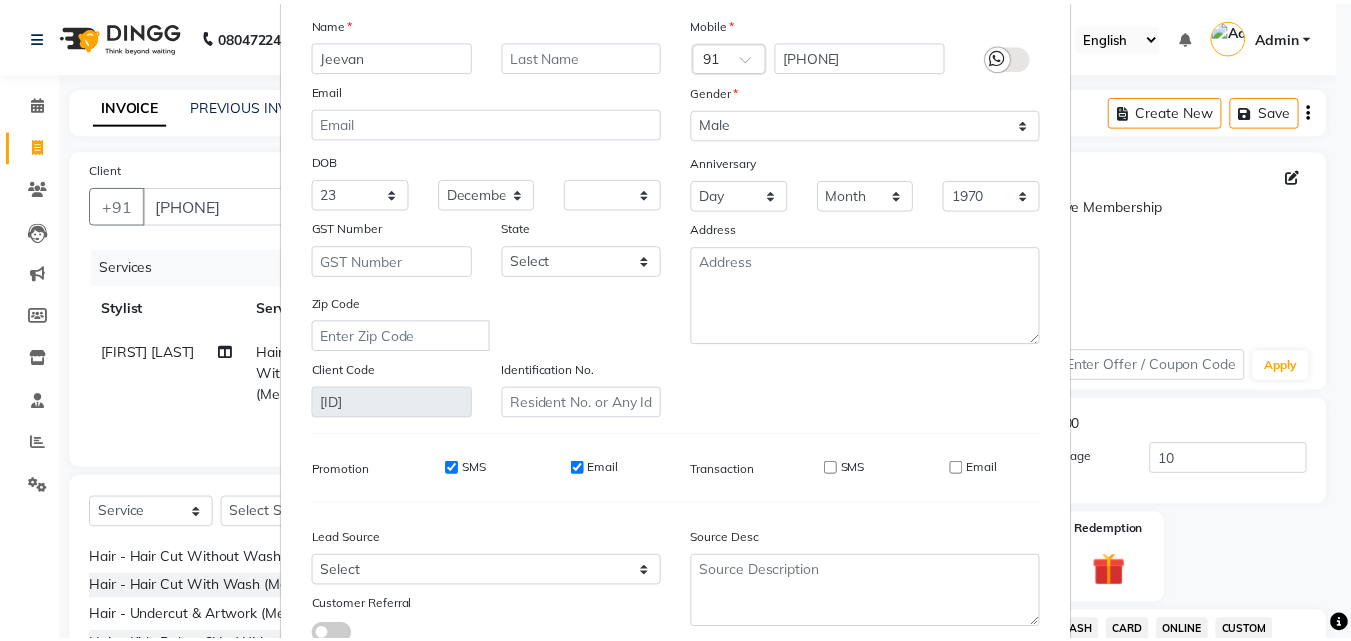 scroll, scrollTop: 246, scrollLeft: 0, axis: vertical 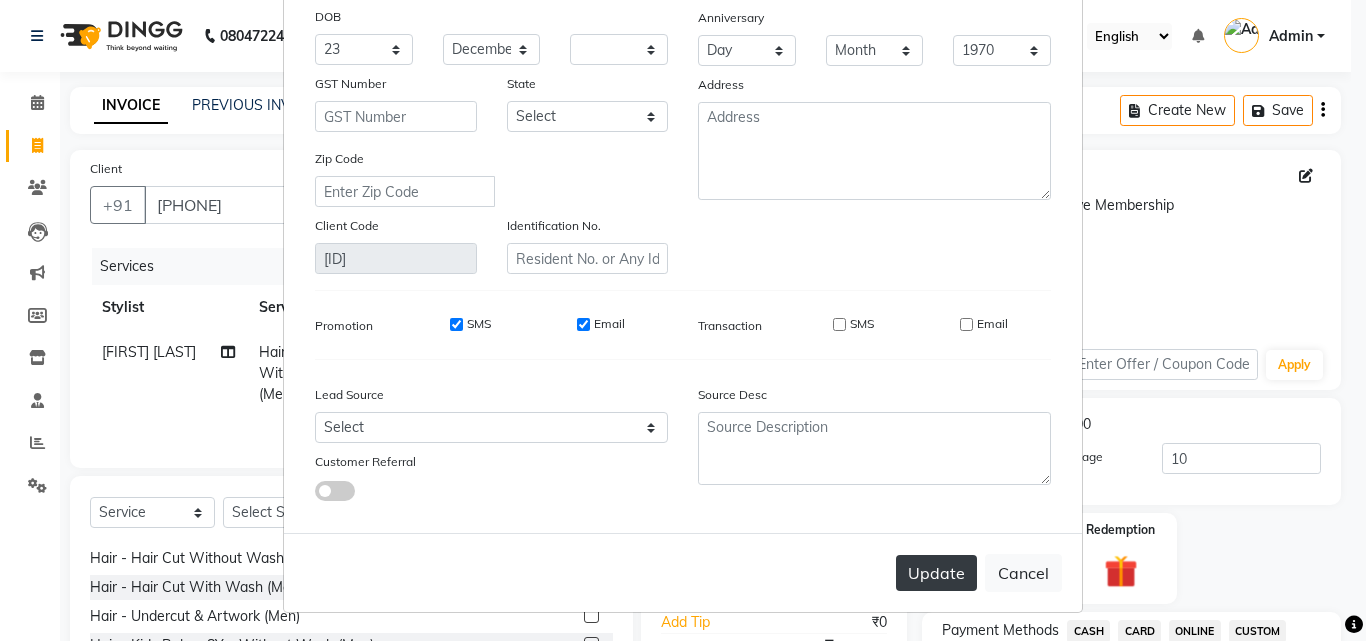 click on "Update" at bounding box center (936, 573) 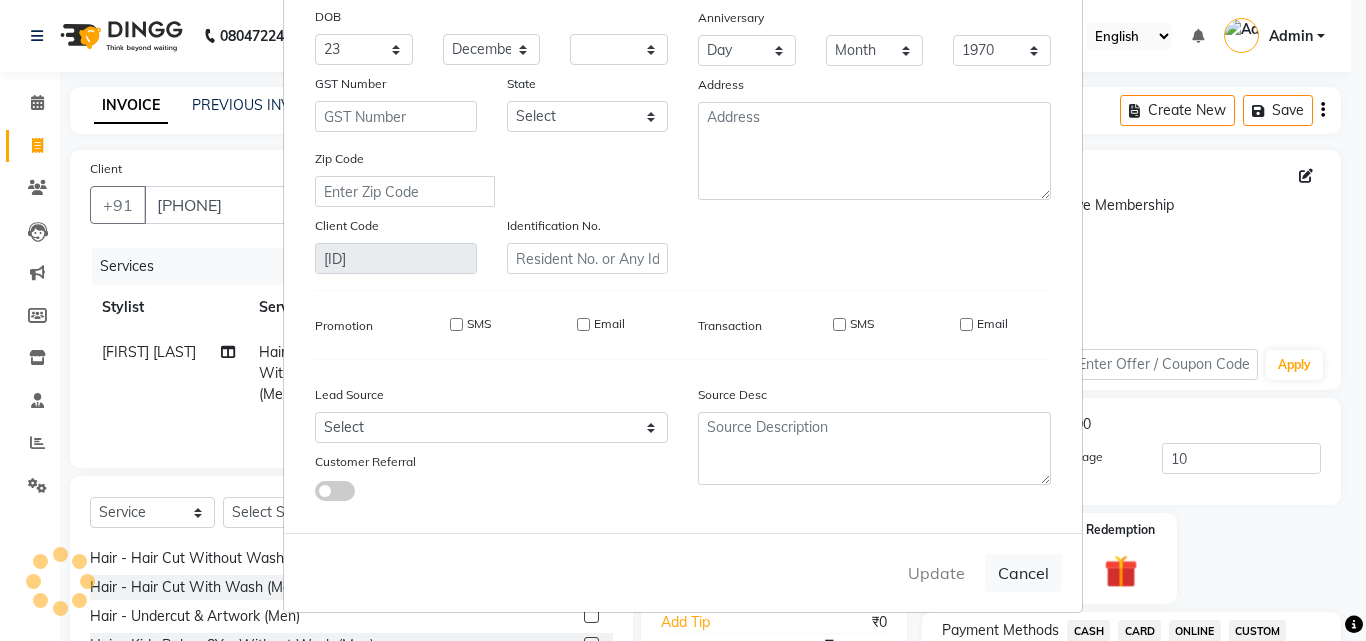 type 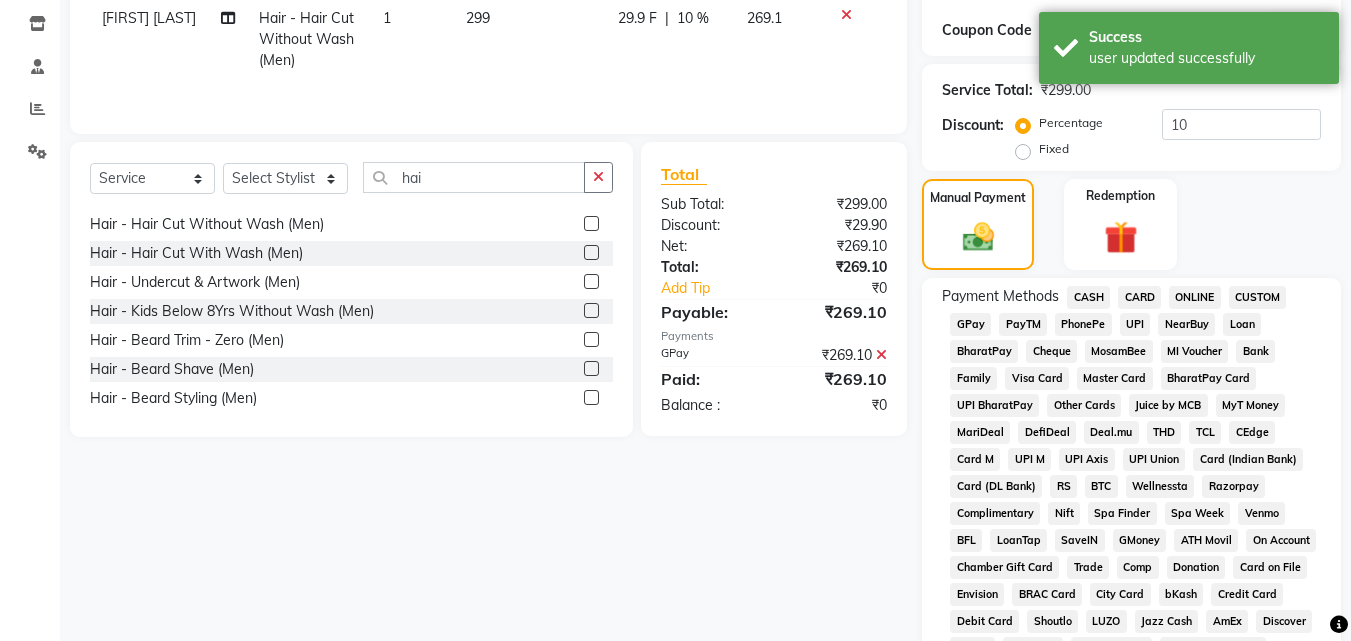 scroll, scrollTop: 400, scrollLeft: 0, axis: vertical 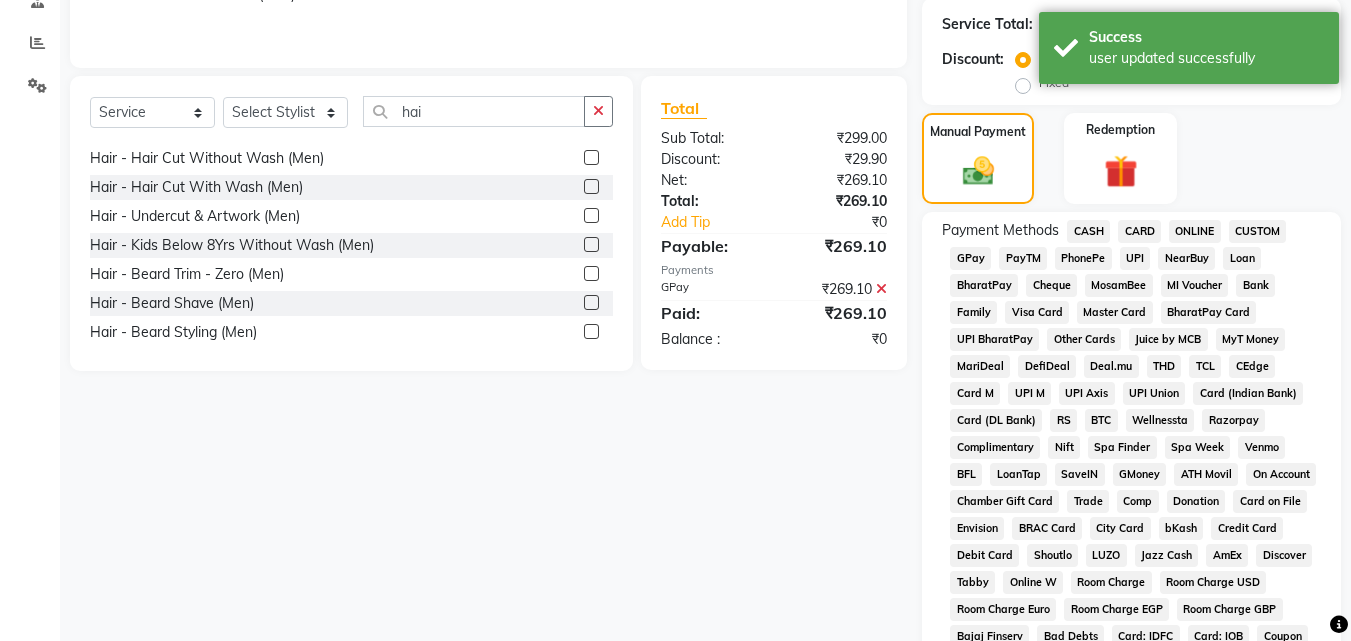 click on "GPay" 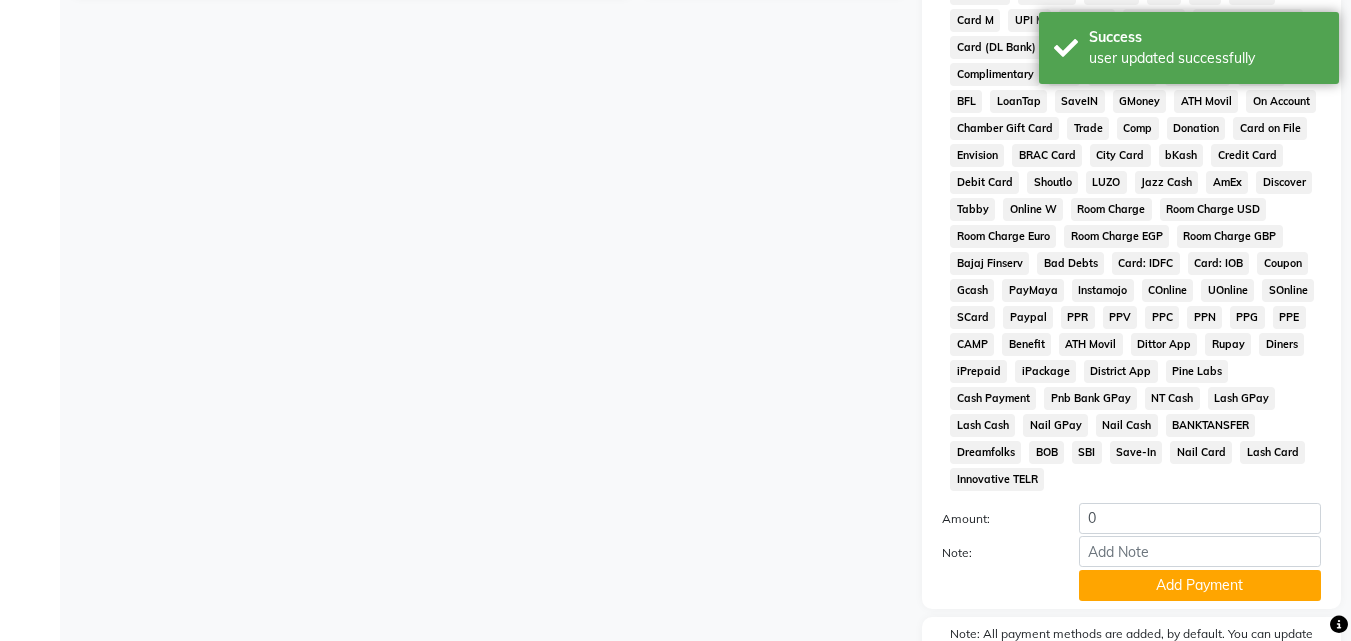 scroll, scrollTop: 800, scrollLeft: 0, axis: vertical 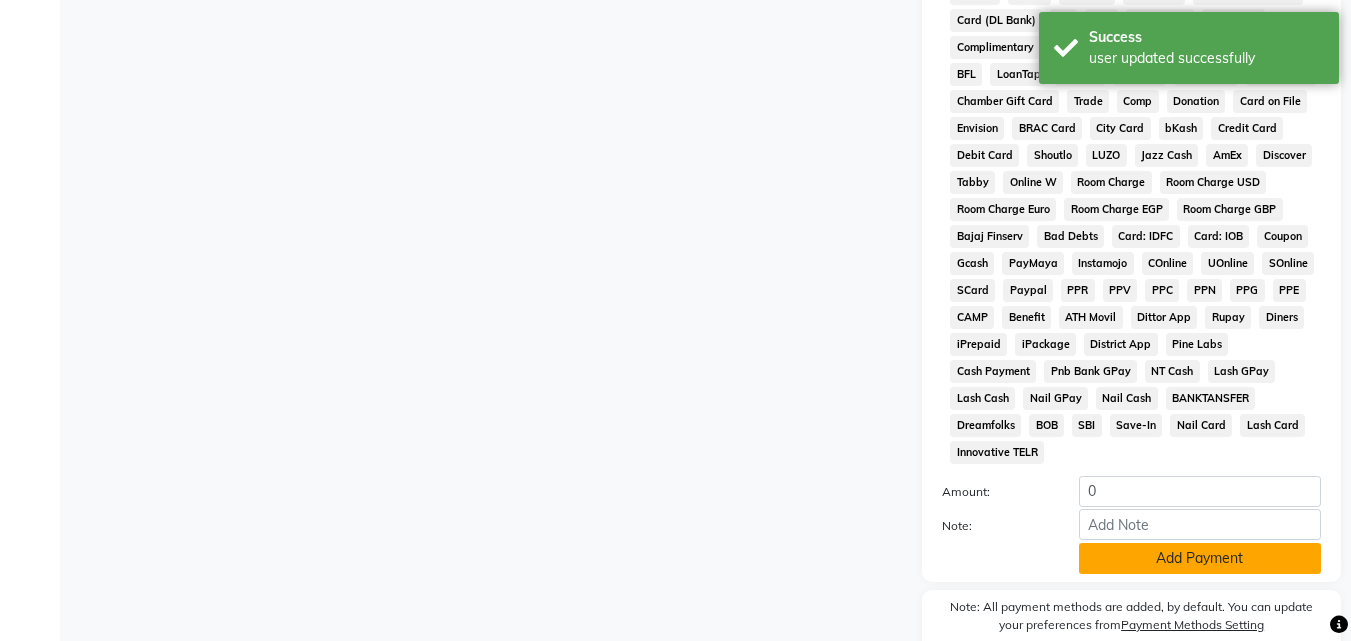 click on "Add Payment" 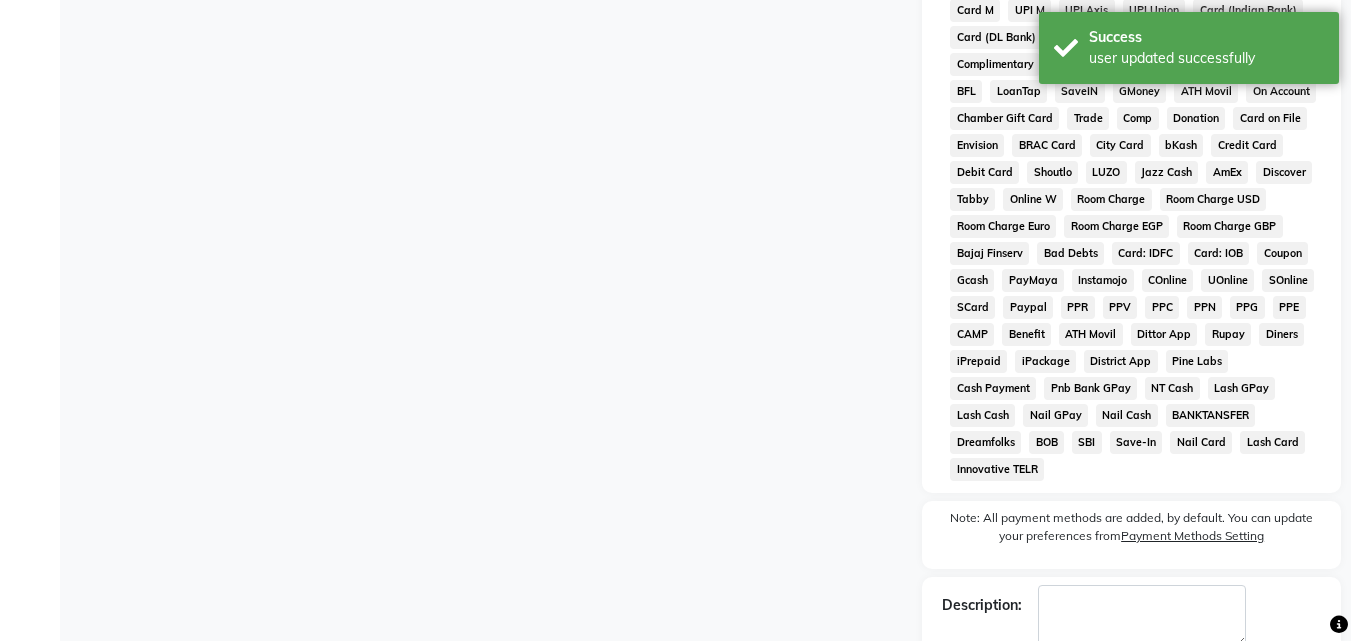 scroll, scrollTop: 868, scrollLeft: 0, axis: vertical 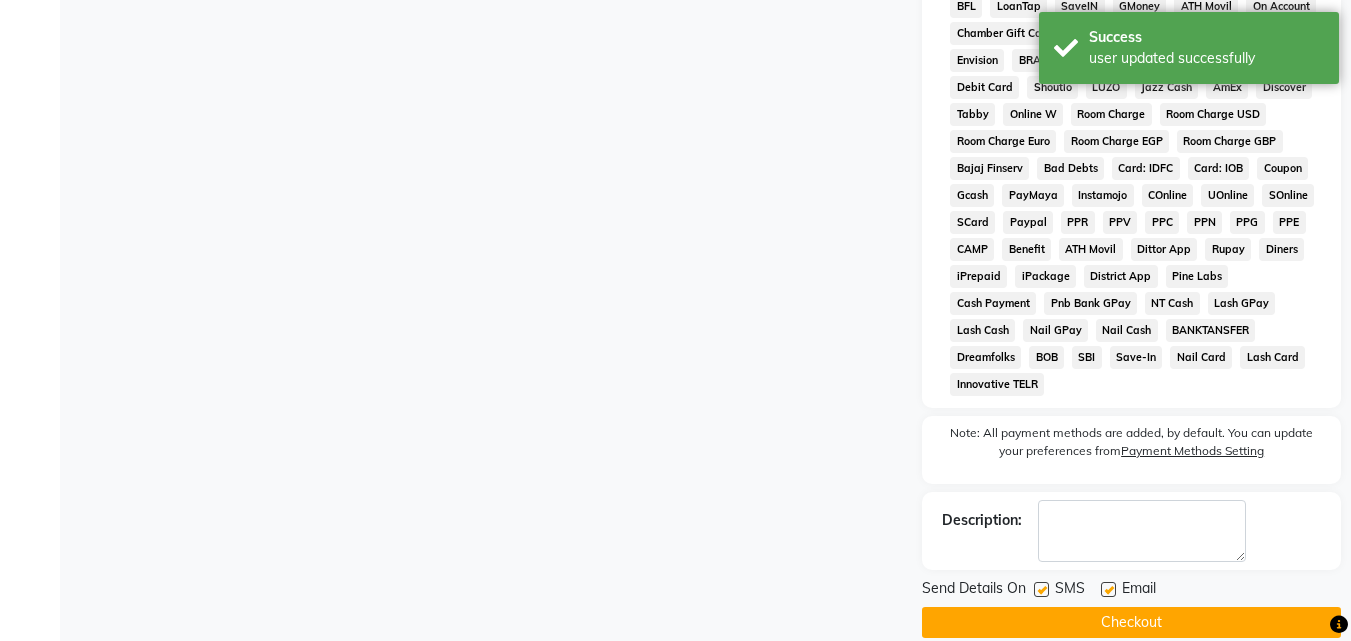 click 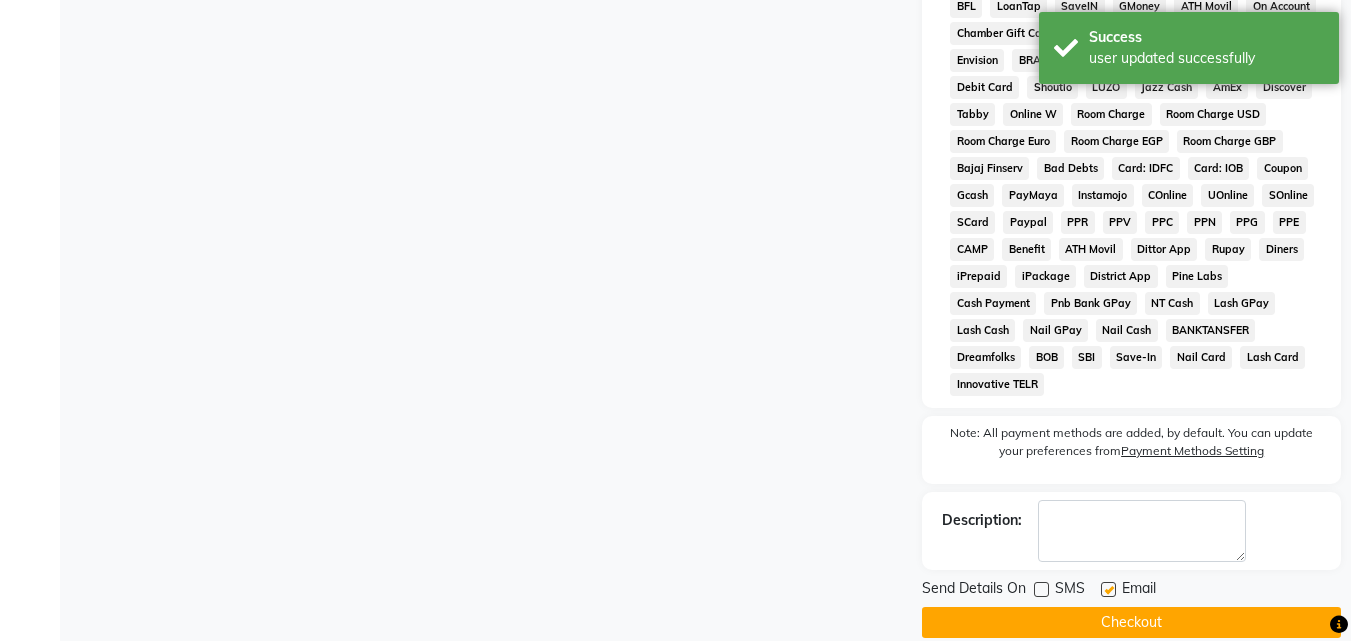 click 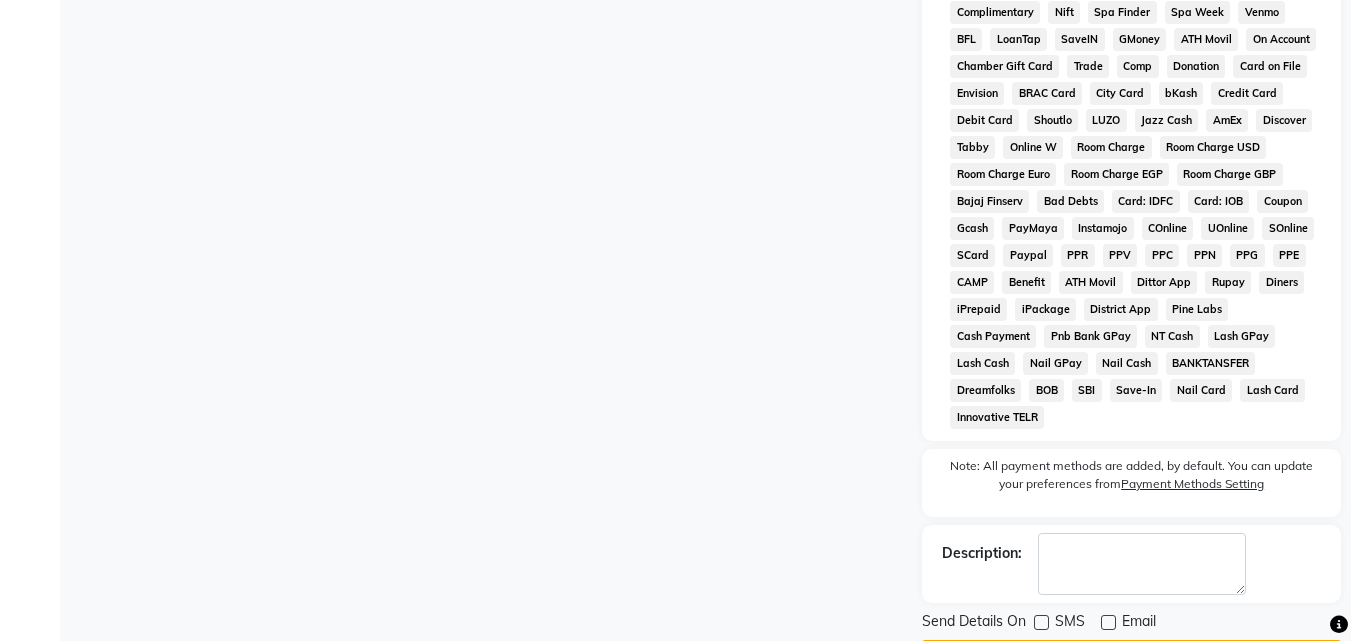 scroll, scrollTop: 868, scrollLeft: 0, axis: vertical 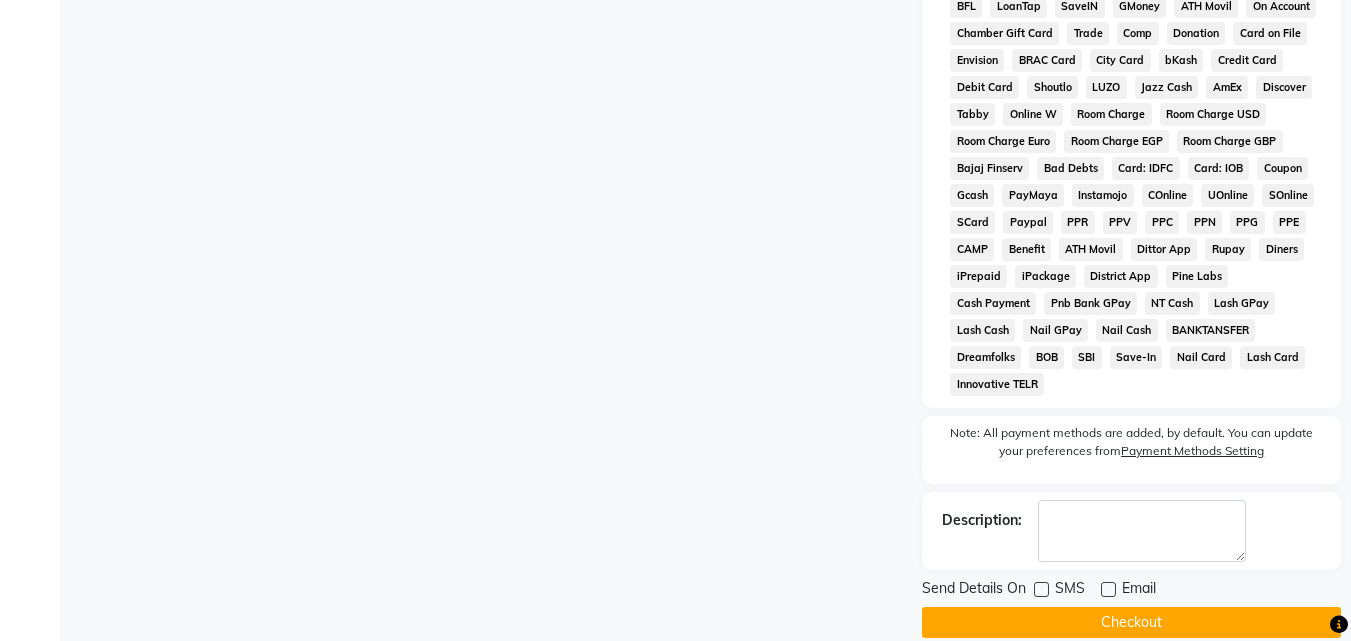 click on "Checkout" 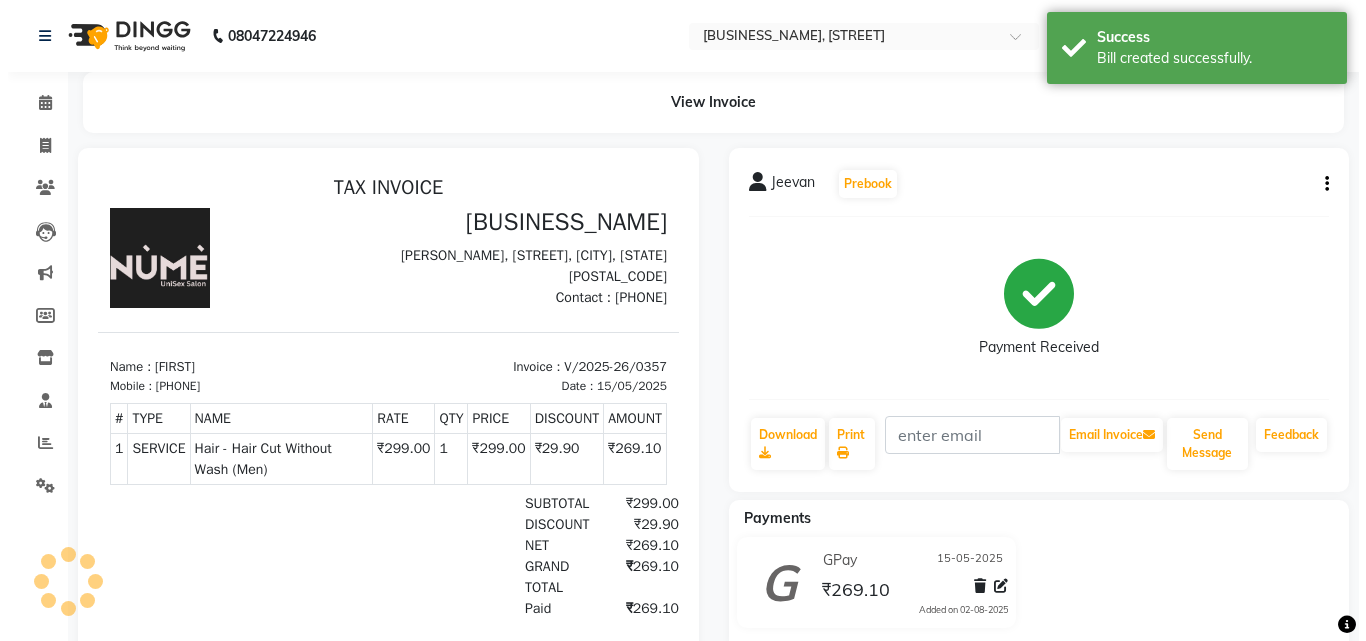 scroll, scrollTop: 0, scrollLeft: 0, axis: both 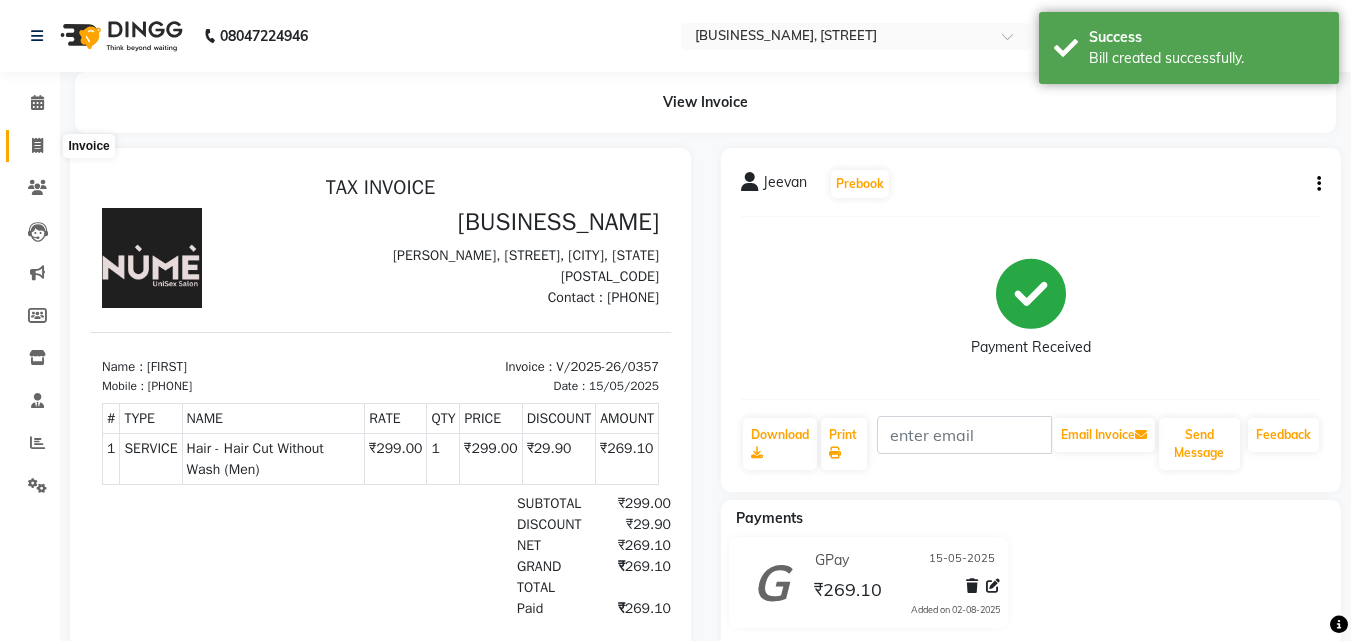 drag, startPoint x: 46, startPoint y: 149, endPoint x: 63, endPoint y: 144, distance: 17.720045 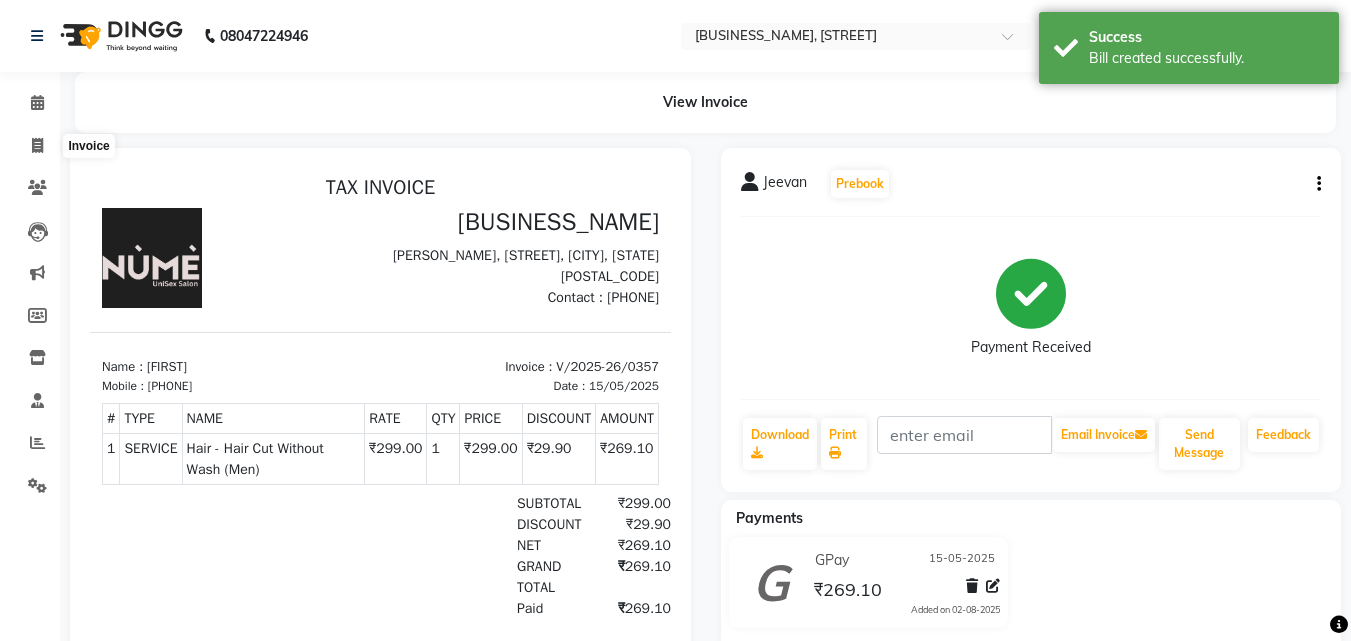 select on "service" 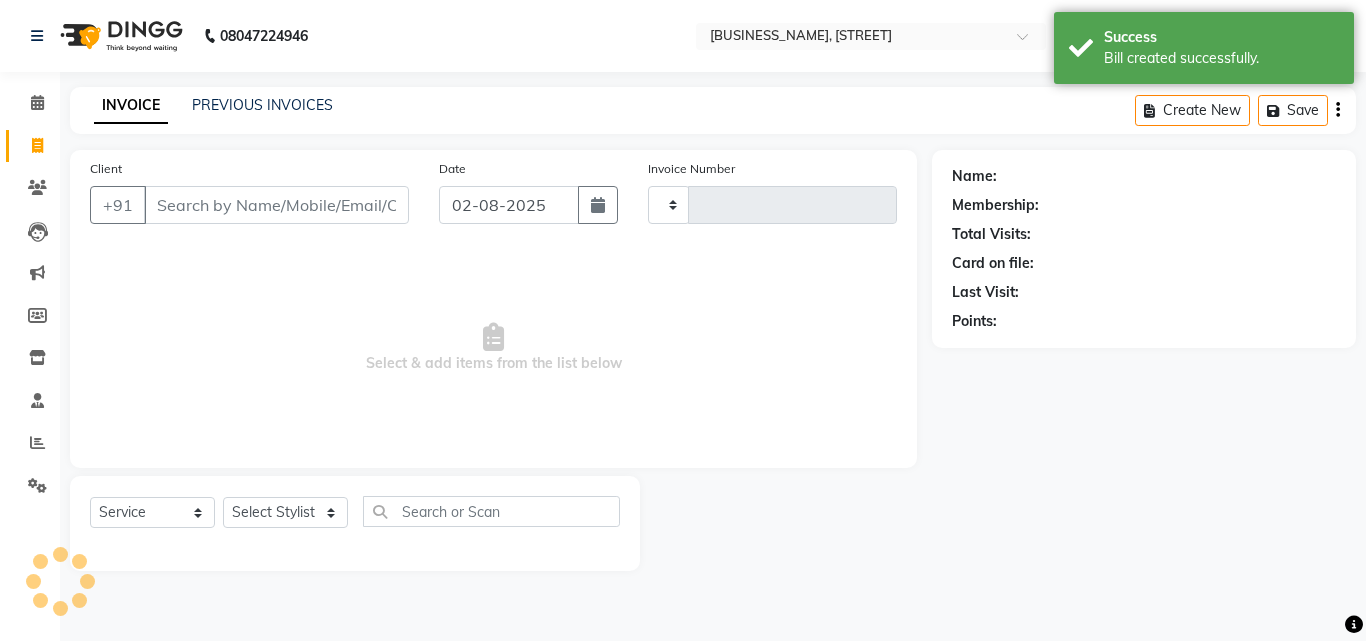 type on "0358" 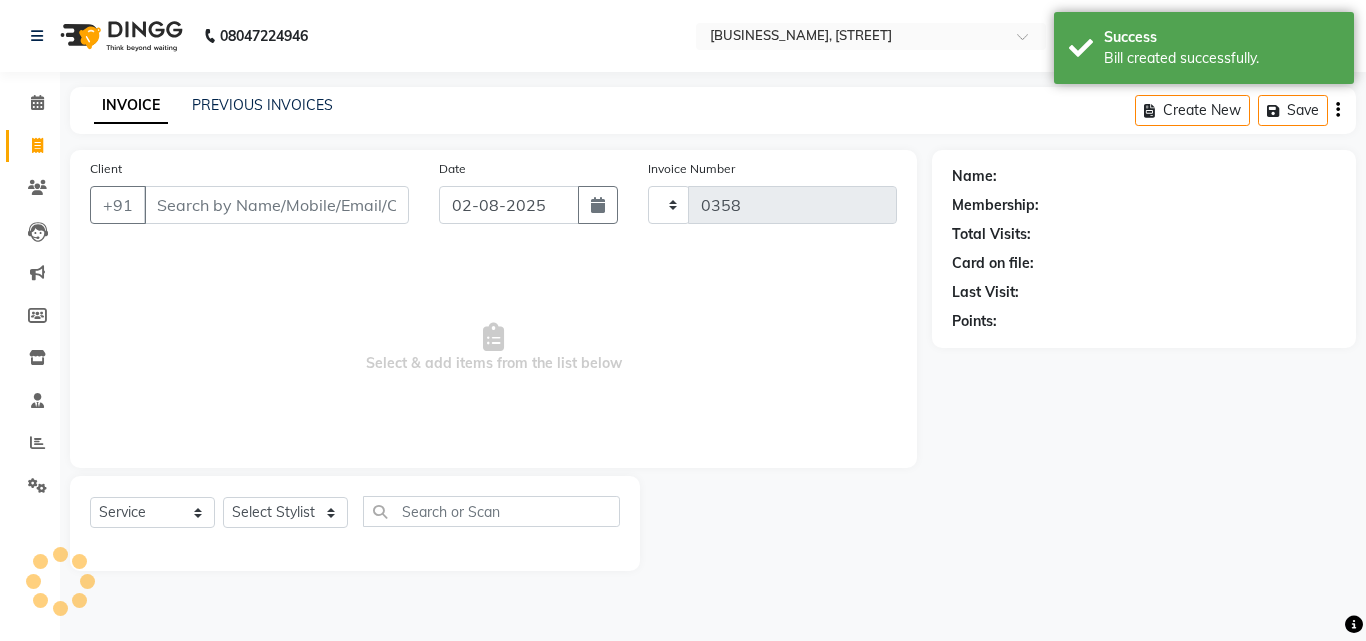 select on "7047" 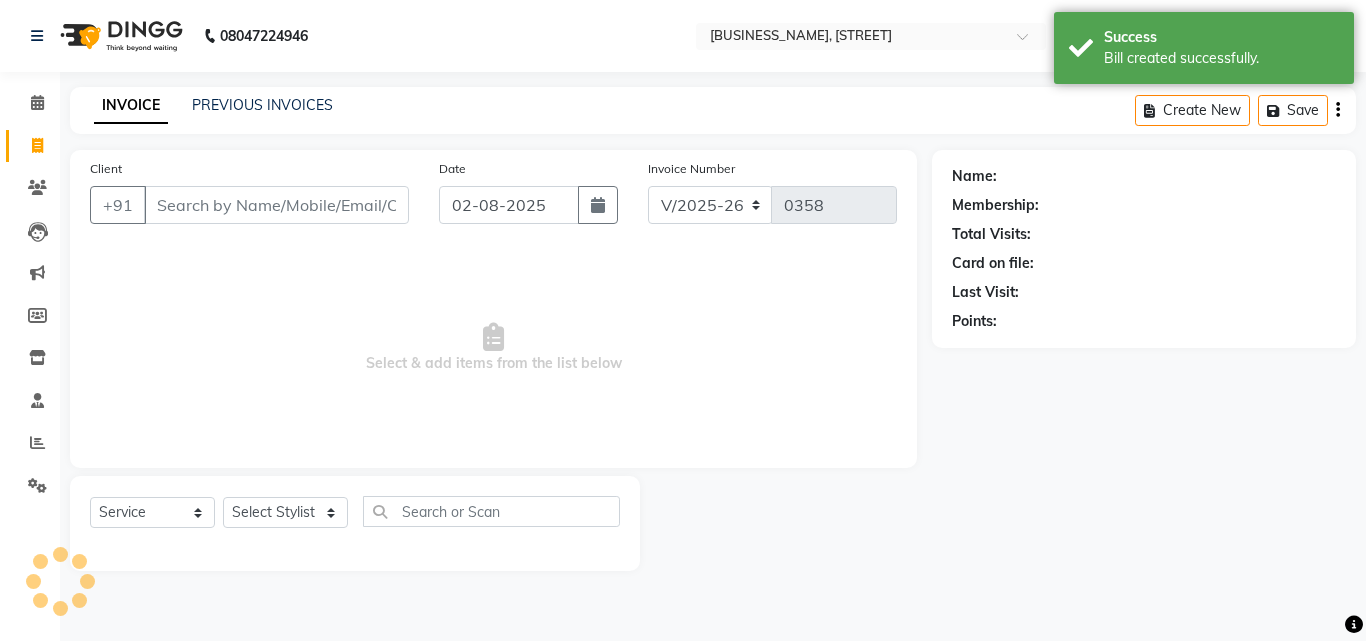 click on "Date 02-08-2025" 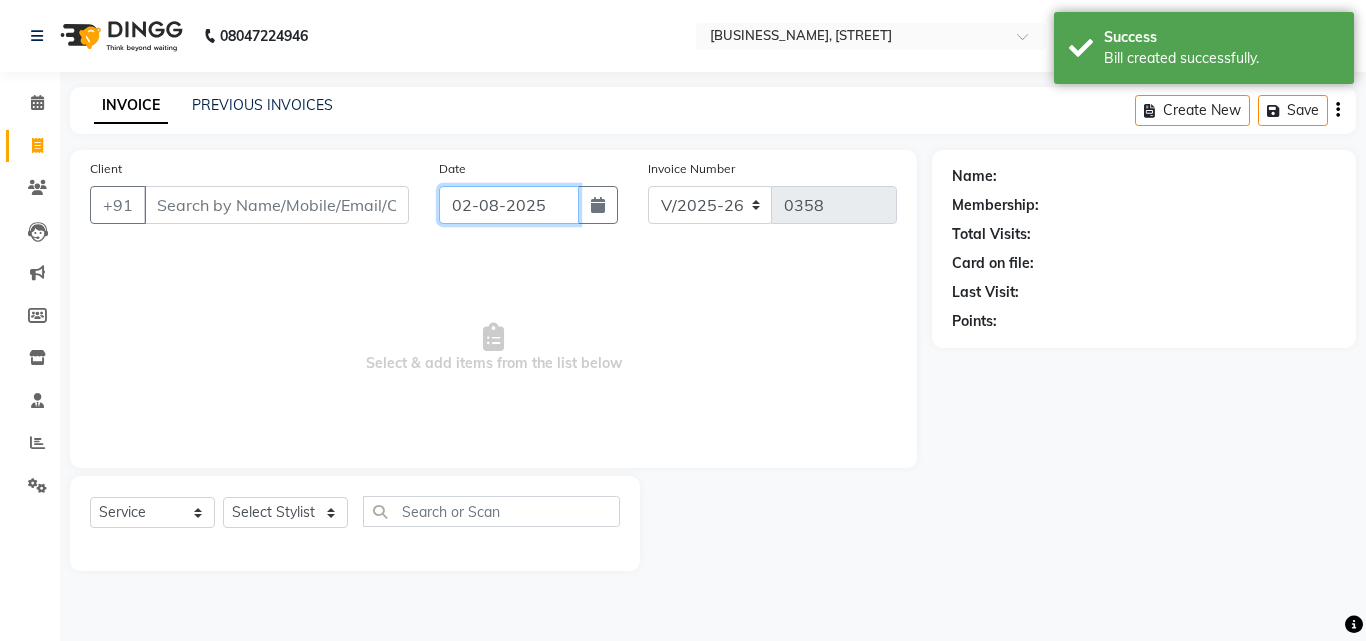 click on "02-08-2025" 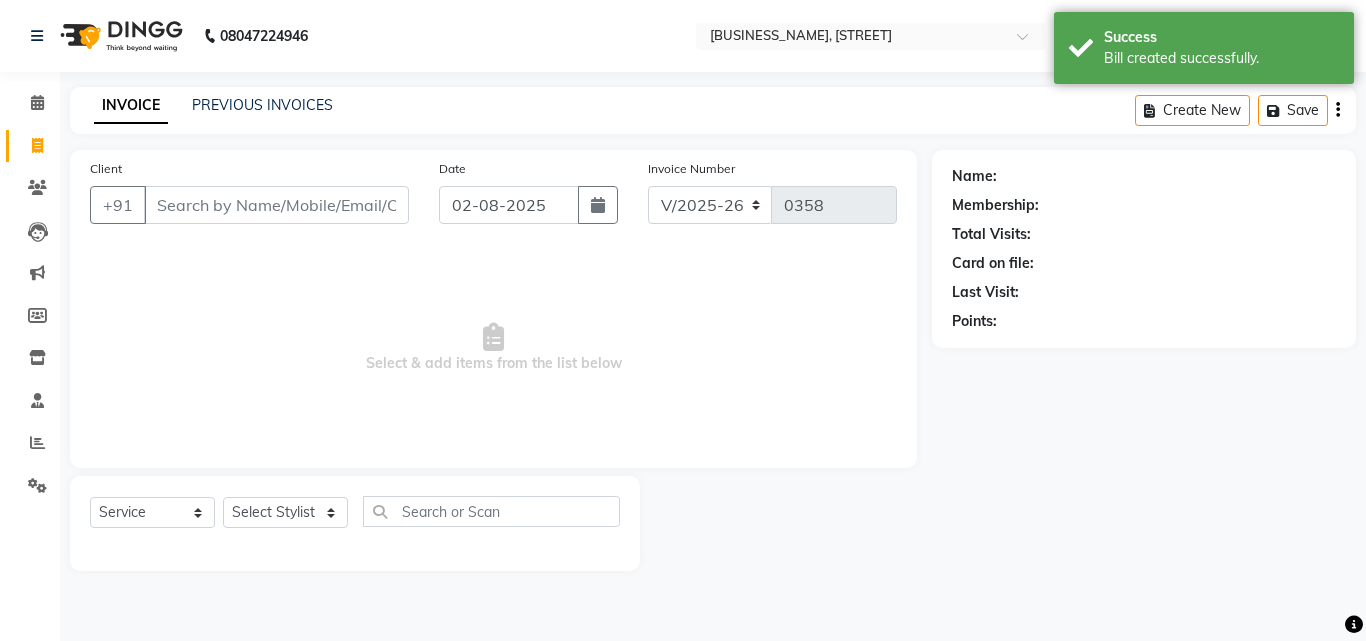 select on "8" 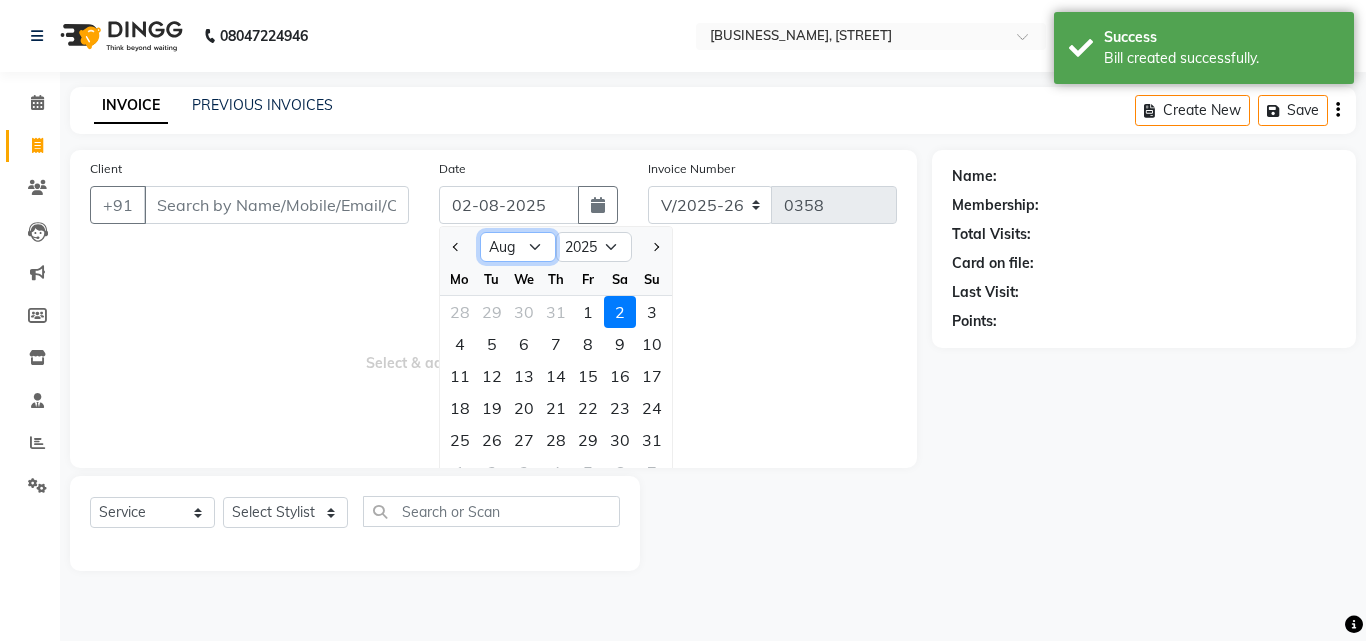 click on "Jan Feb Mar Apr May Jun Jul Aug Sep Oct Nov Dec" 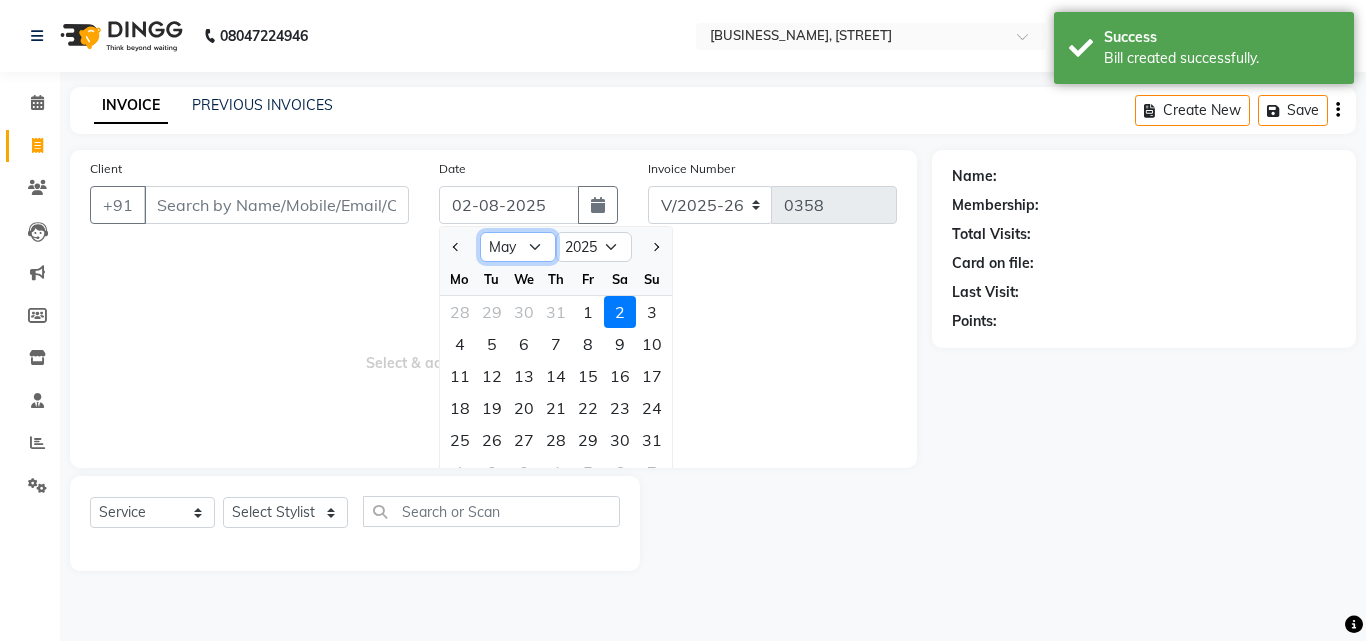 click on "Jan Feb Mar Apr May Jun Jul Aug Sep Oct Nov Dec" 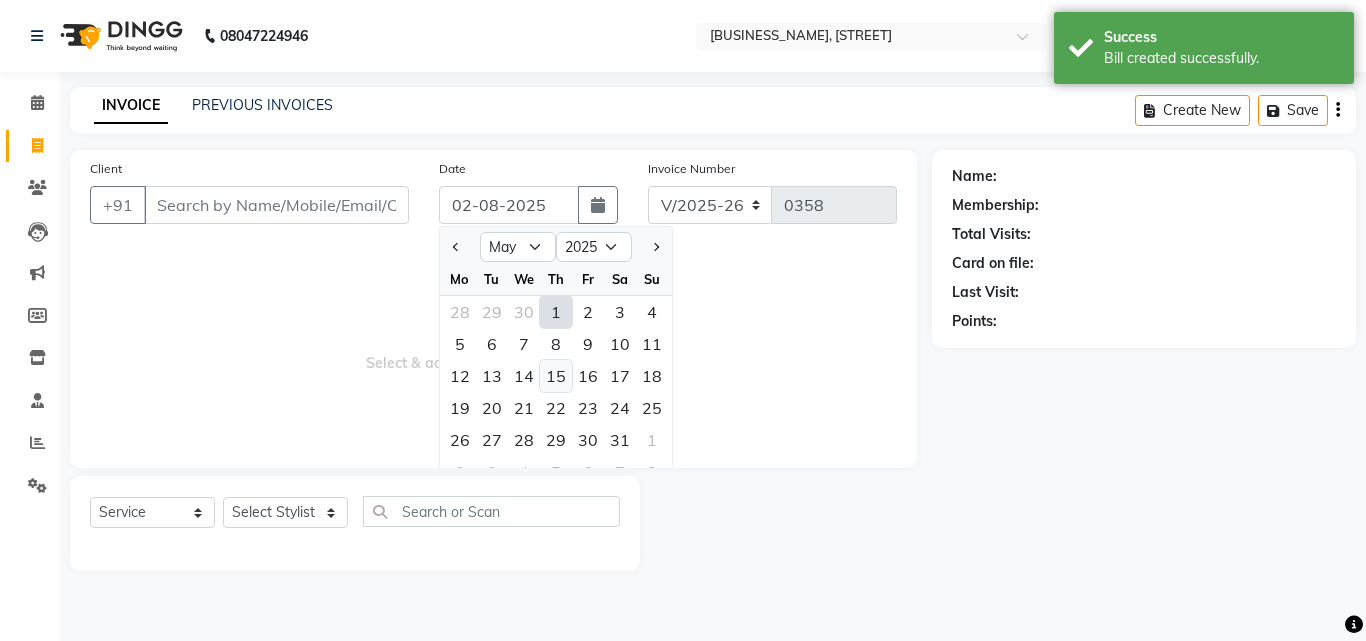 click on "15" 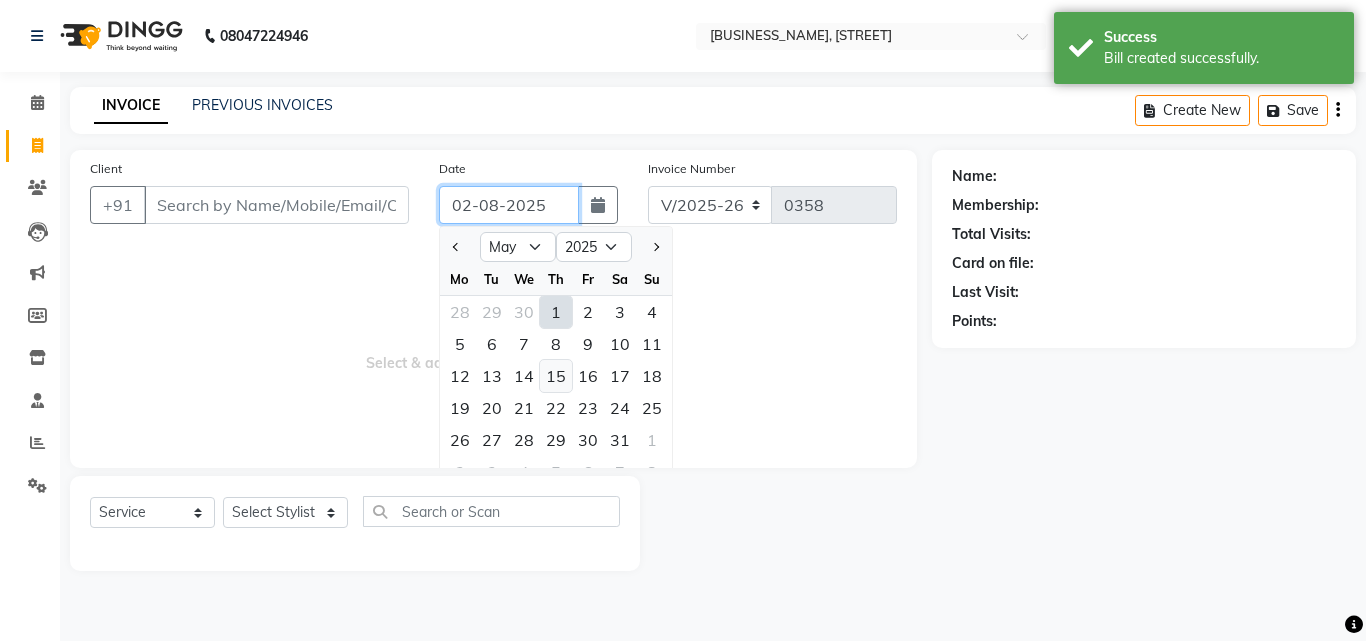 type on "15-05-2025" 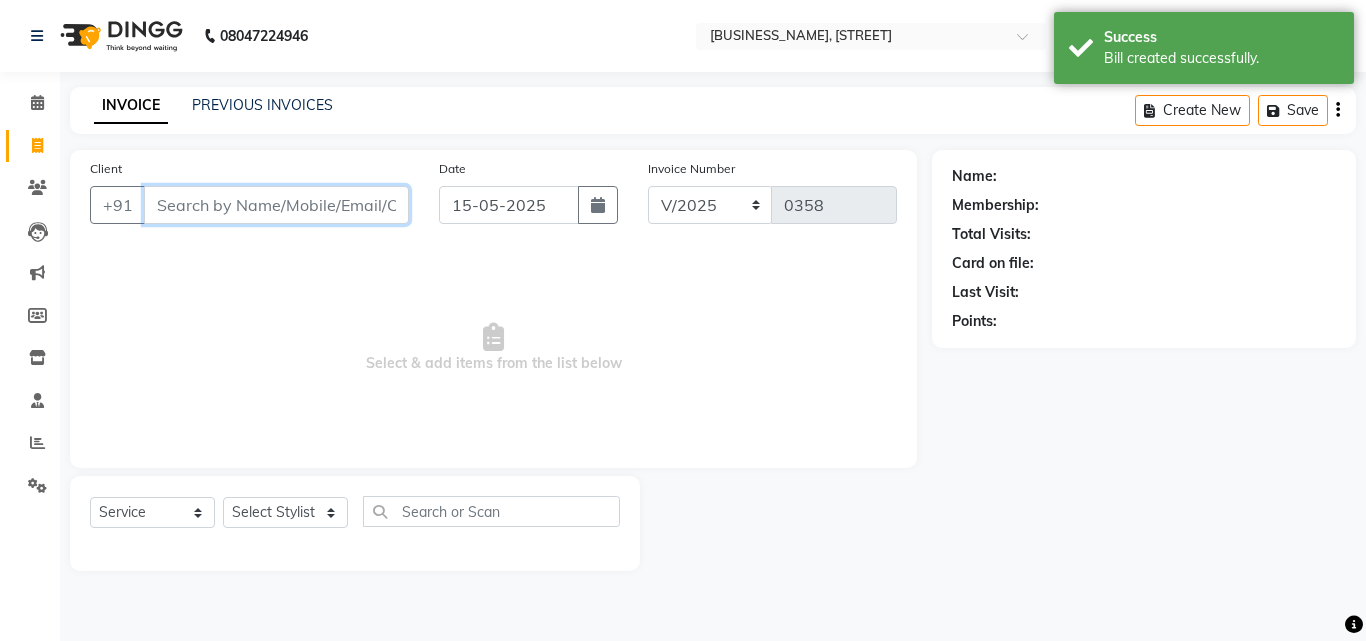 click on "Client" at bounding box center [276, 205] 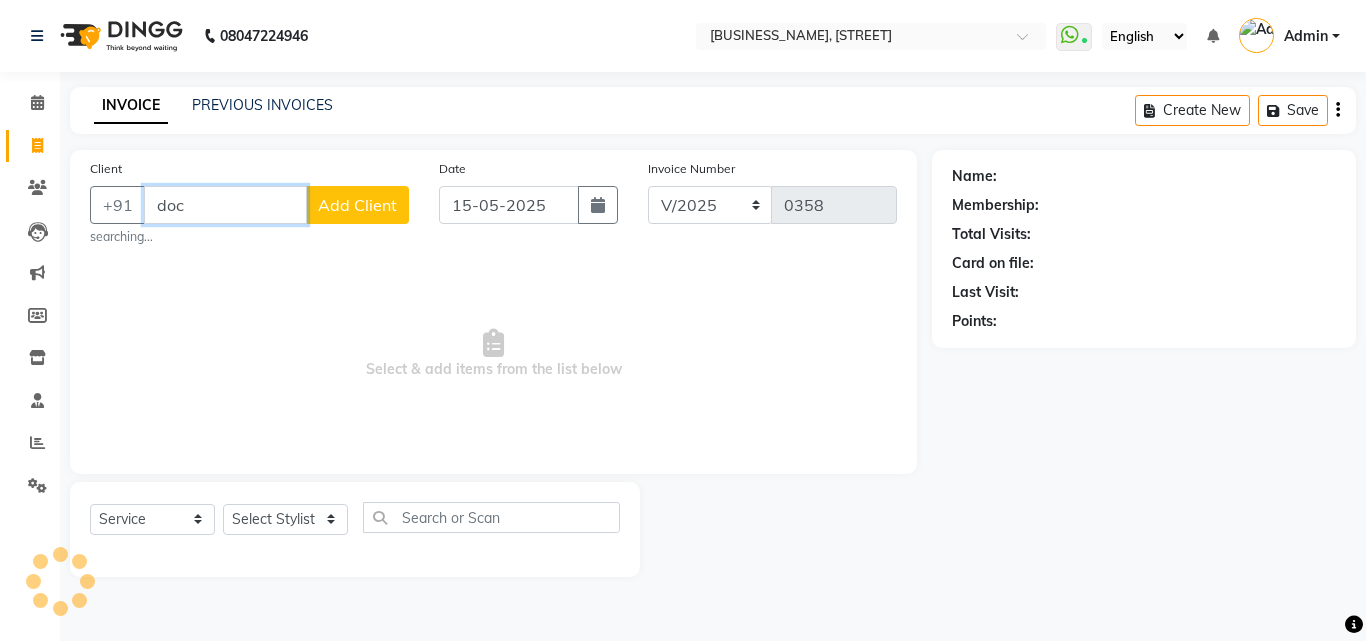 type on "[FIRST]" 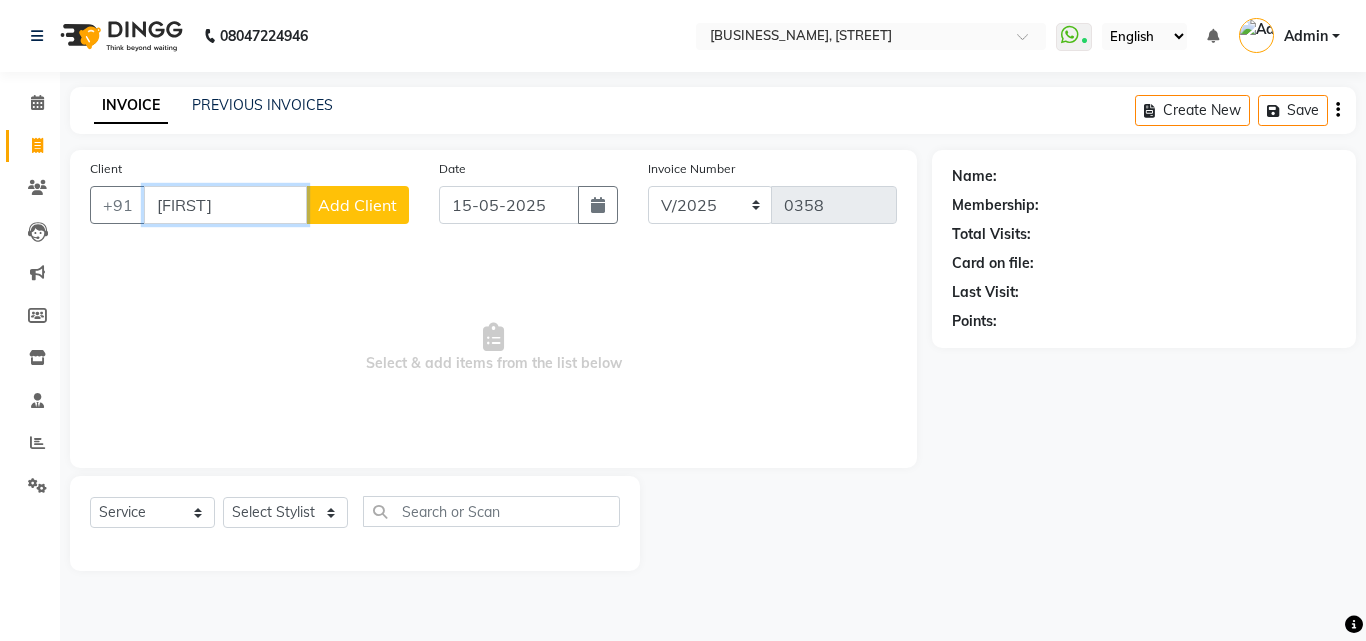drag, startPoint x: 213, startPoint y: 204, endPoint x: 45, endPoint y: 205, distance: 168.00298 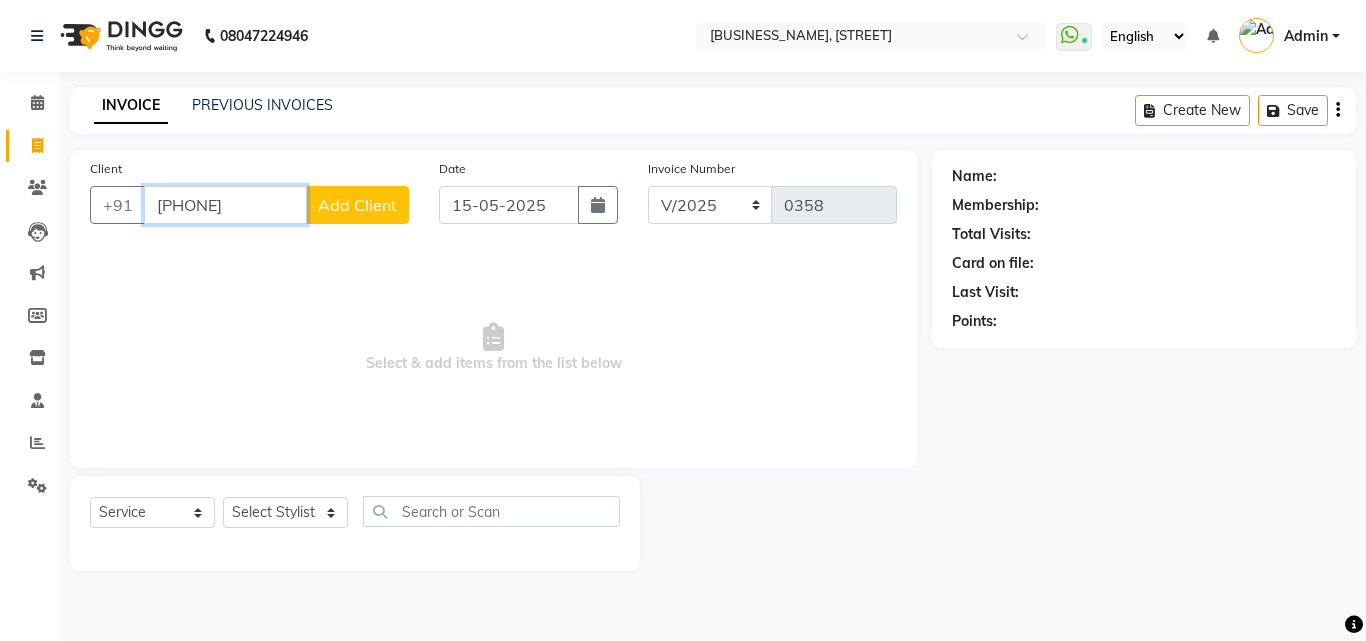 type on "[PHONE]" 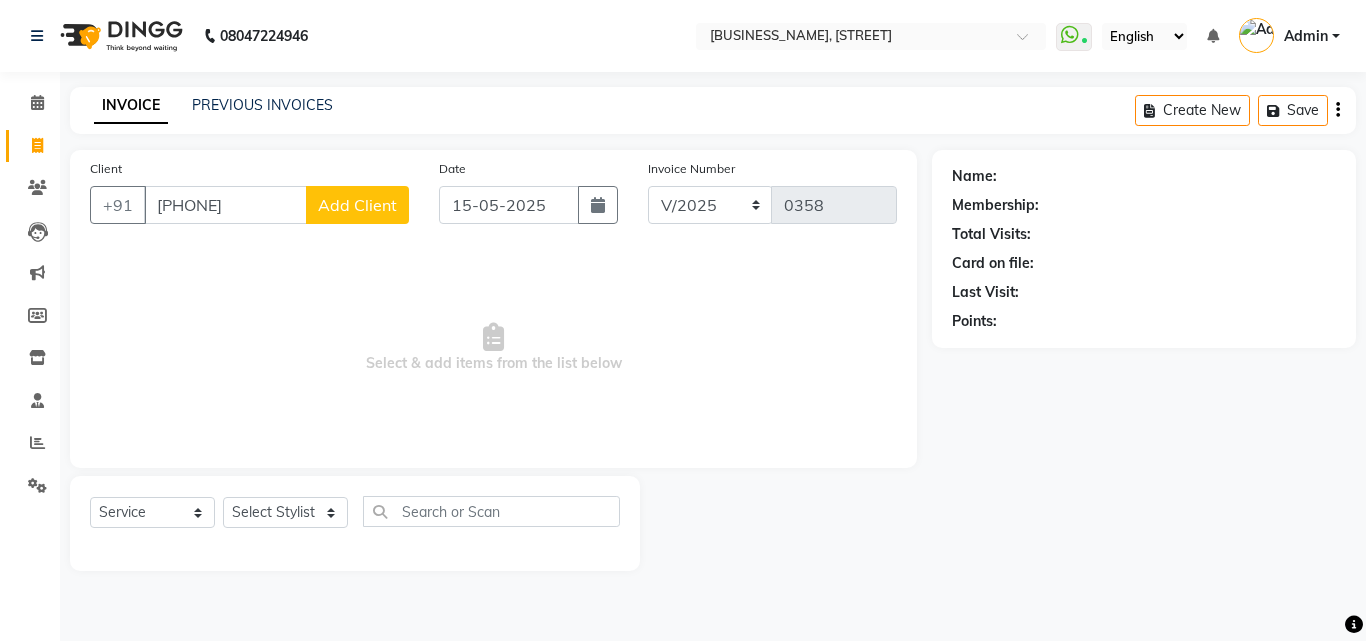 click on "Add Client" 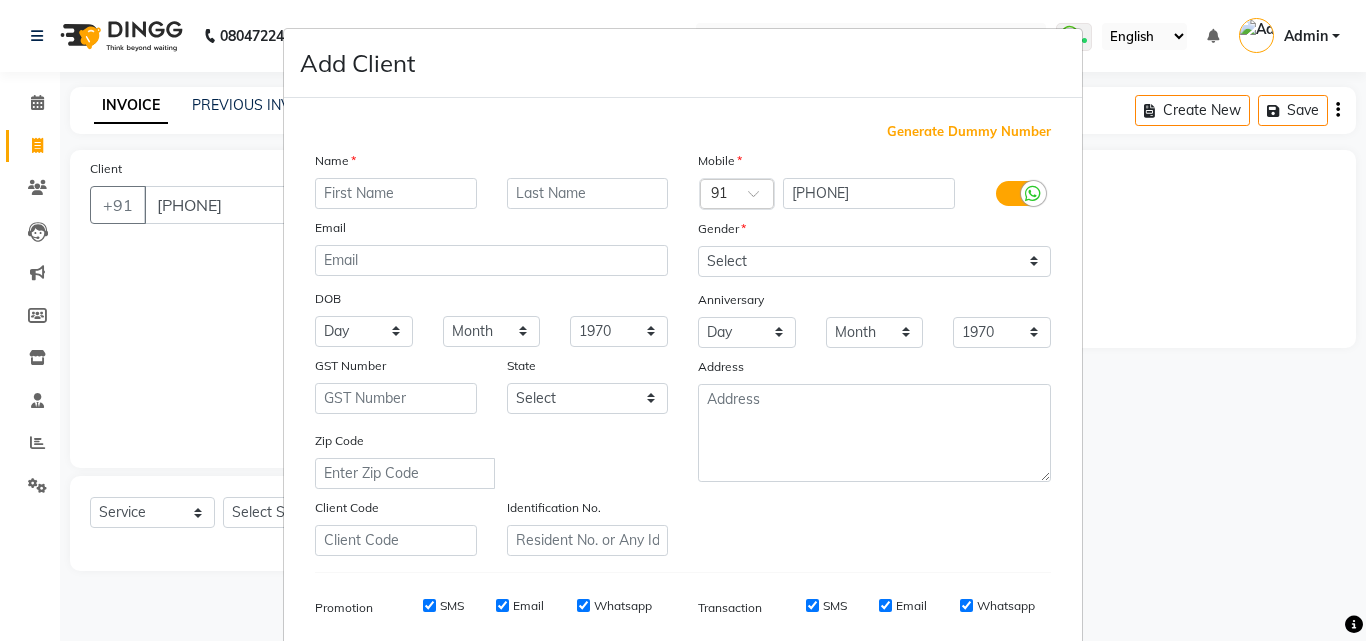type on "L" 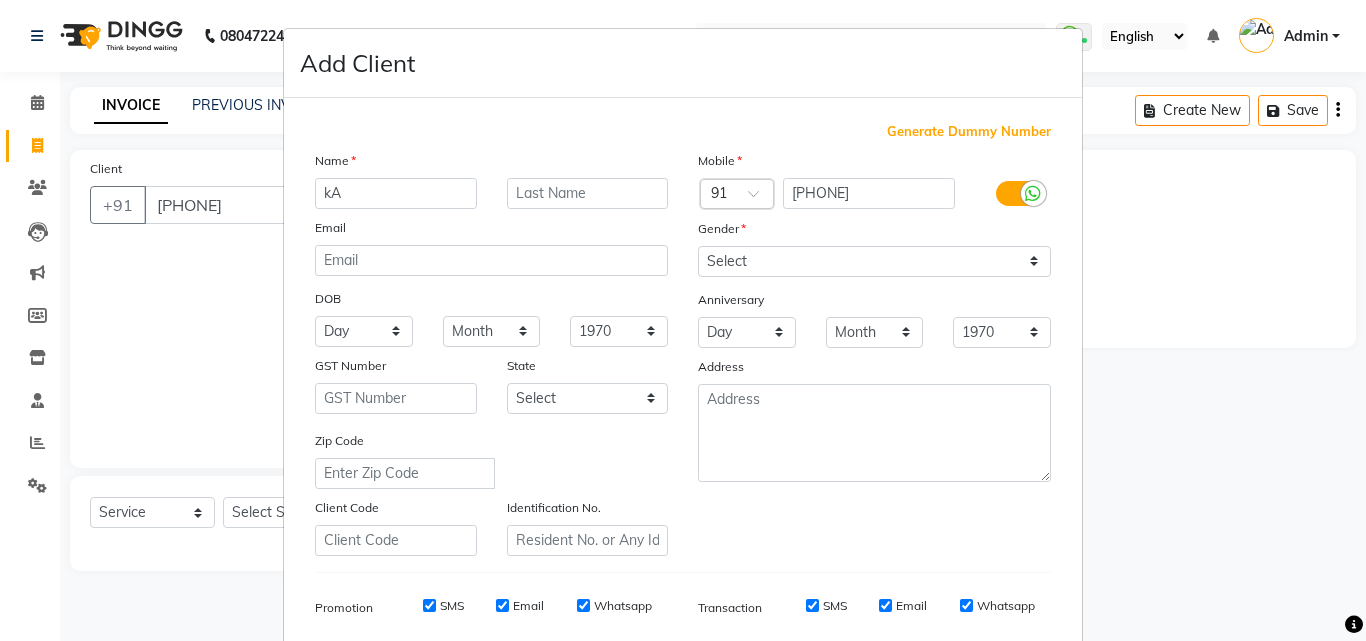 type on "k" 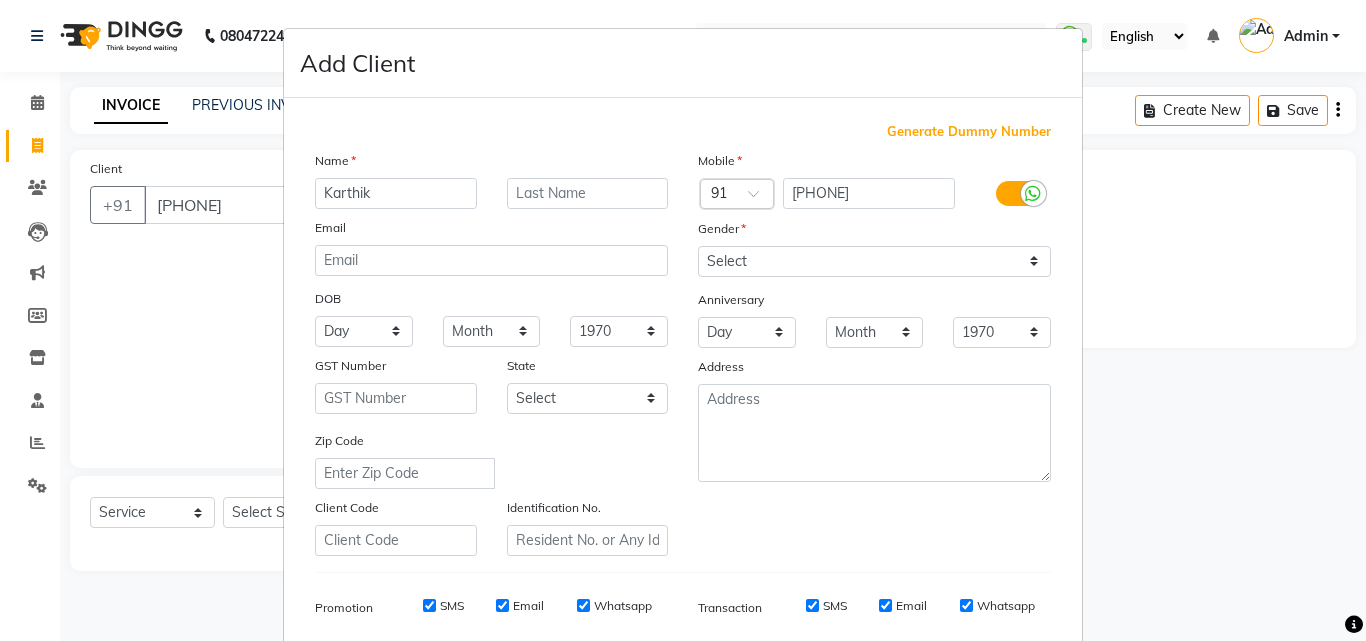 type on "Karthik" 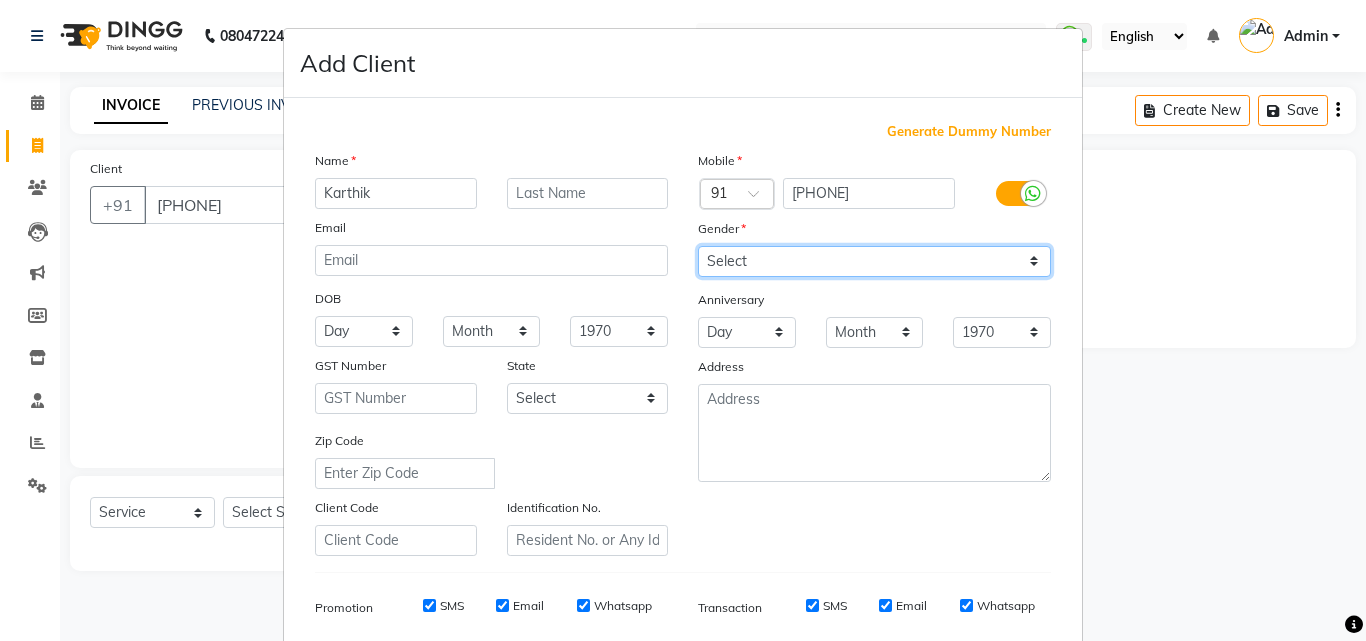 click on "Select Male Female Other Prefer Not To Say" at bounding box center [874, 261] 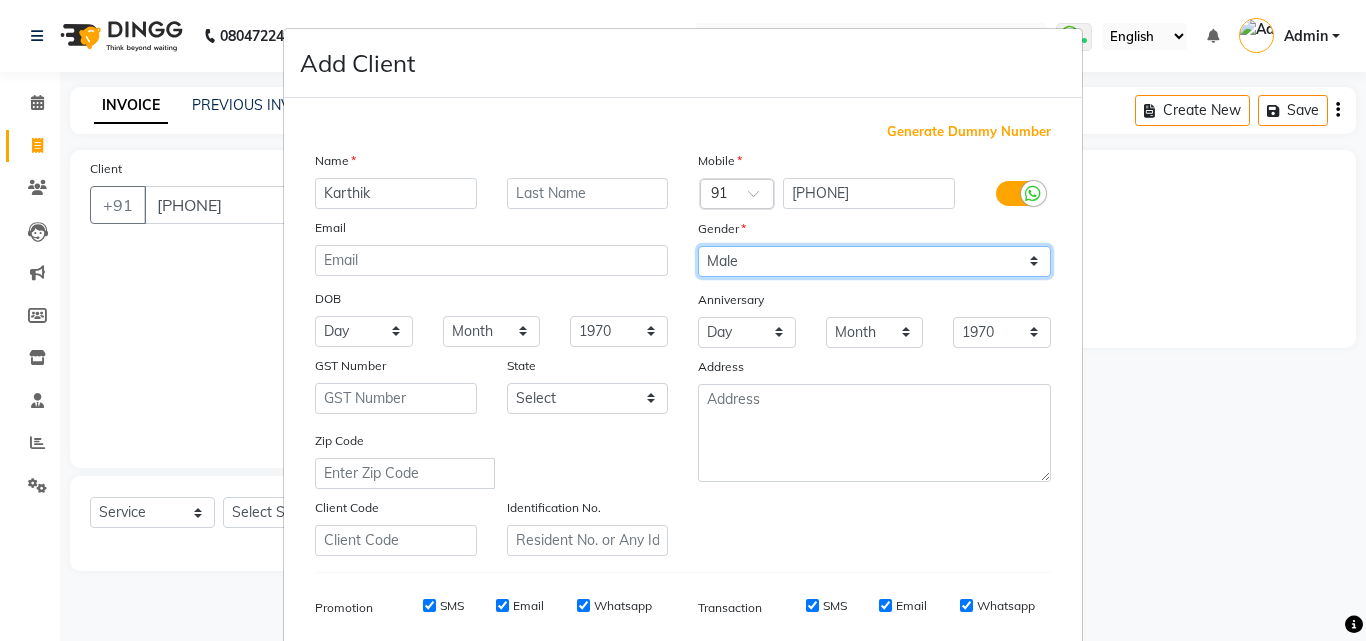 click on "Select Male Female Other Prefer Not To Say" at bounding box center [874, 261] 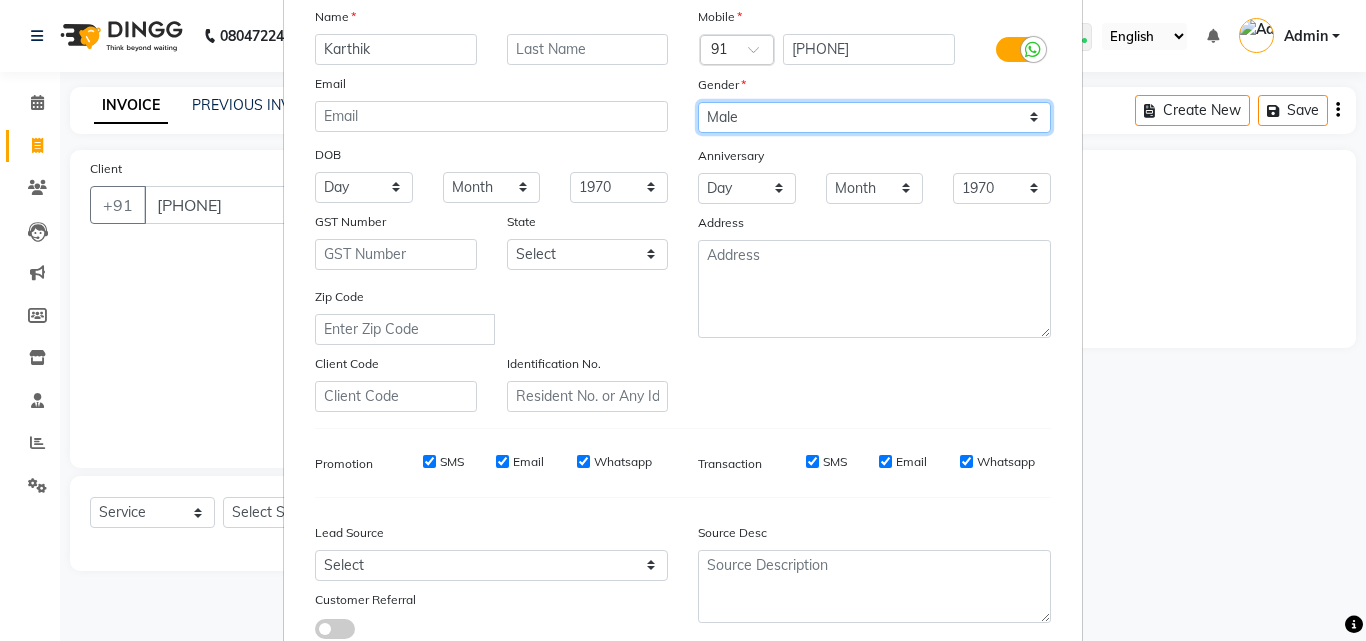 scroll, scrollTop: 0, scrollLeft: 0, axis: both 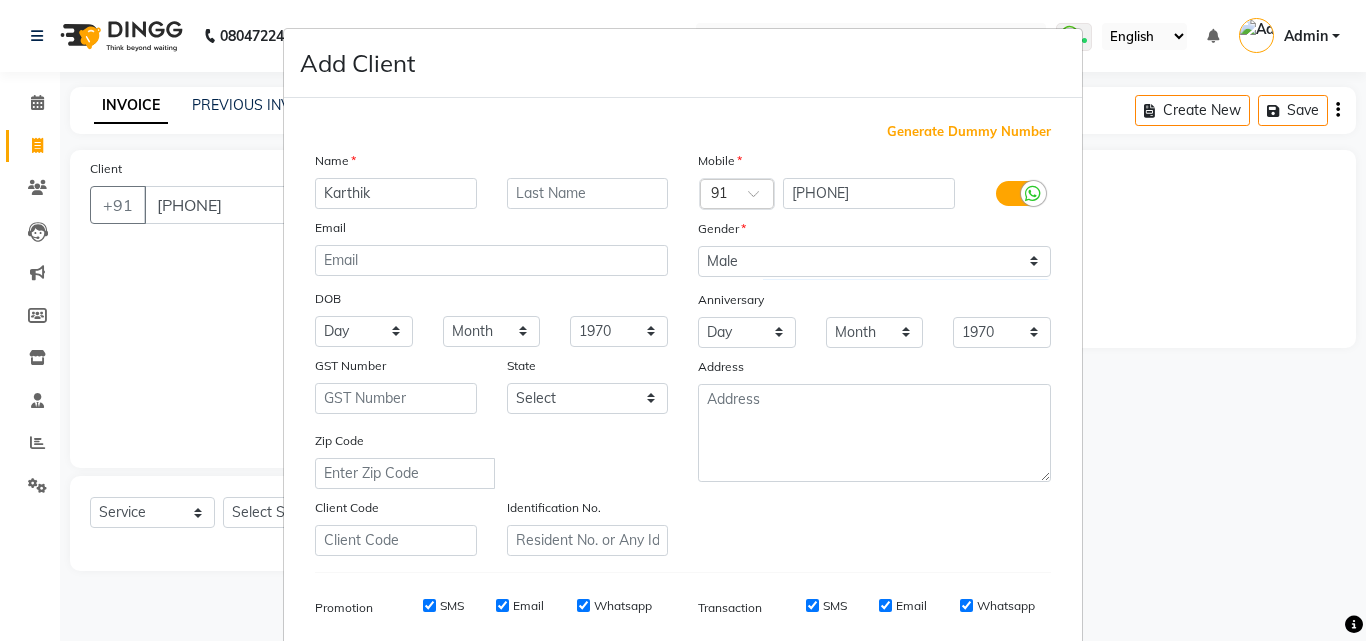 click at bounding box center (1033, 193) 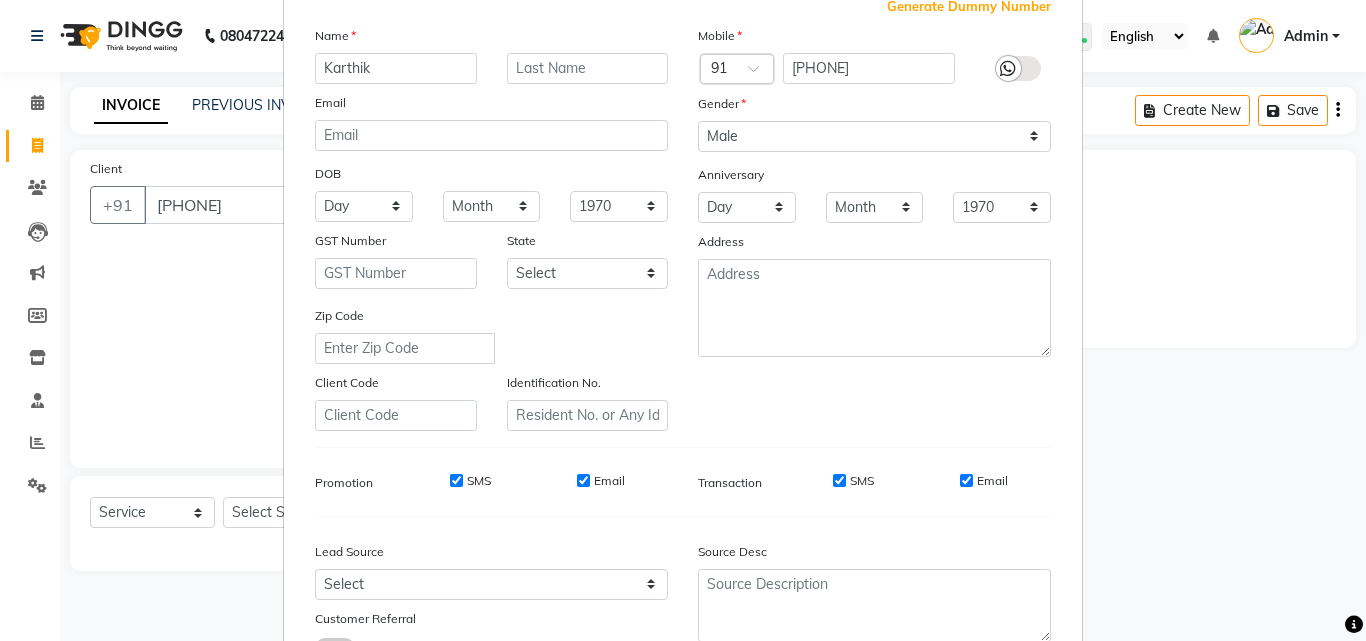 scroll, scrollTop: 282, scrollLeft: 0, axis: vertical 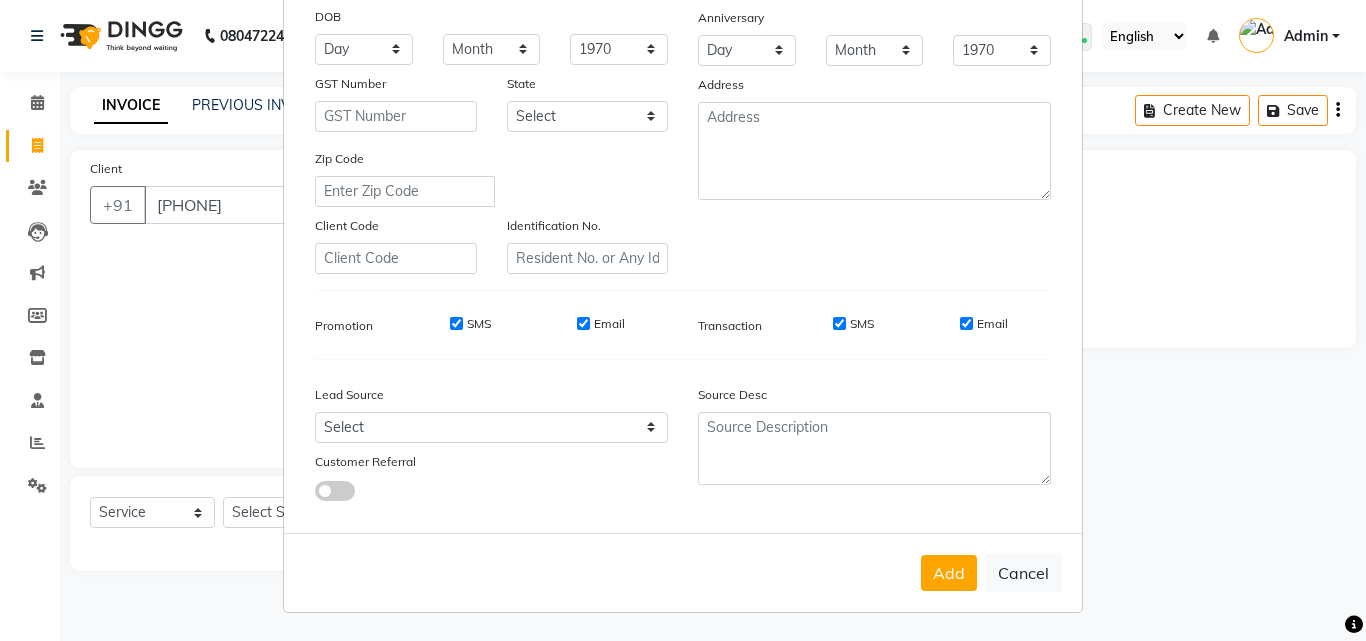 click on "SMS" at bounding box center (839, 324) 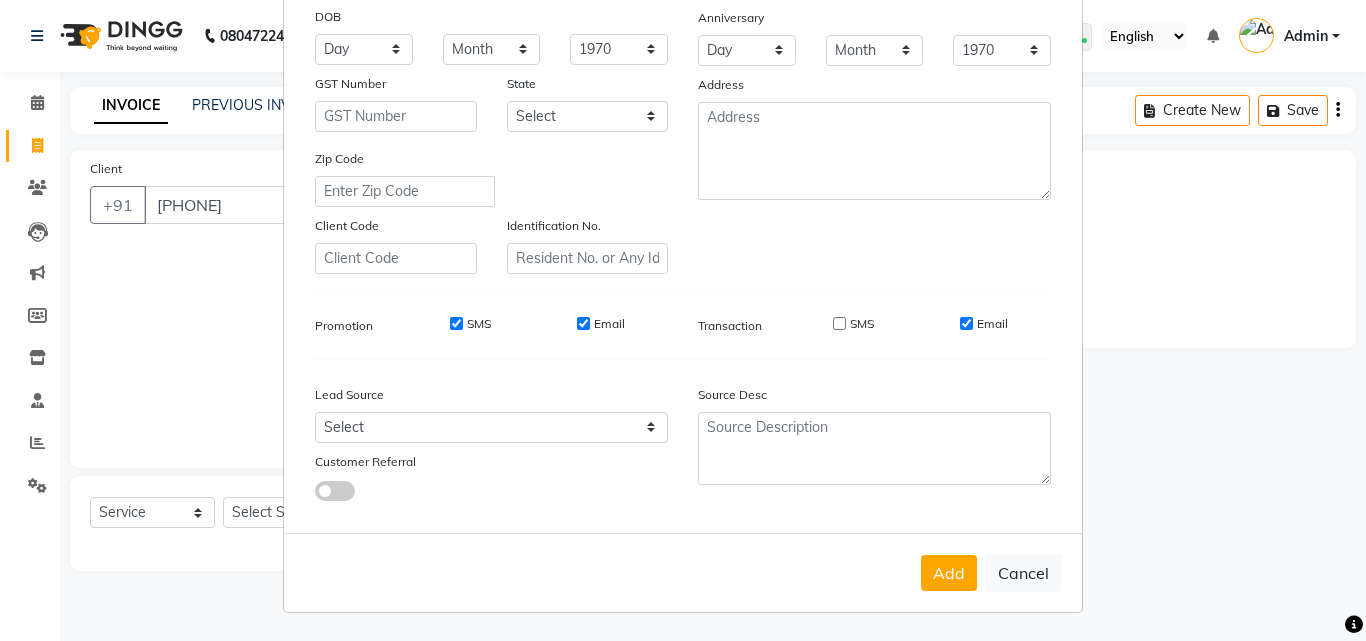 click on "Email" at bounding box center (966, 323) 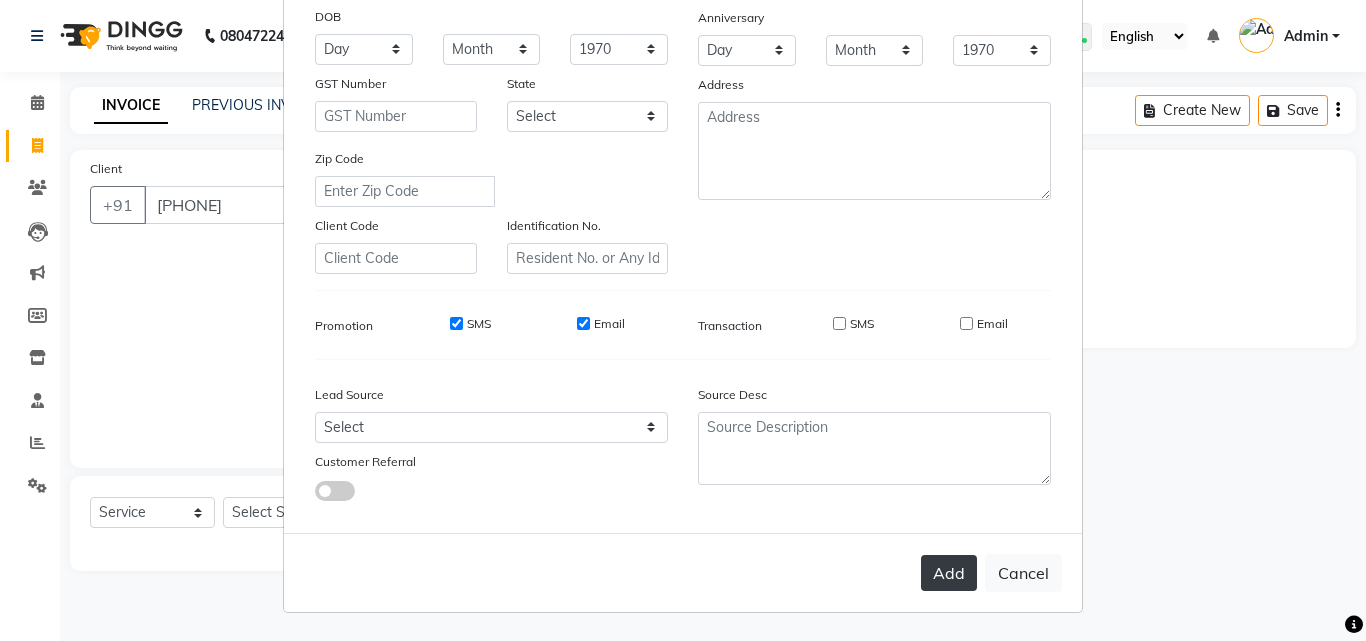 click on "Add" at bounding box center [949, 573] 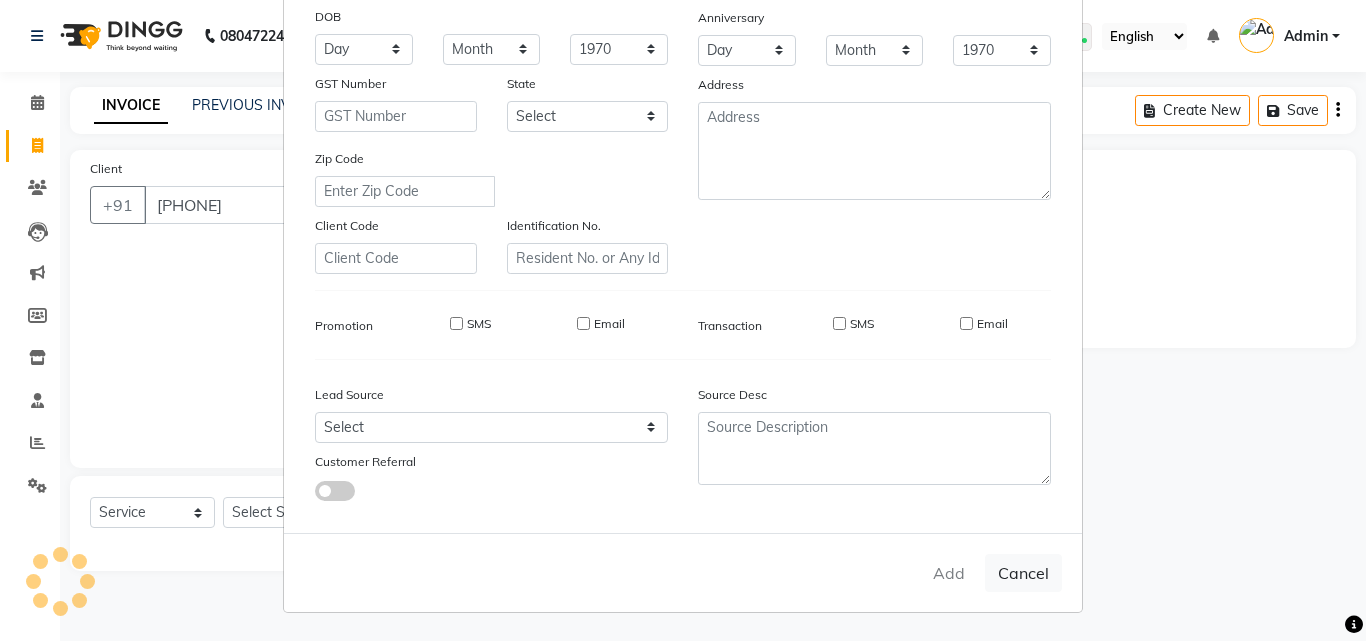 type 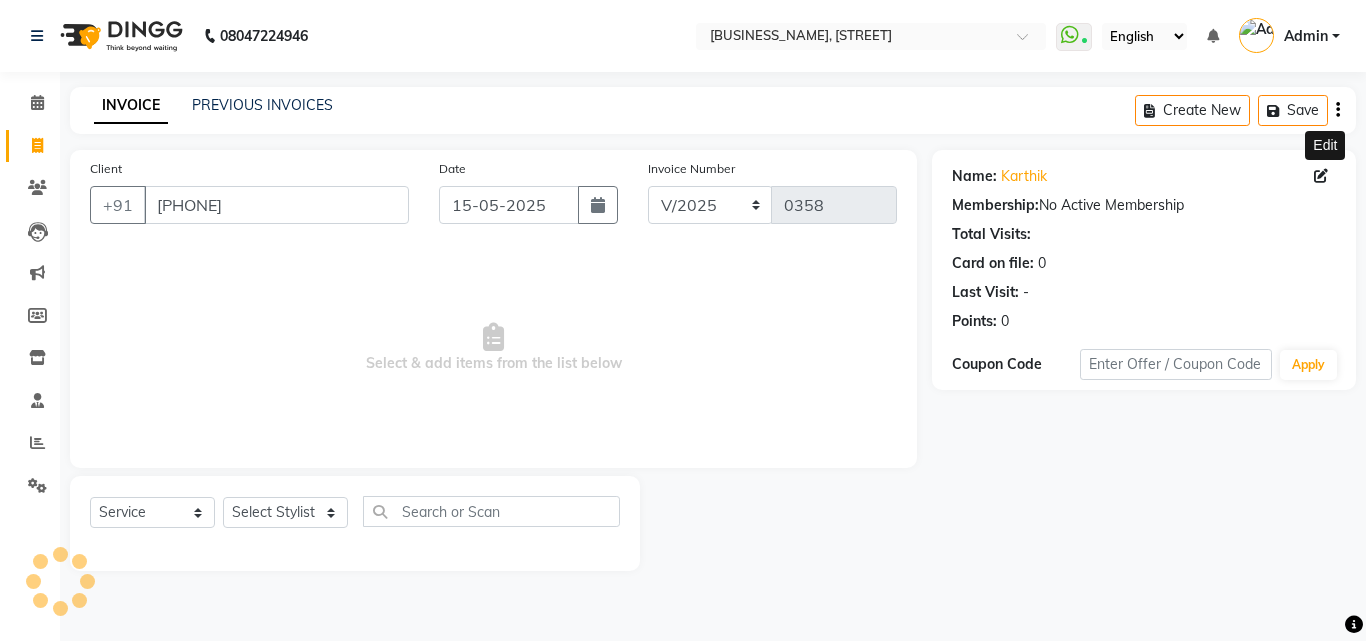 click 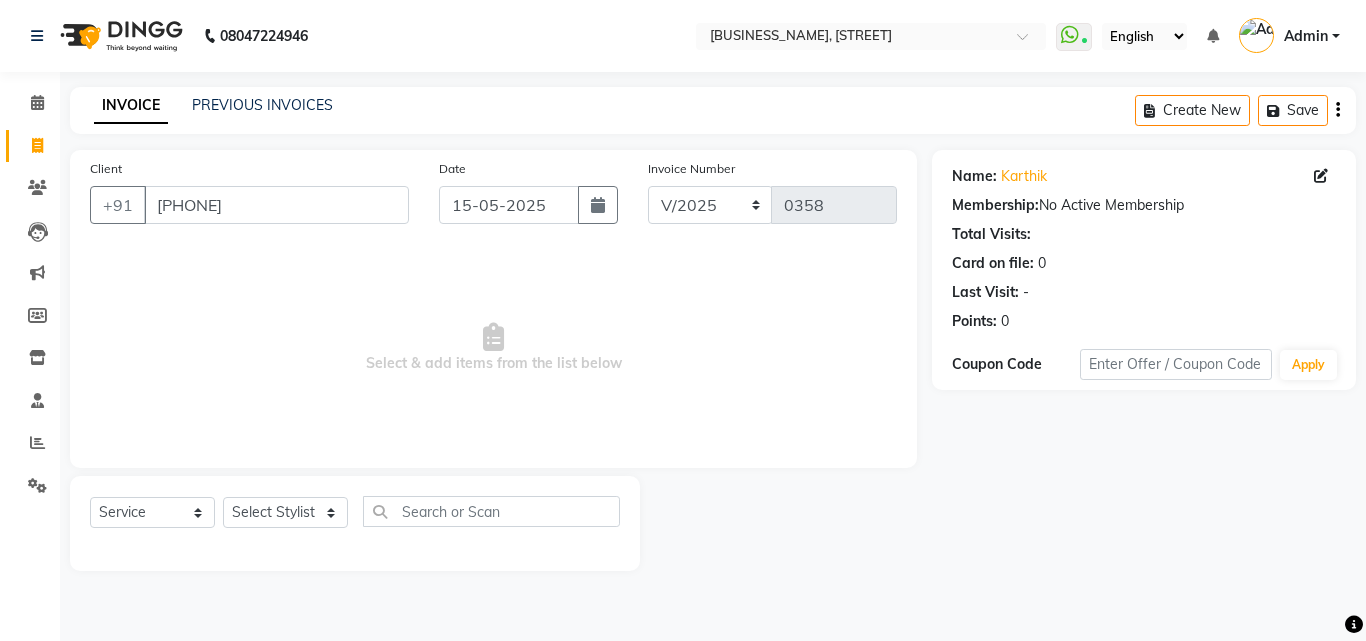 select on "male" 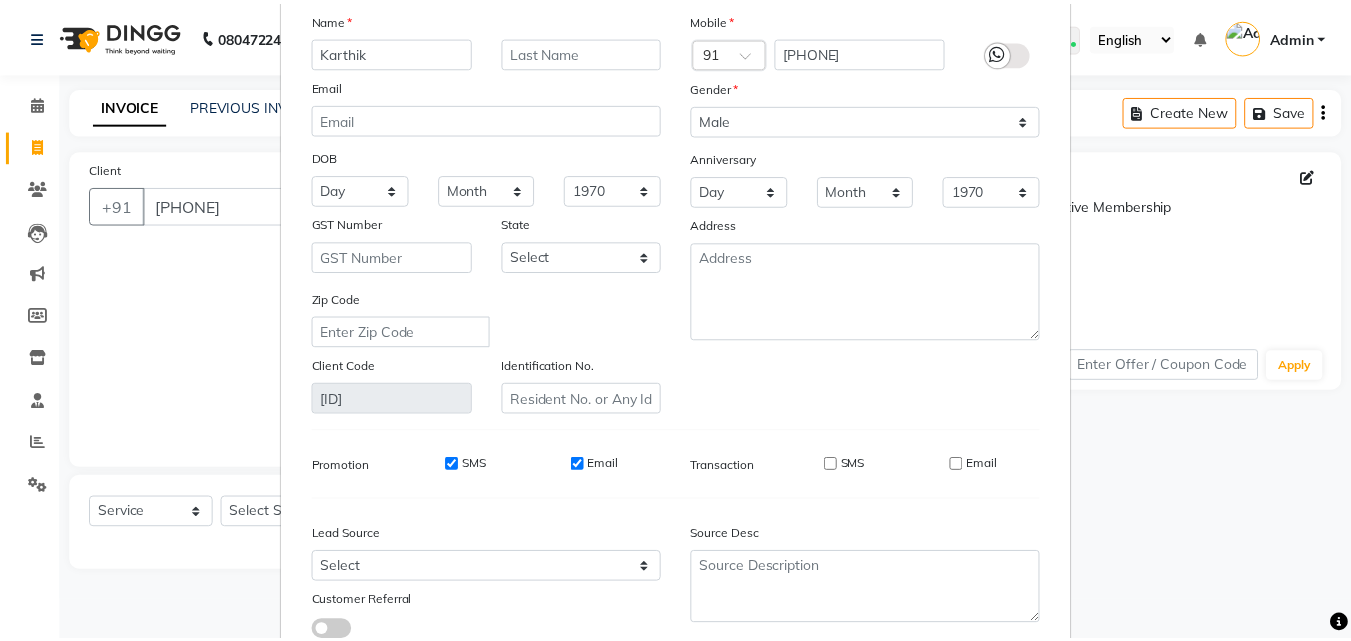 scroll, scrollTop: 246, scrollLeft: 0, axis: vertical 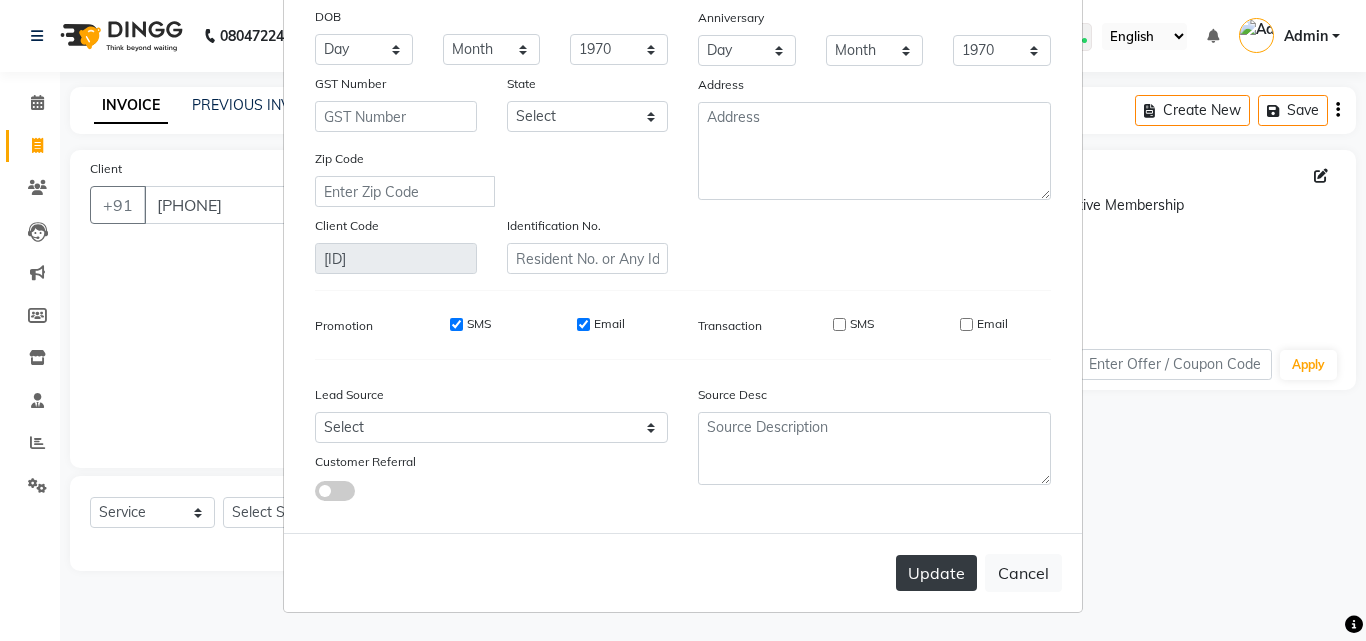 click on "Update" at bounding box center (936, 573) 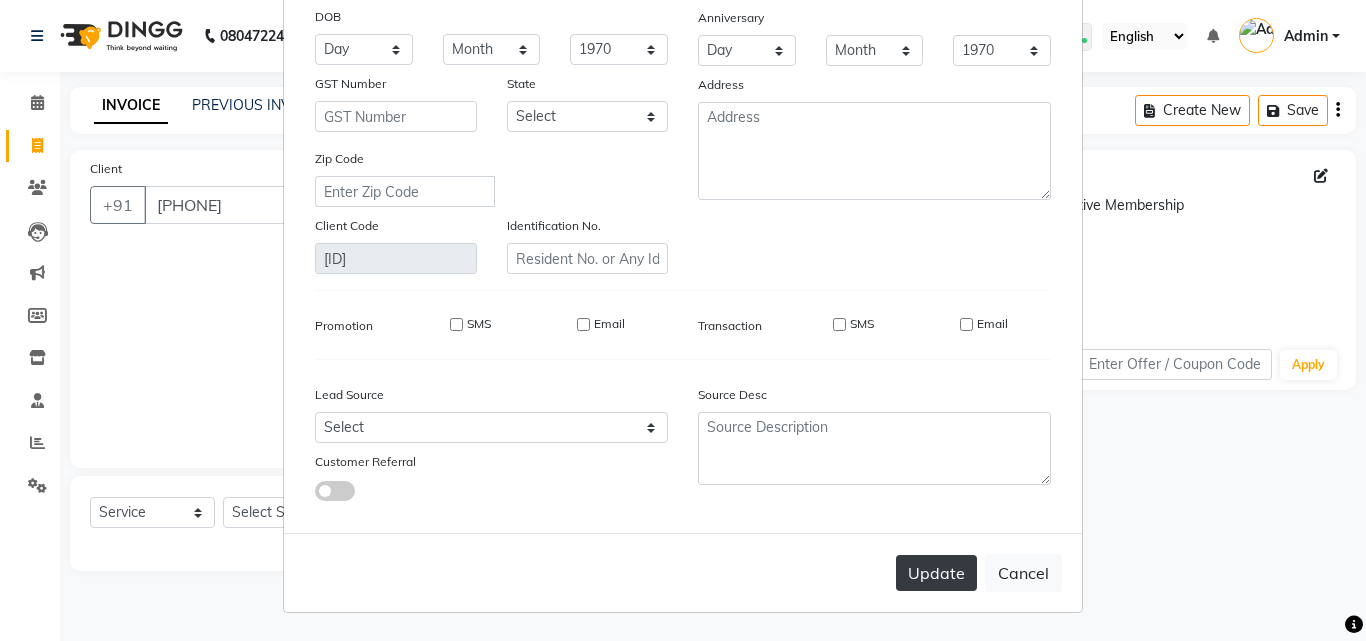 type 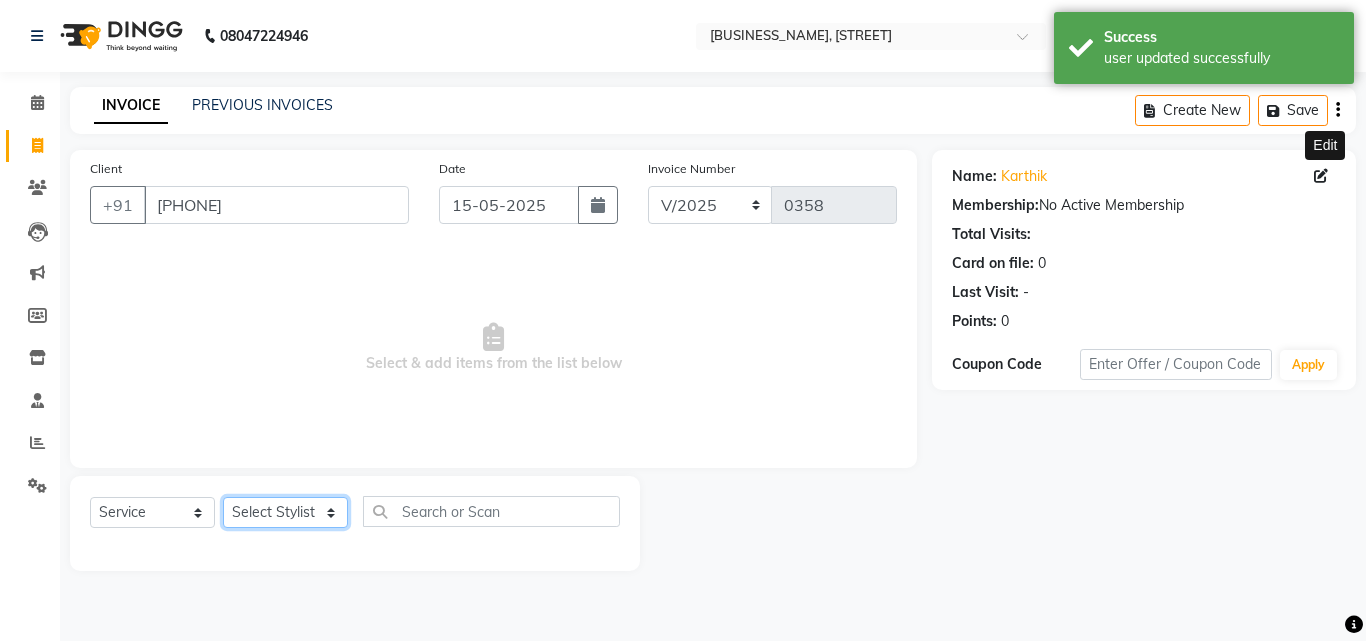 click on "Select Stylist Admin Arman Deepa Mangar Jayashree S [FIRST] [LAST] Preema Rashmi Shubha Devadiga Sony Priya Syaran" 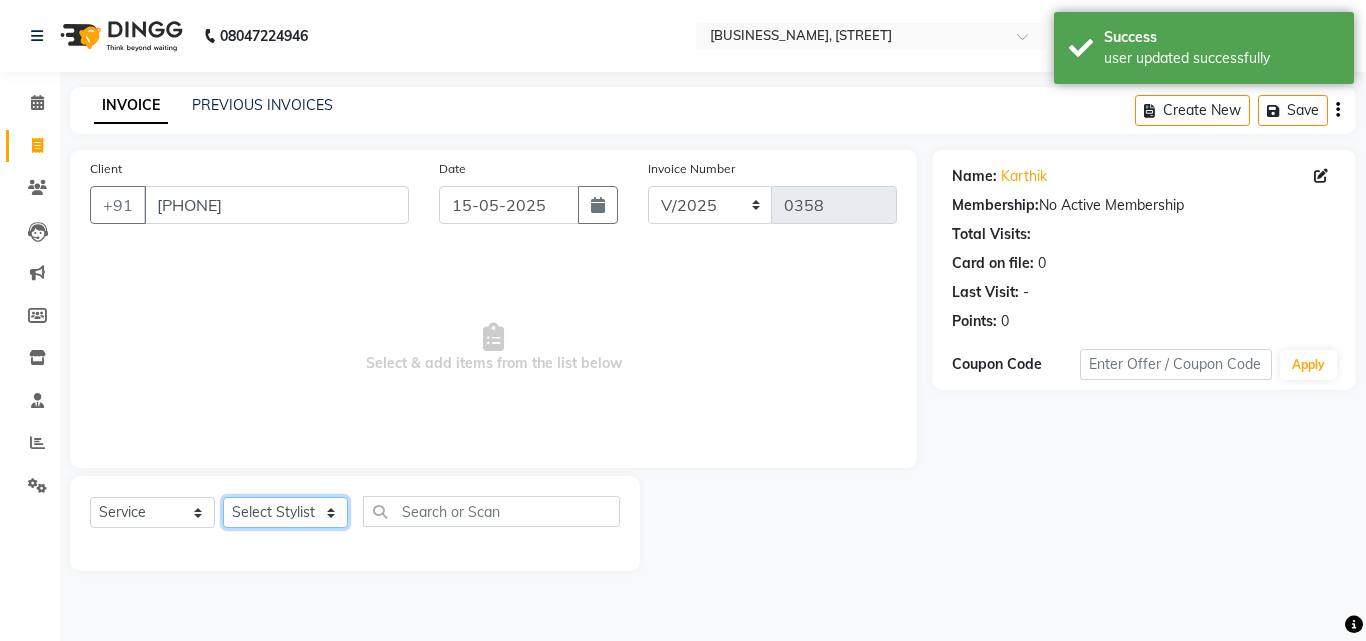 select on "[NUMBER]" 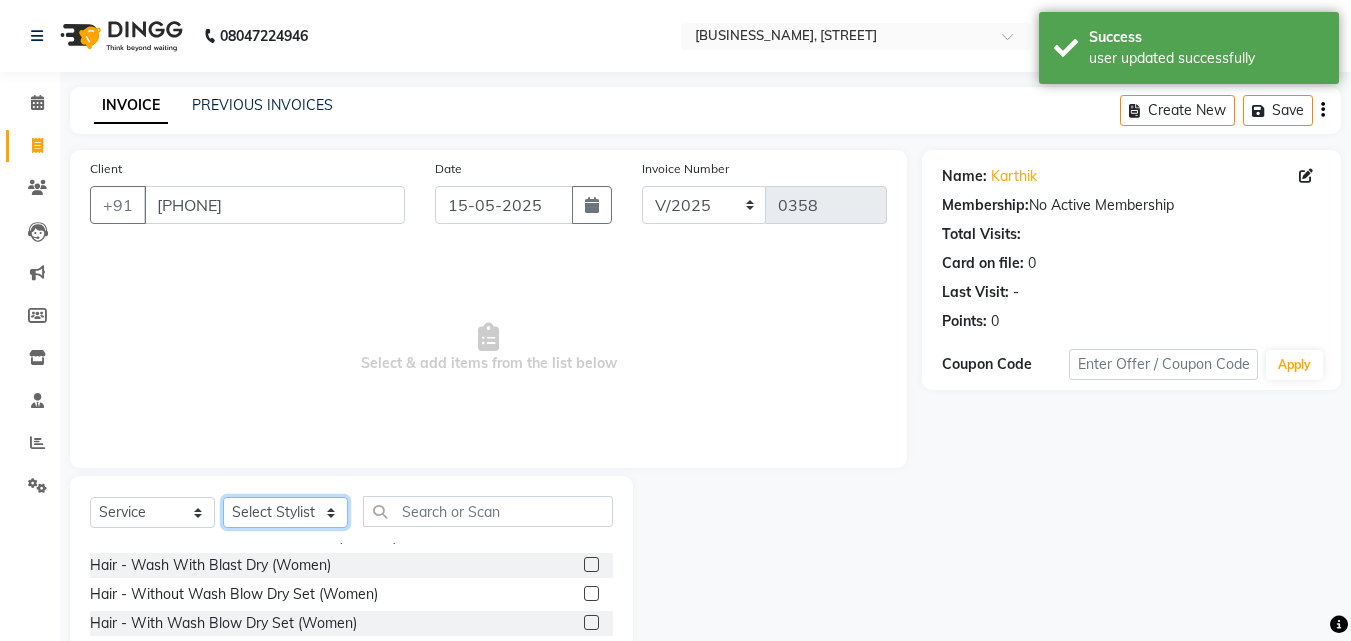 scroll, scrollTop: 200, scrollLeft: 0, axis: vertical 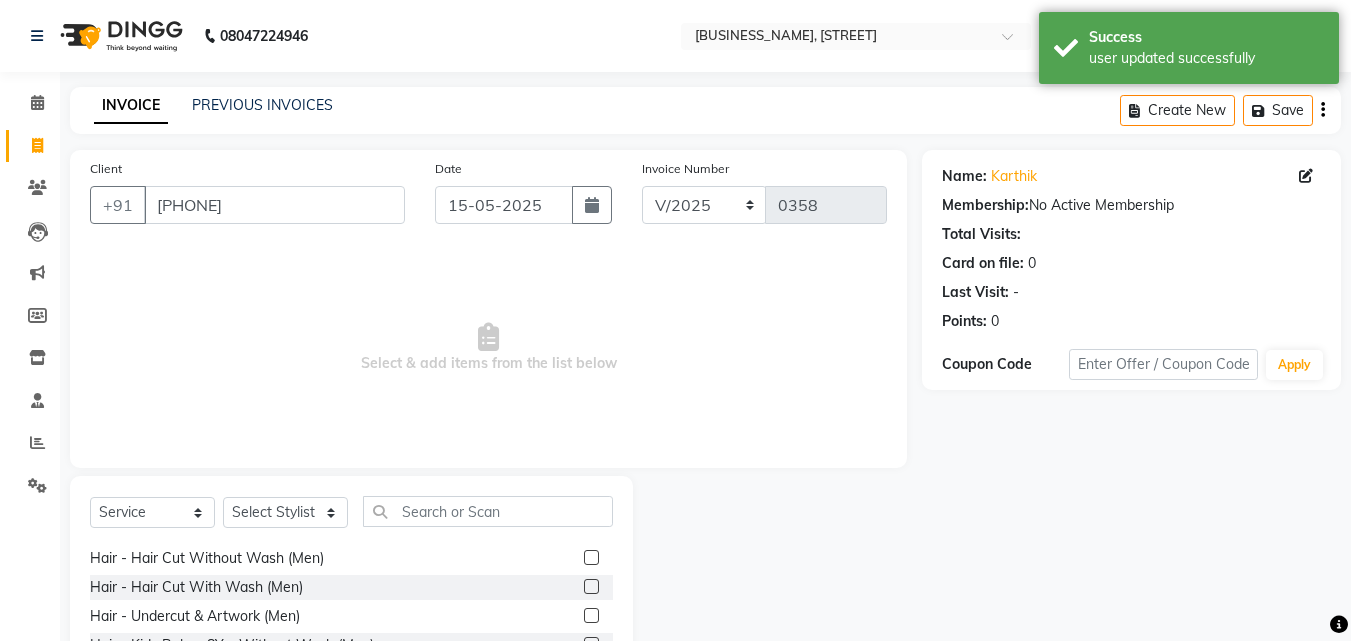 click 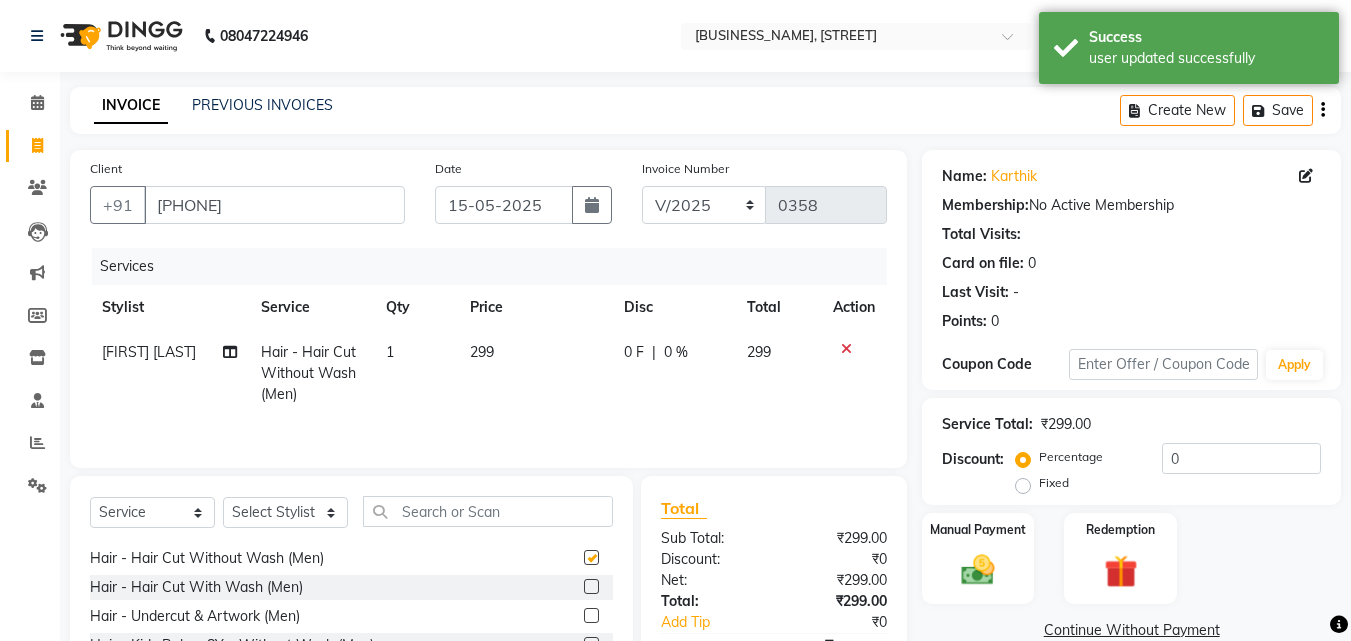 checkbox on "false" 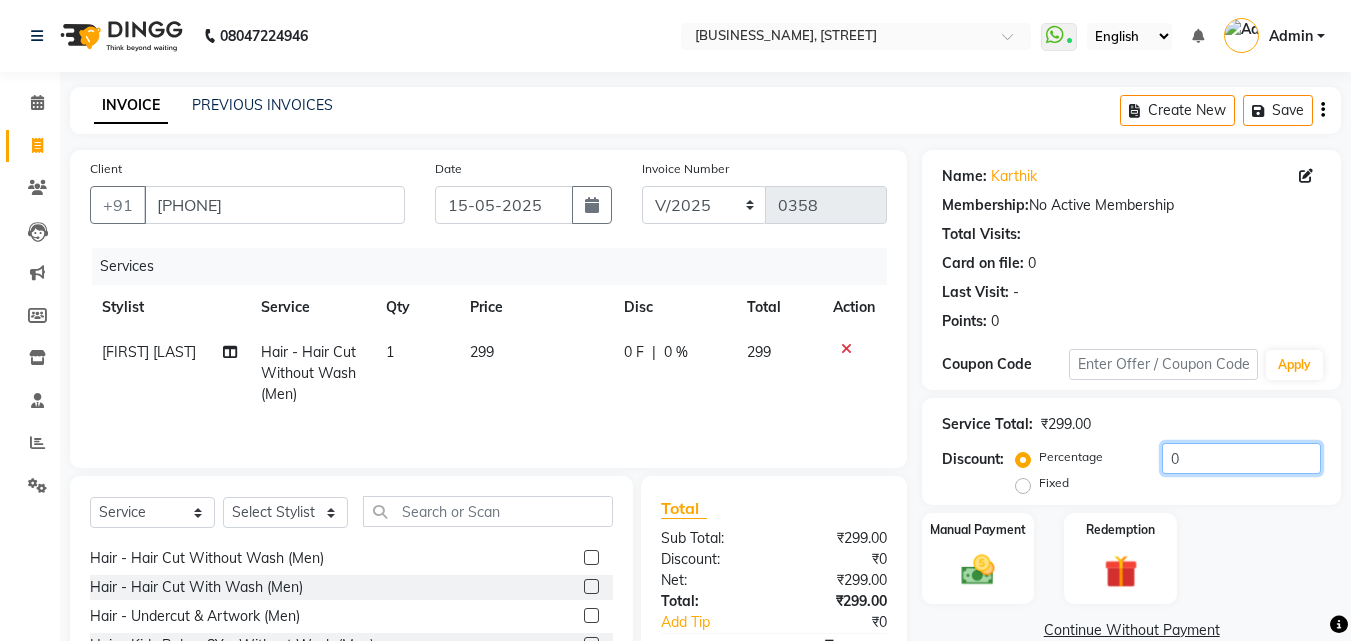 drag, startPoint x: 1175, startPoint y: 461, endPoint x: 1137, endPoint y: 473, distance: 39.849716 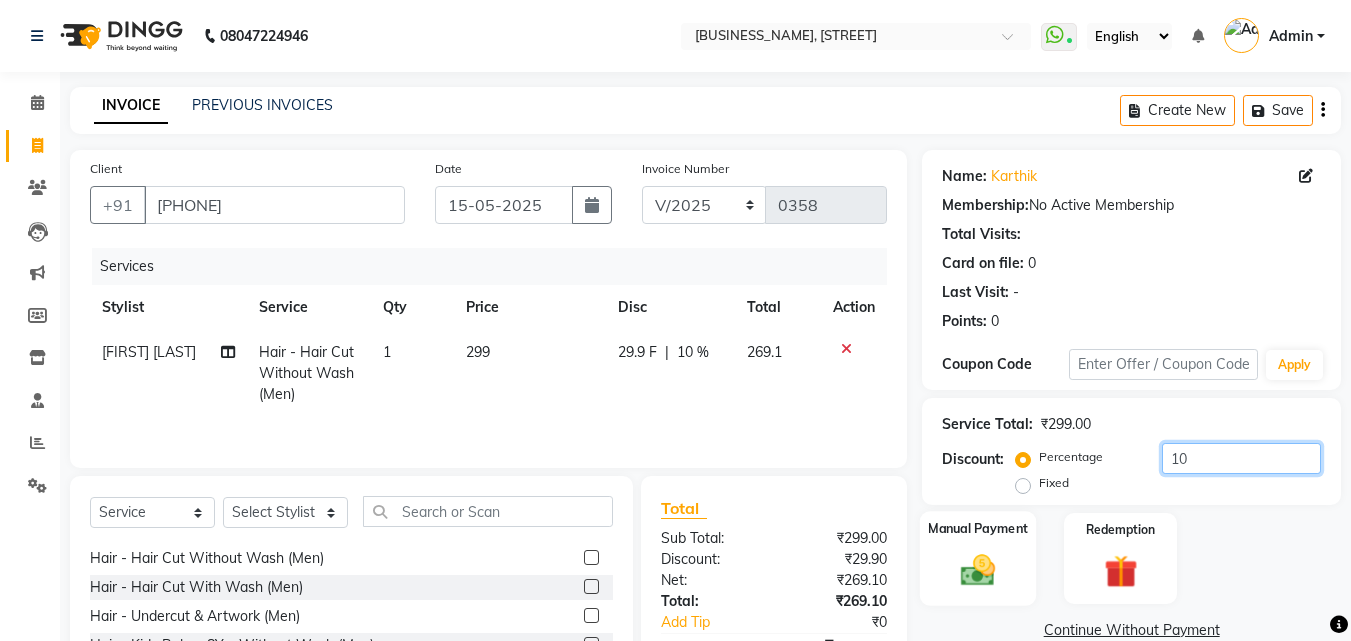 type on "10" 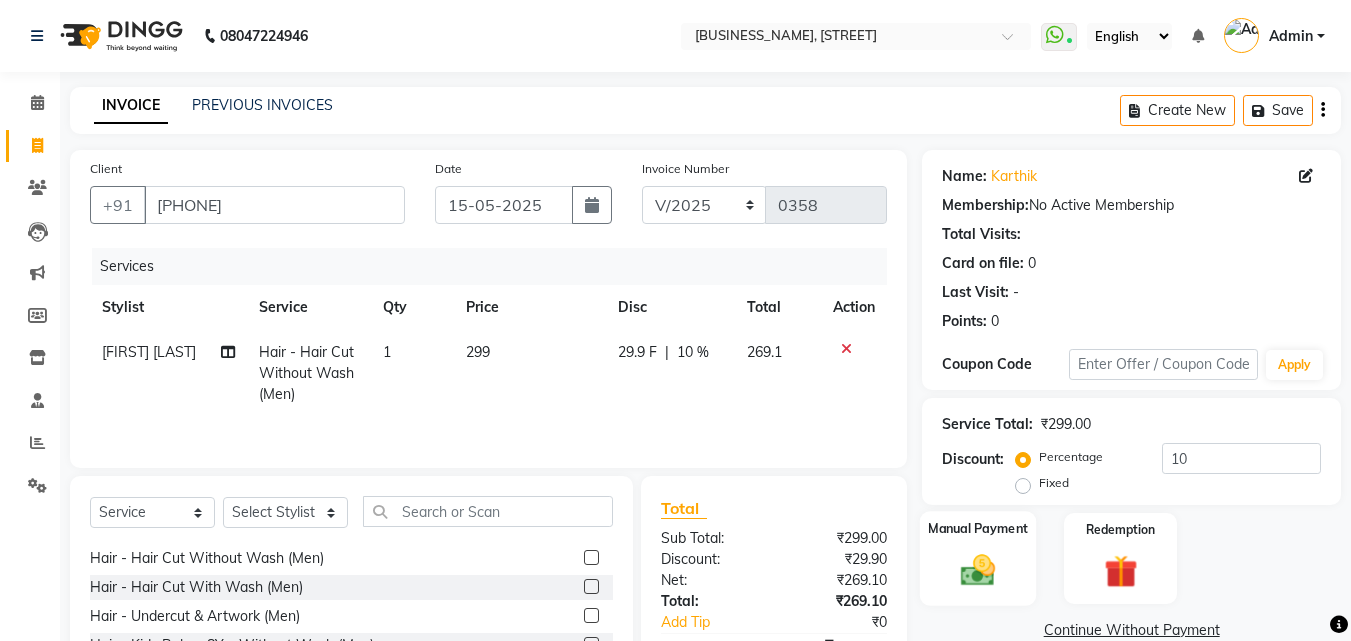 click on "Manual Payment" 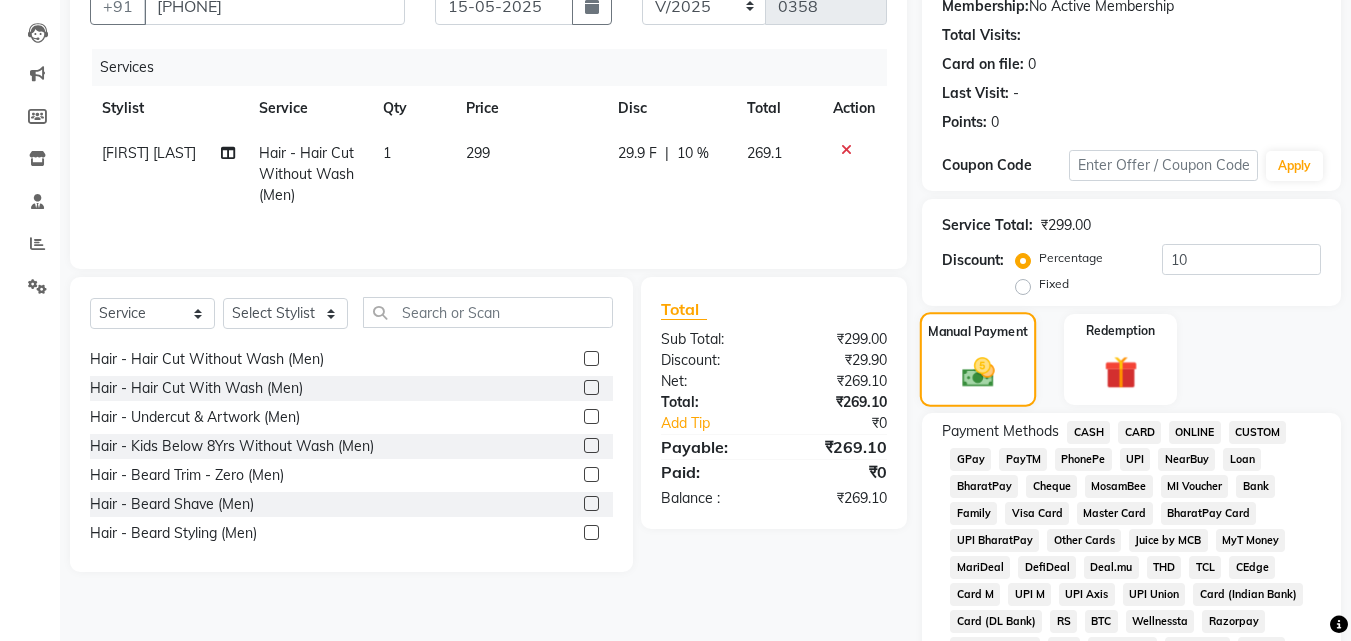 scroll, scrollTop: 200, scrollLeft: 0, axis: vertical 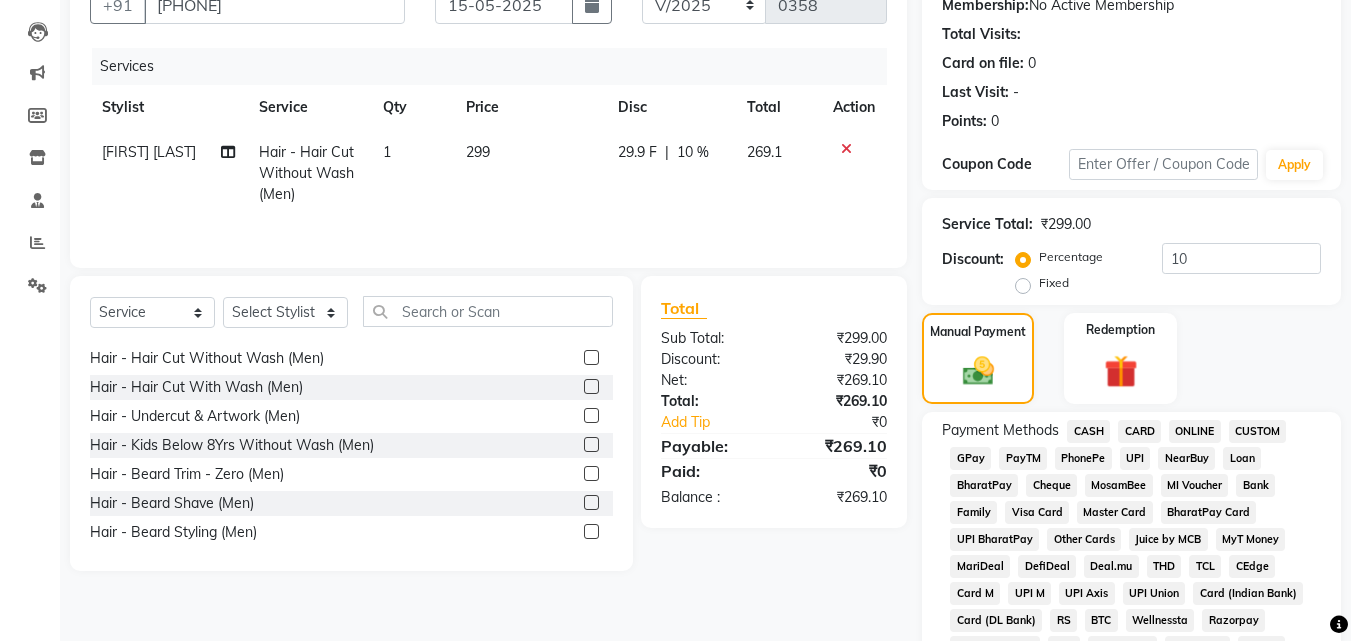 click on "GPay" 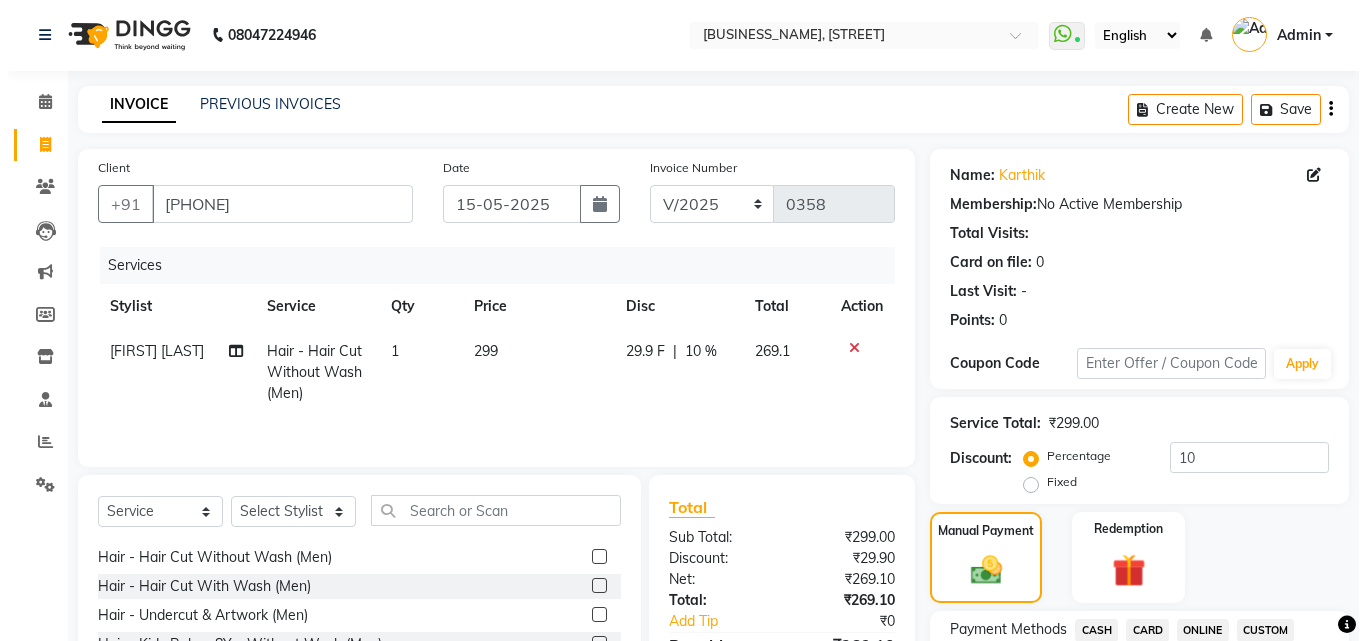 scroll, scrollTop: 0, scrollLeft: 0, axis: both 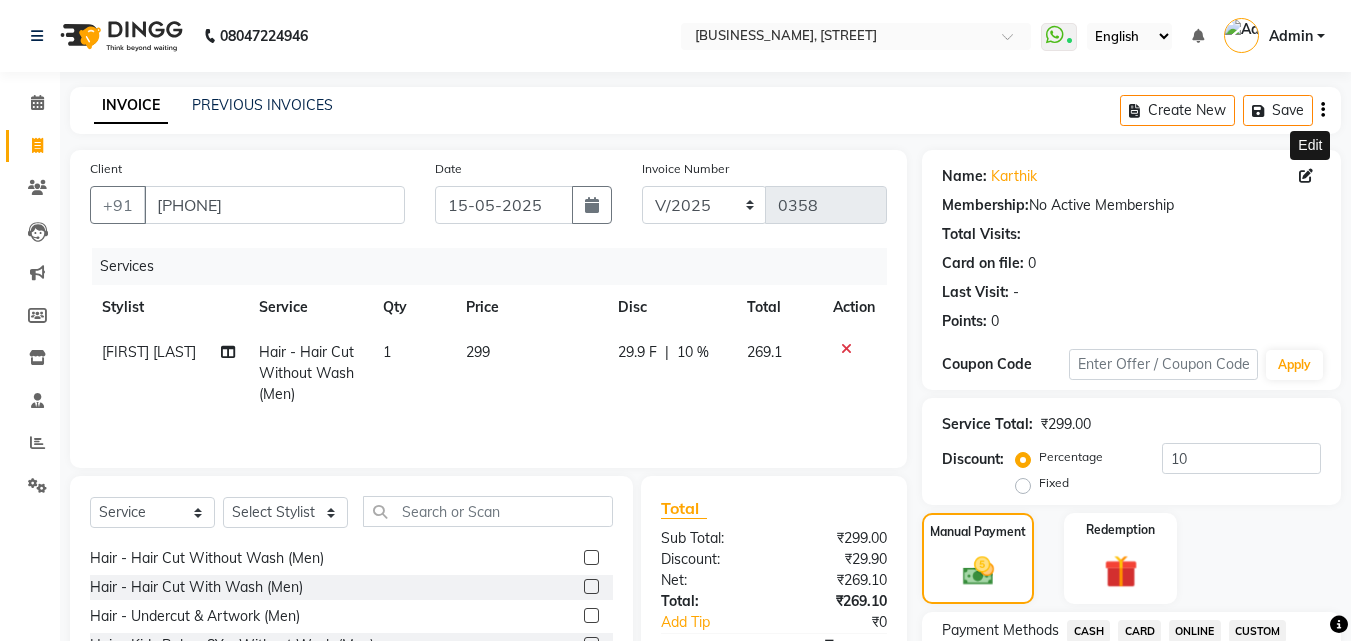 click 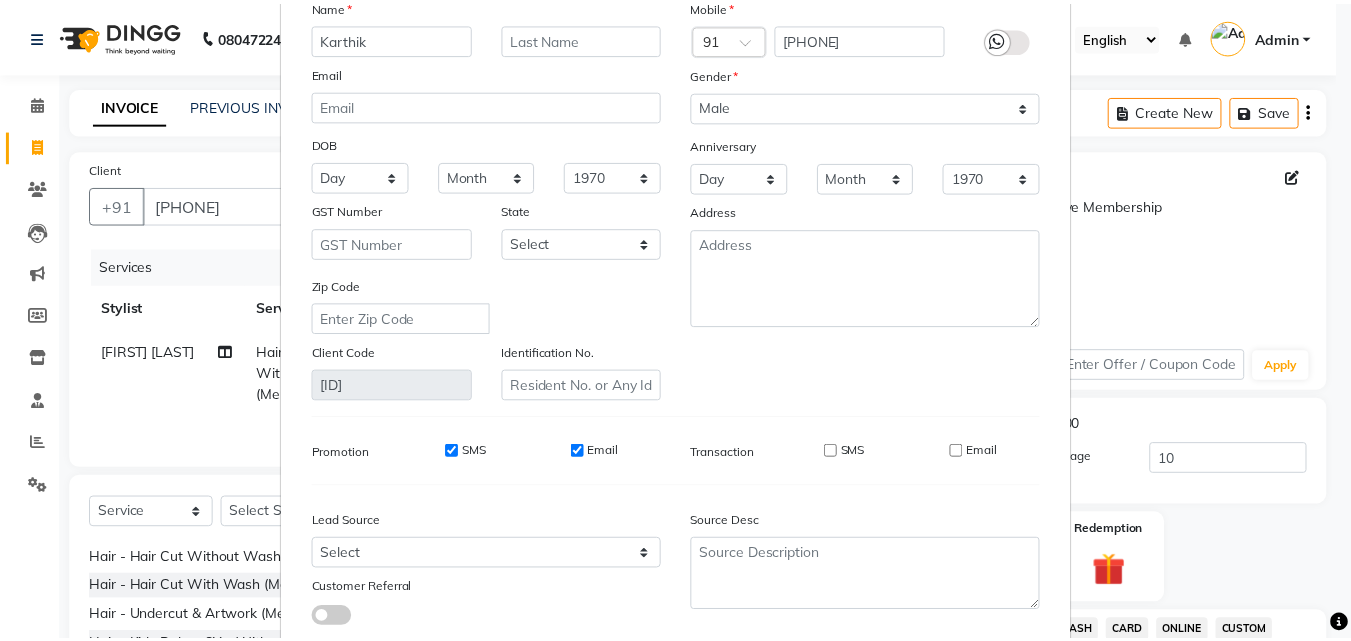 scroll, scrollTop: 246, scrollLeft: 0, axis: vertical 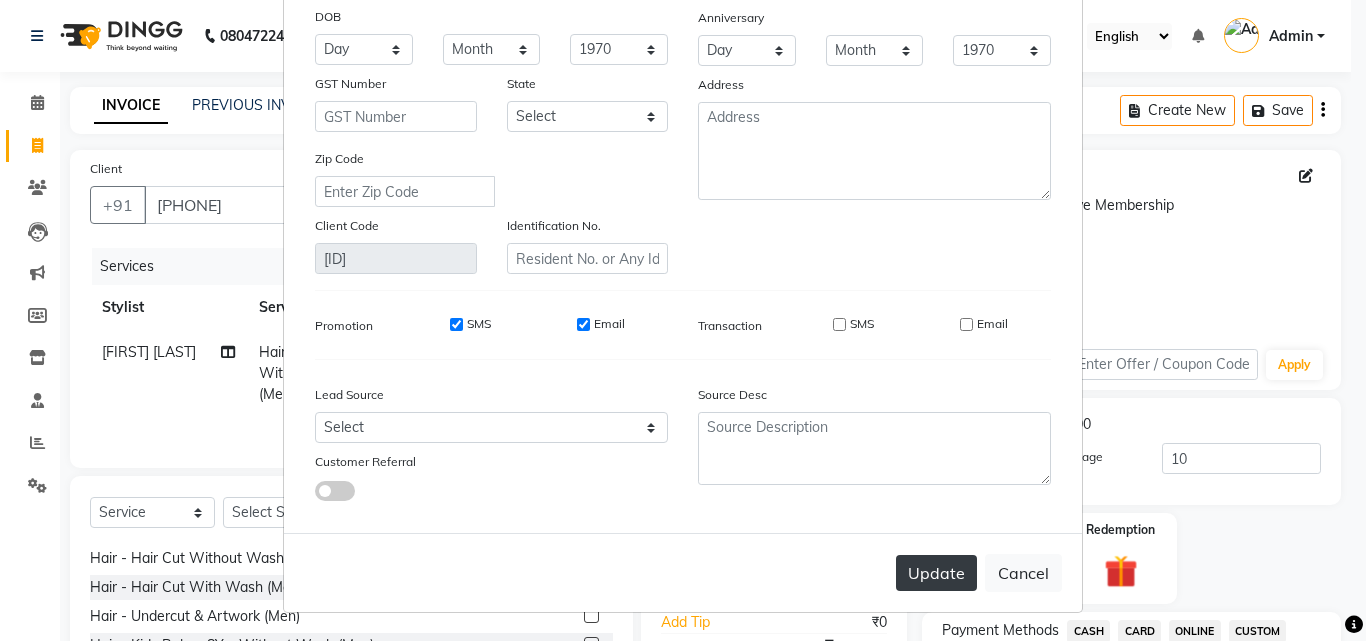 click on "Update" at bounding box center [936, 573] 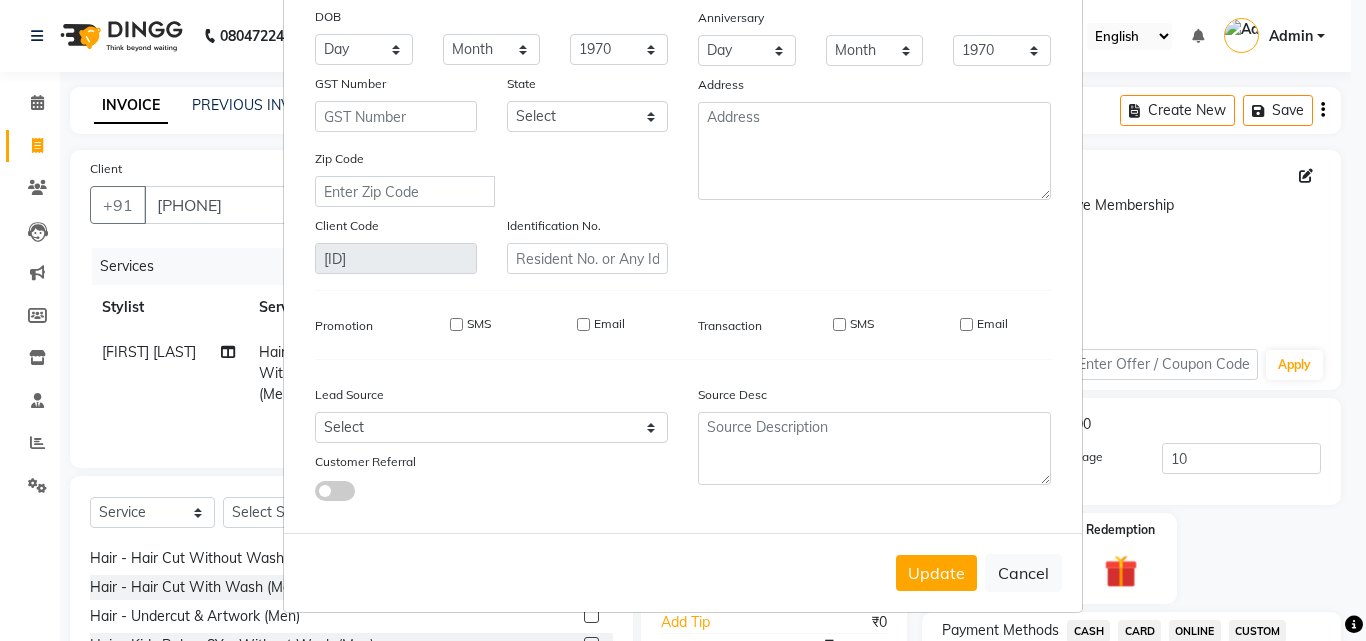 type 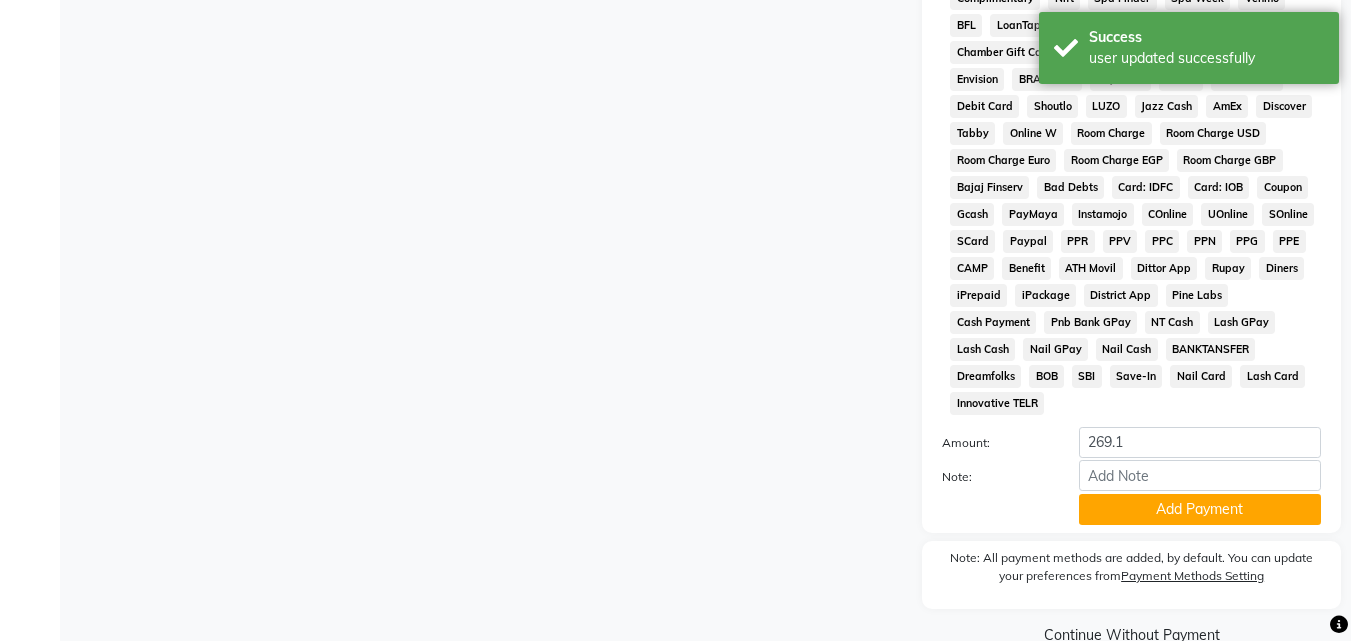 scroll, scrollTop: 861, scrollLeft: 0, axis: vertical 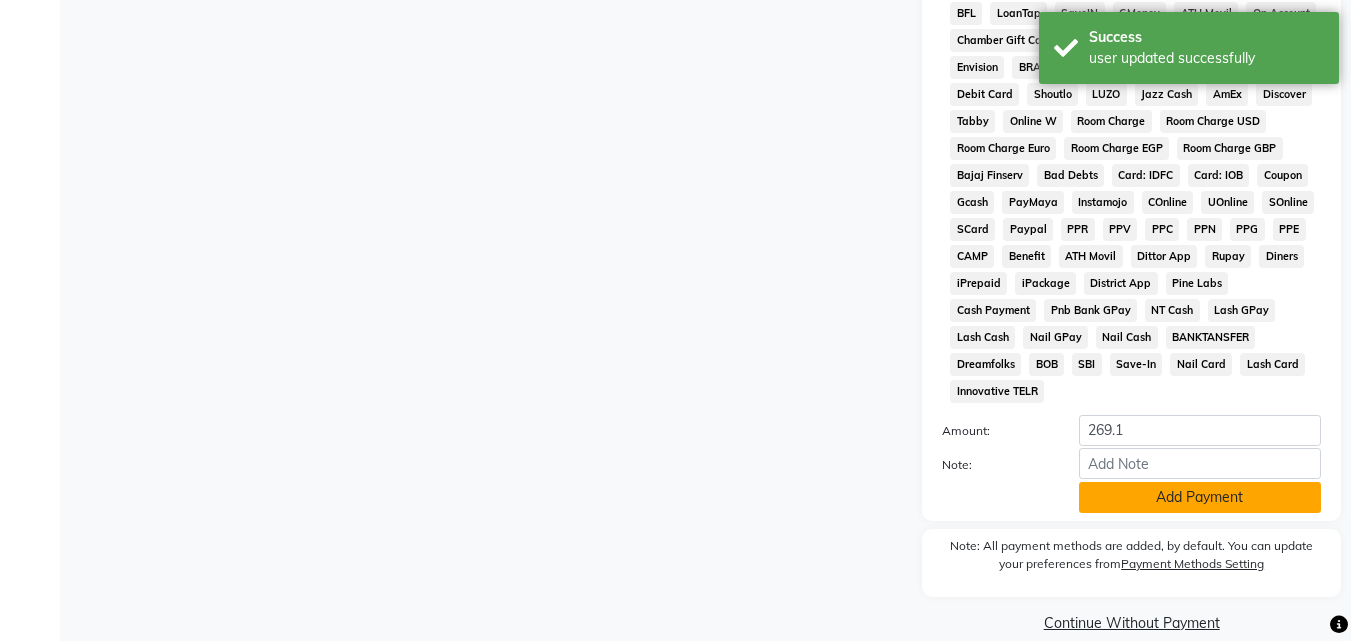 click on "Add Payment" 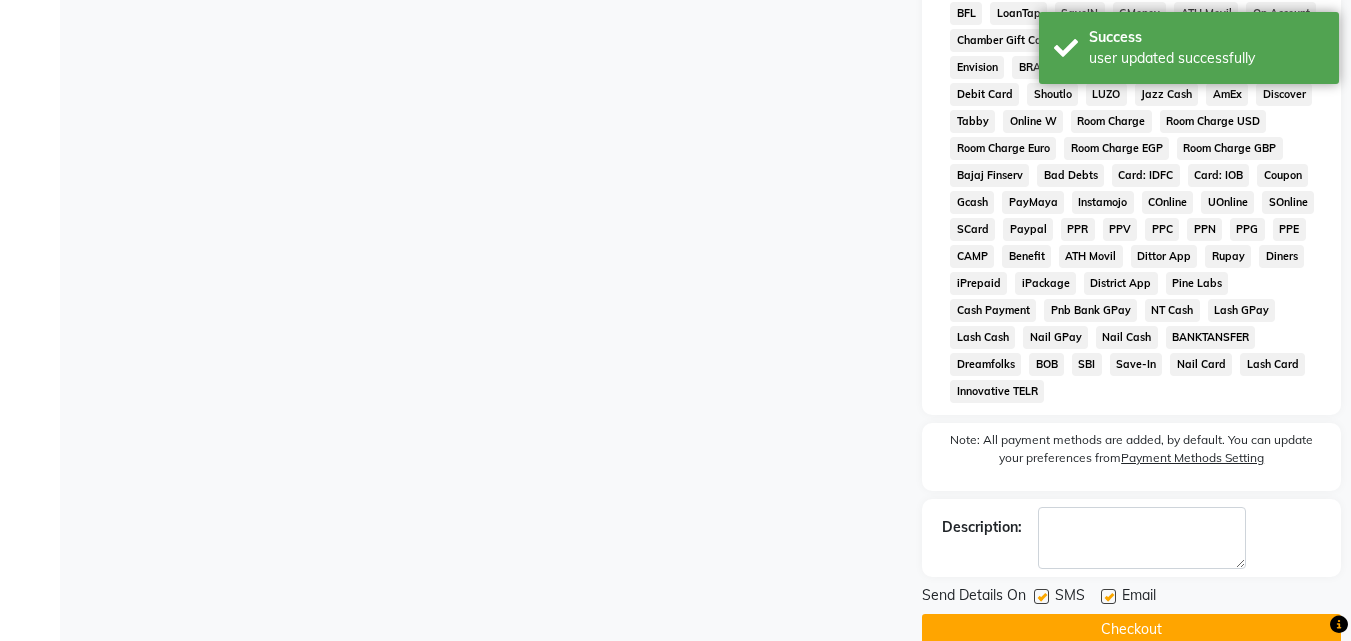 click 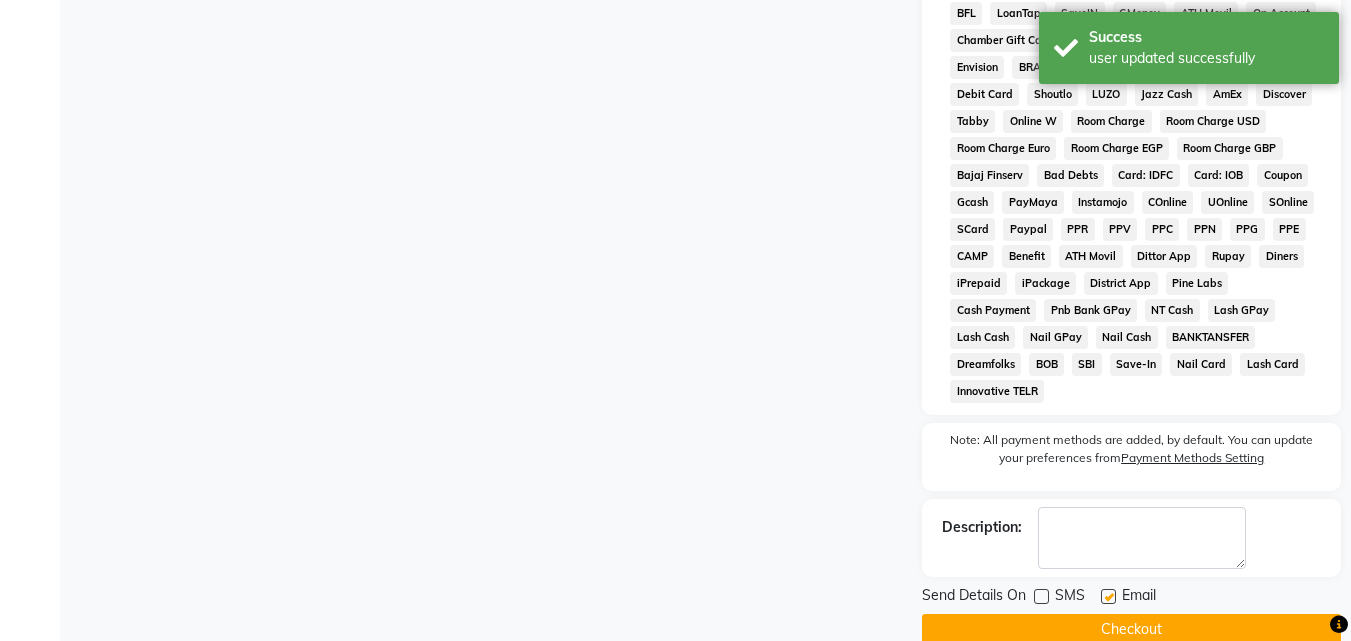 click 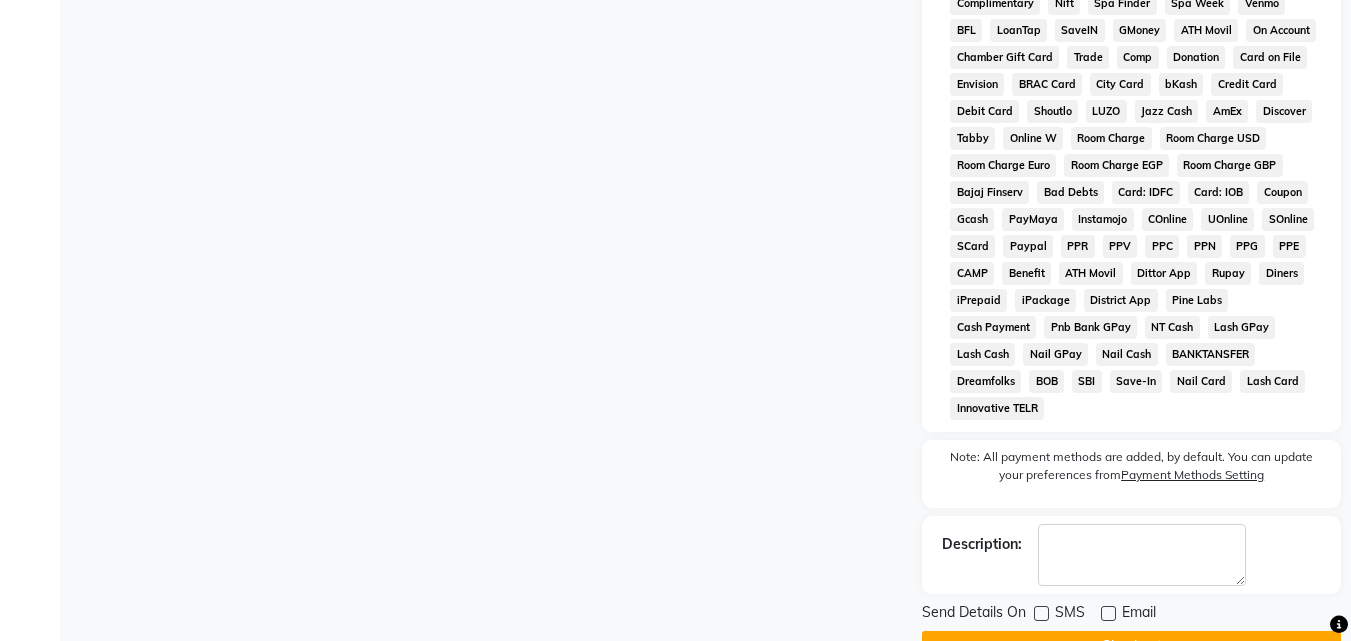 scroll, scrollTop: 868, scrollLeft: 0, axis: vertical 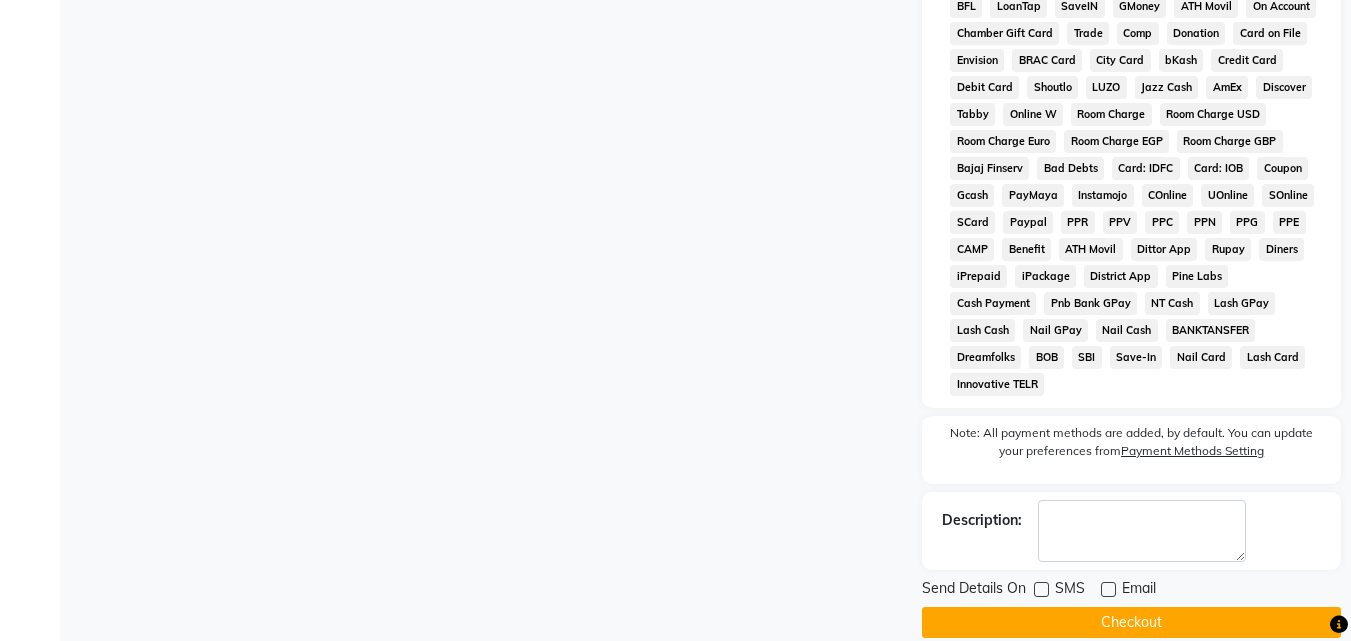 click on "Checkout" 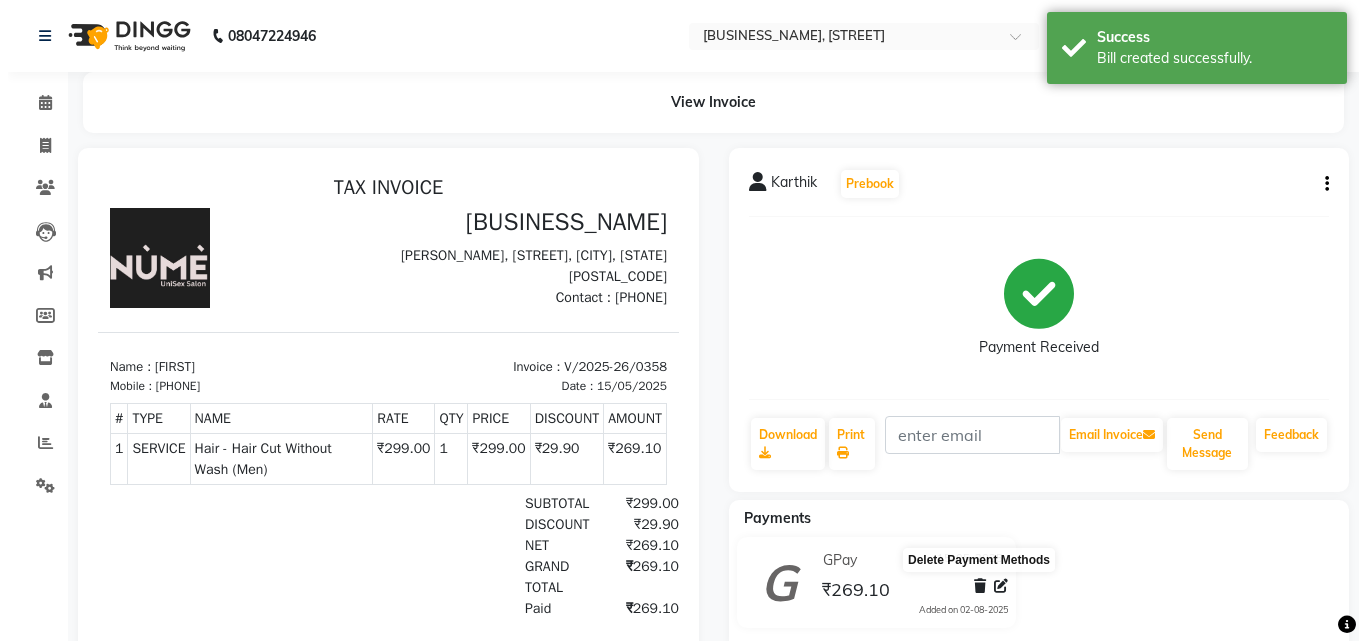 scroll, scrollTop: 0, scrollLeft: 0, axis: both 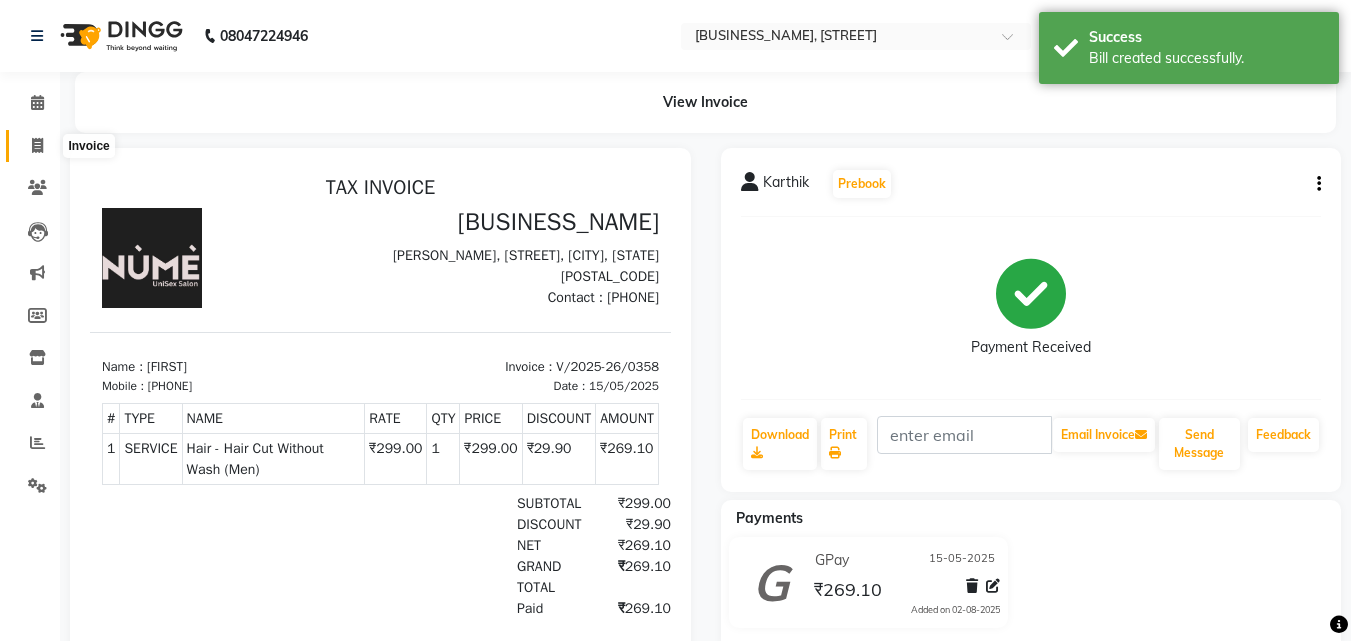 click 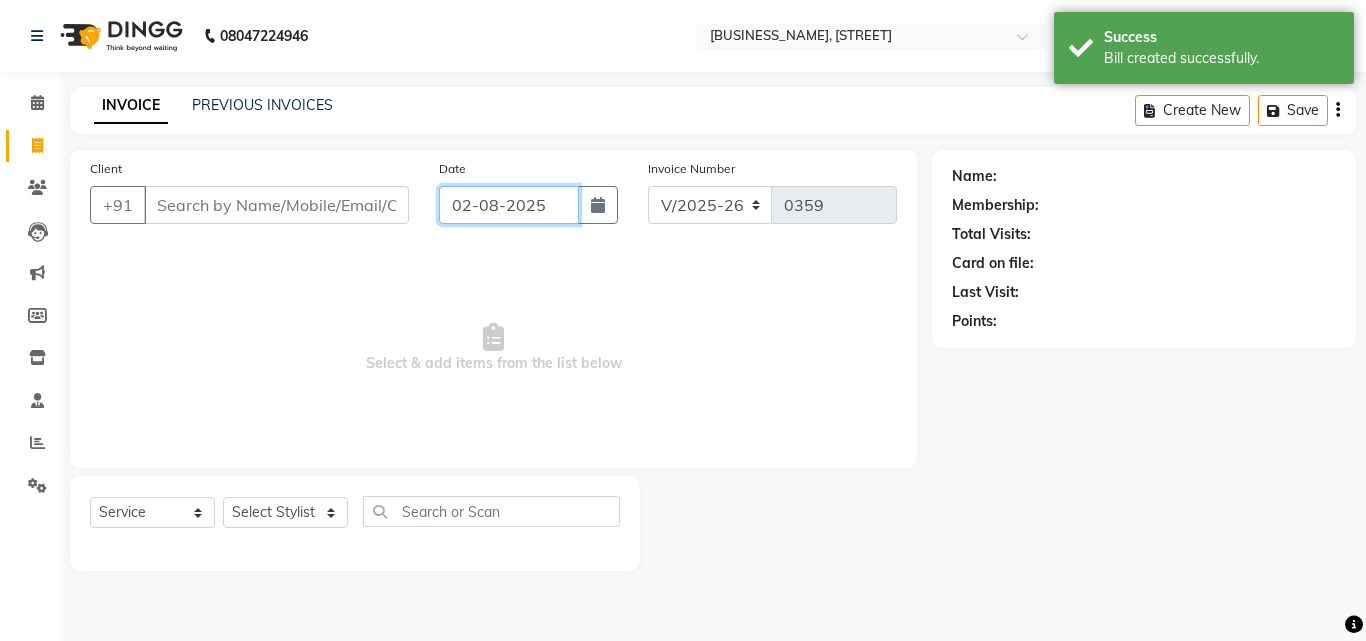 click on "02-08-2025" 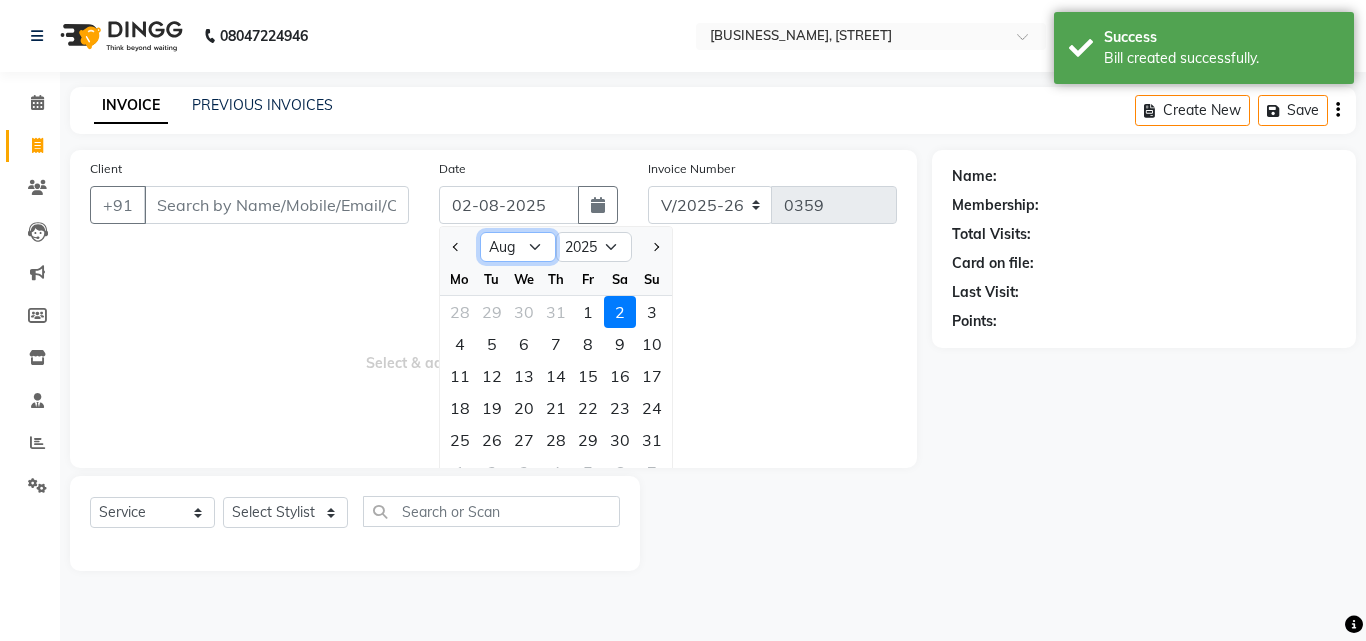 click on "Jan Feb Mar Apr May Jun Jul Aug Sep Oct Nov Dec" 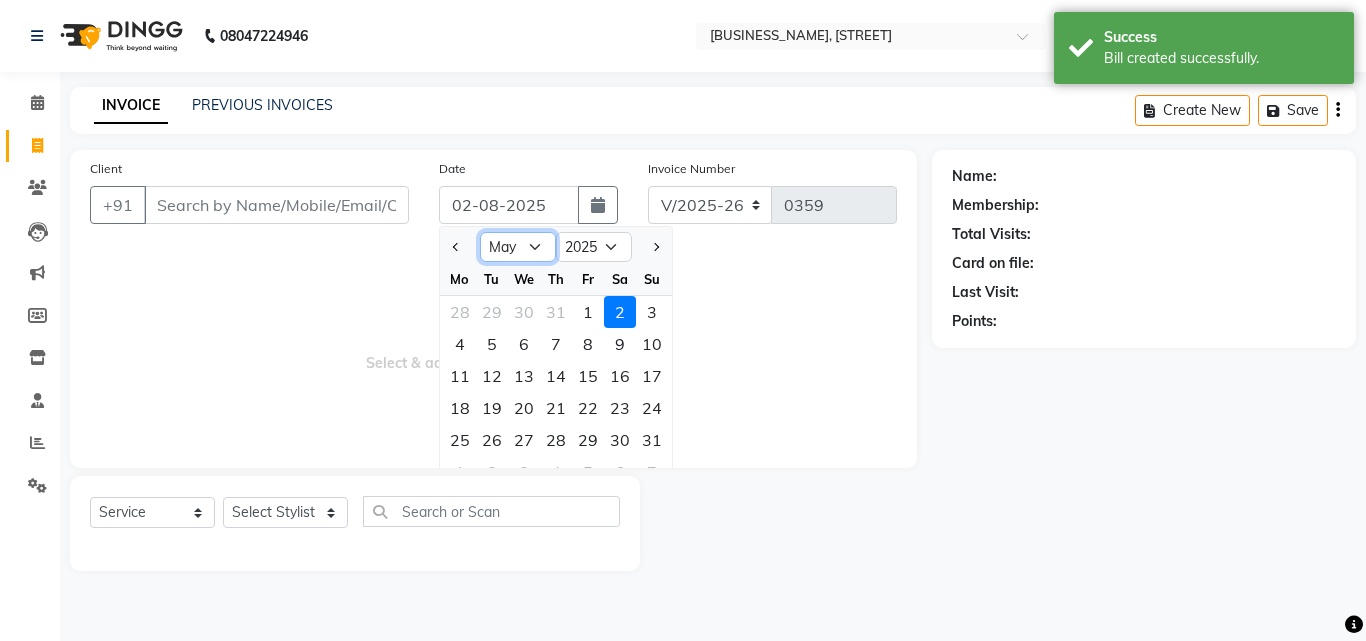 click on "Jan Feb Mar Apr May Jun Jul Aug Sep Oct Nov Dec" 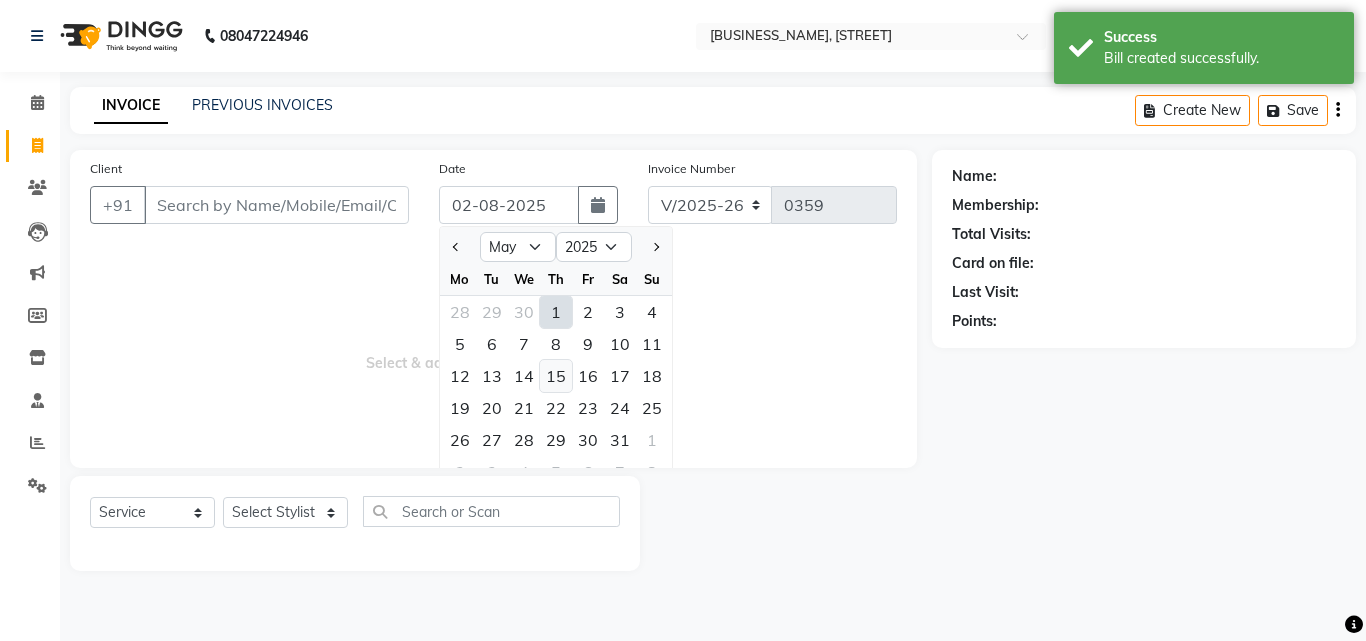 click on "15" 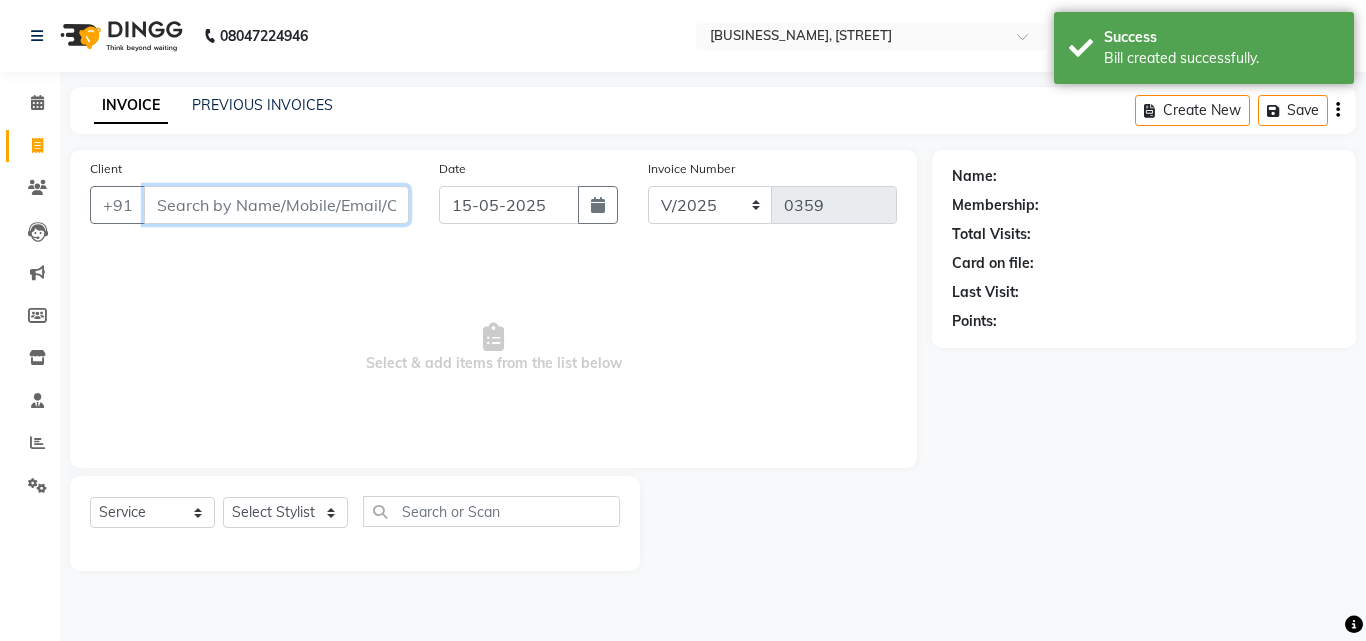 click on "Client" at bounding box center [276, 205] 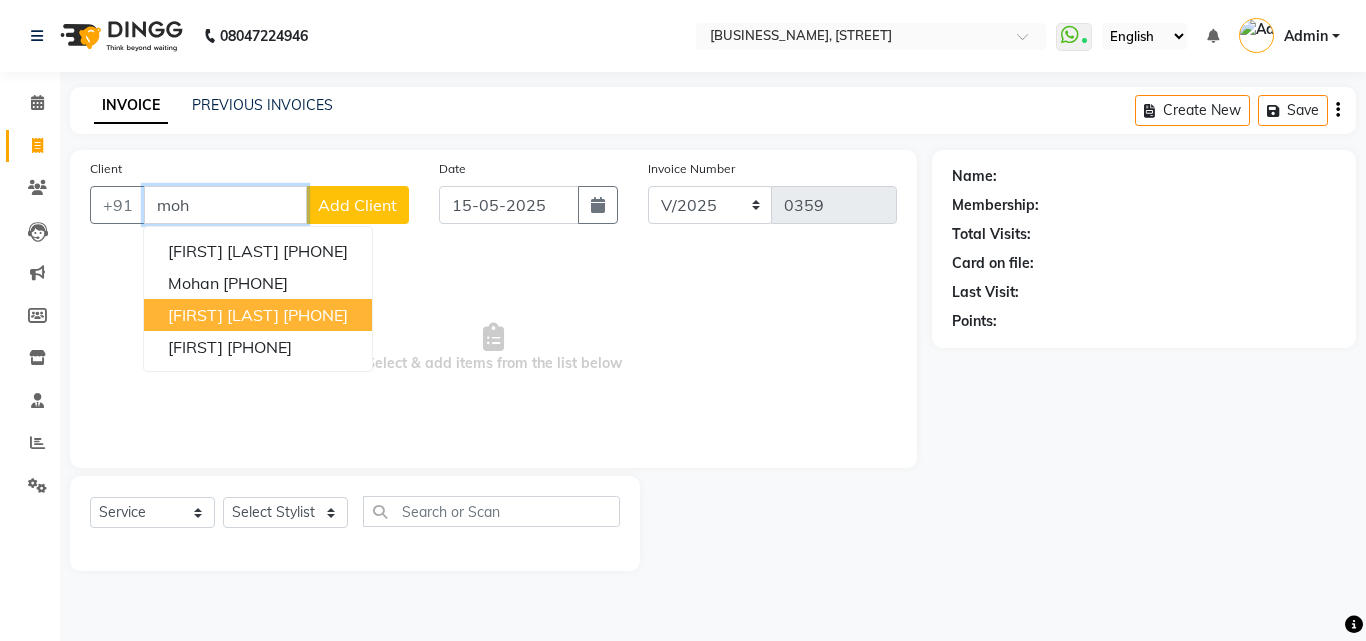 click on "[PHONE]" at bounding box center (315, 315) 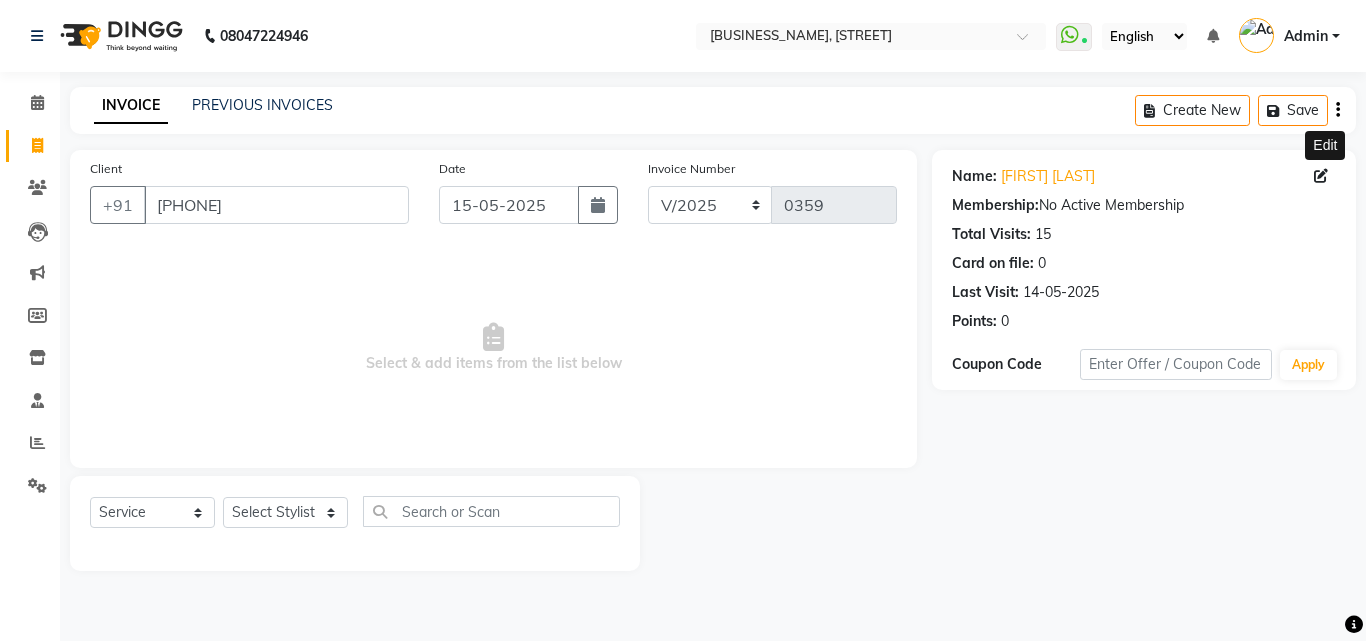 click 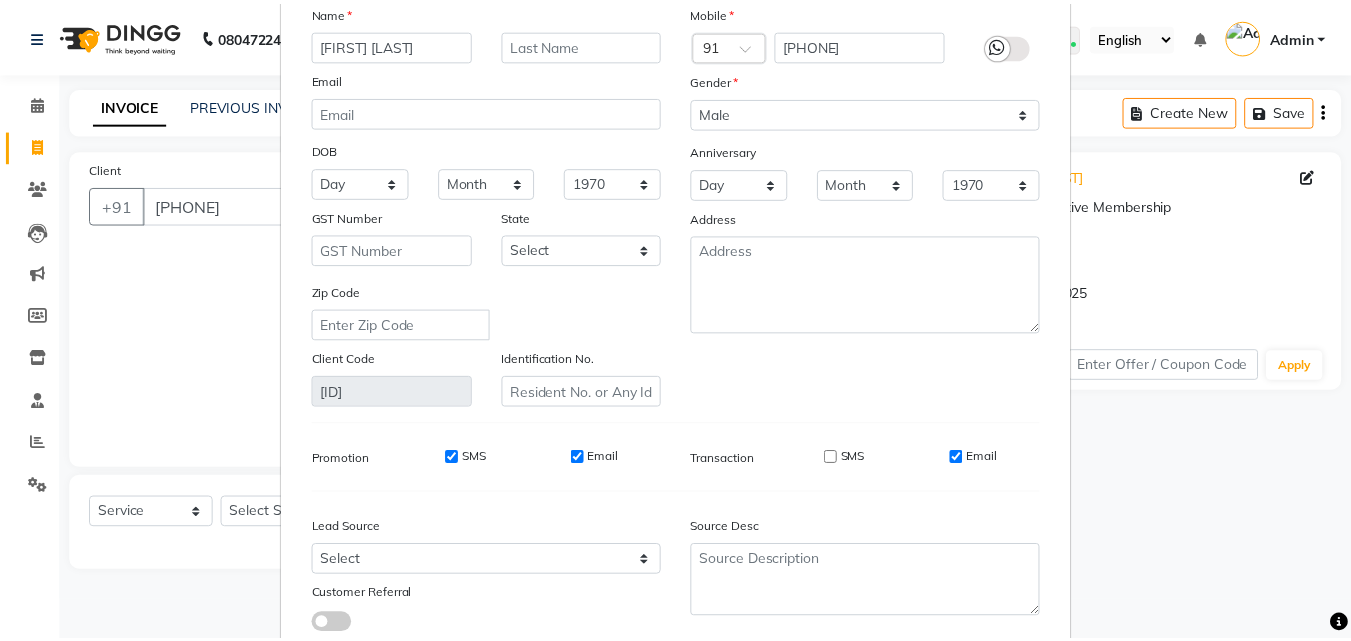 scroll, scrollTop: 246, scrollLeft: 0, axis: vertical 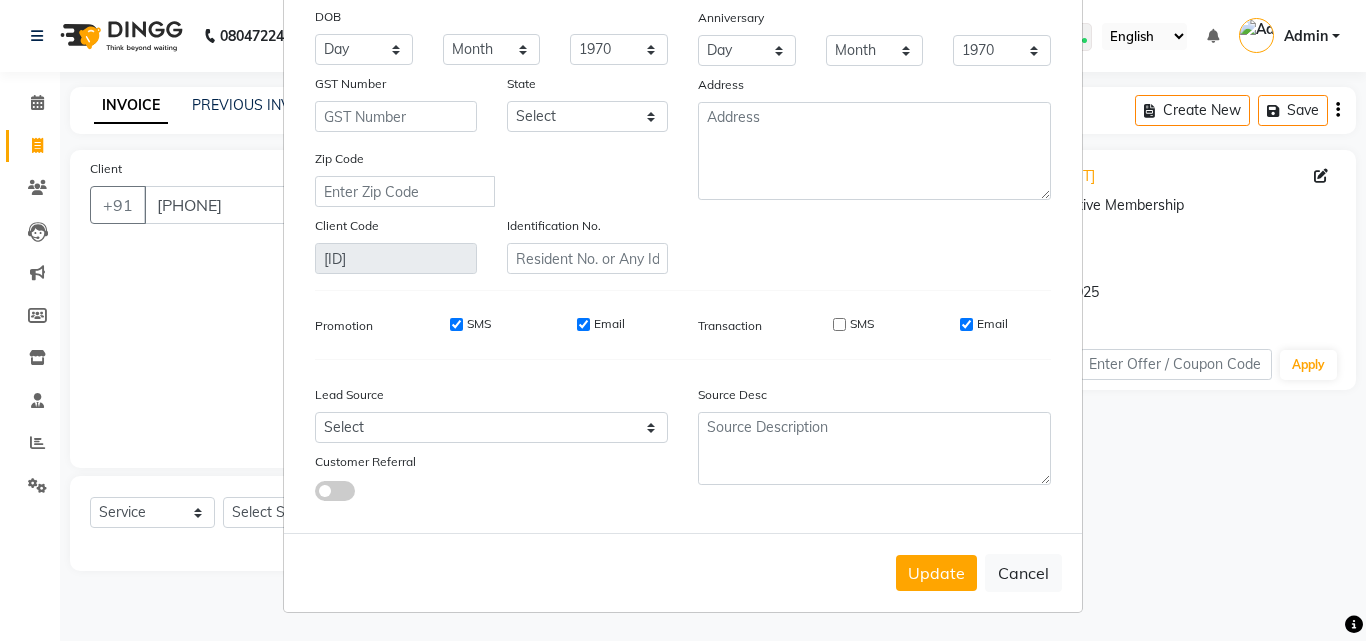 click on "Update" at bounding box center [936, 573] 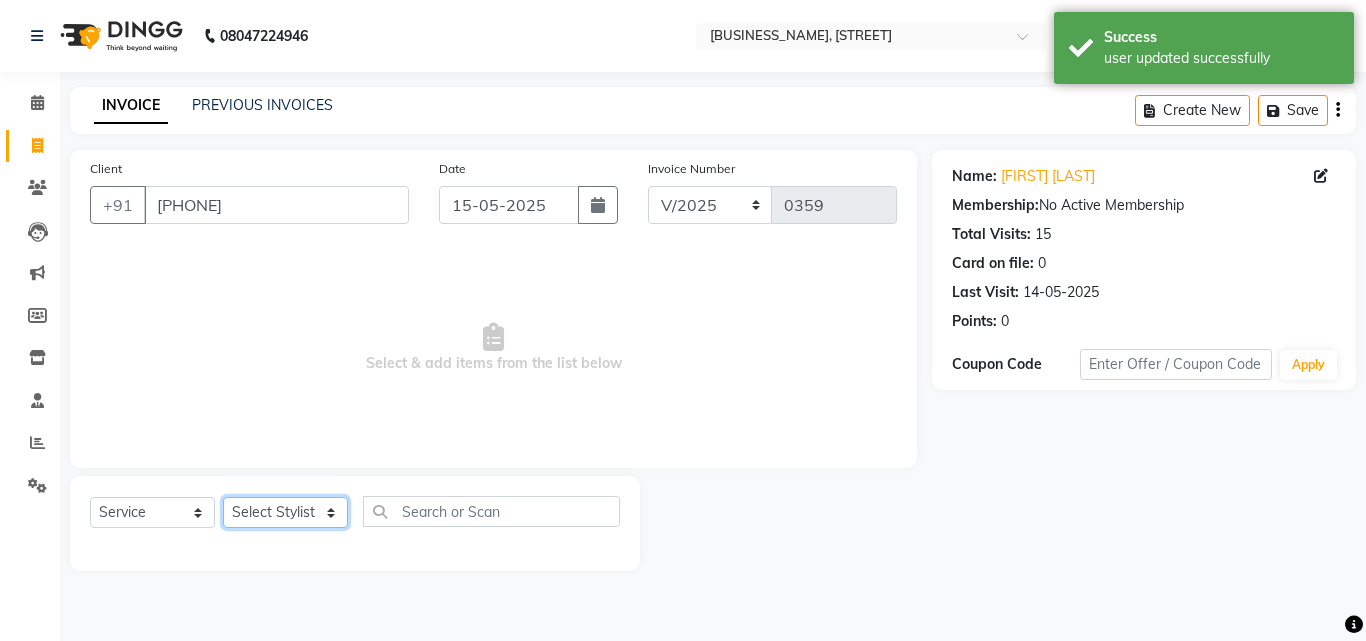 click on "Select Stylist Admin Arman Deepa Mangar Jayashree S [FIRST] [LAST] Preema Rashmi Shubha Devadiga Sony Priya Syaran" 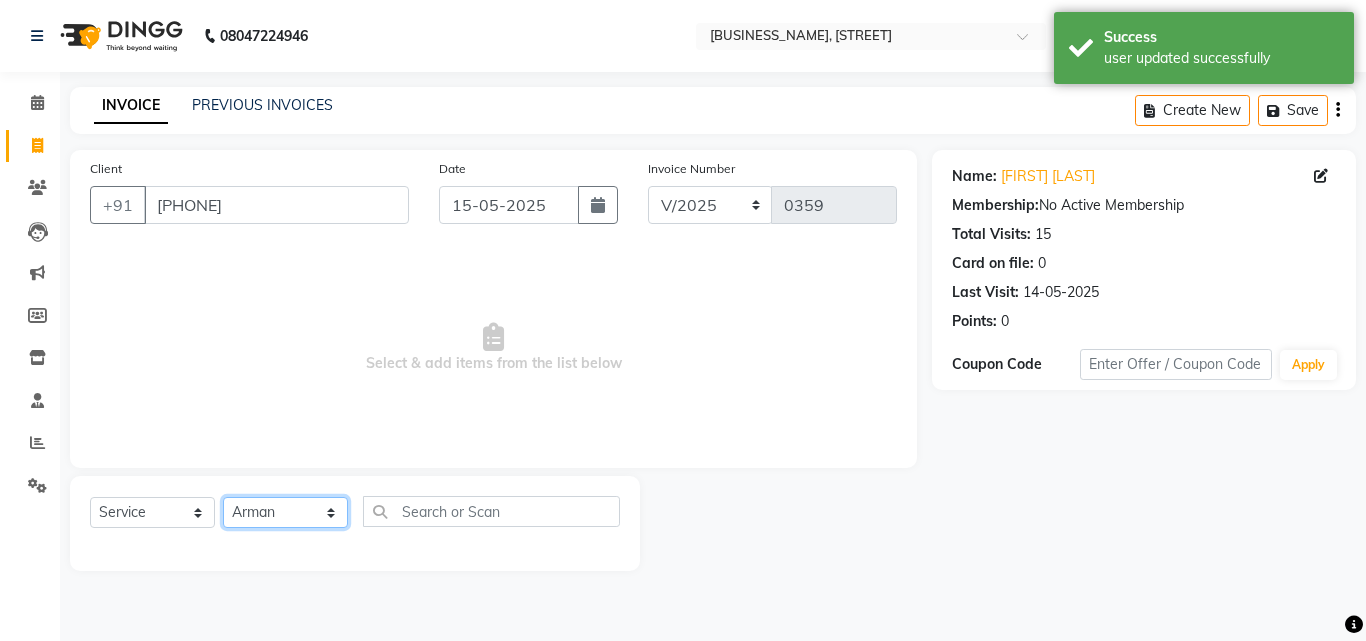 click on "Select Stylist Admin Arman Deepa Mangar Jayashree S [FIRST] [LAST] Preema Rashmi Shubha Devadiga Sony Priya Syaran" 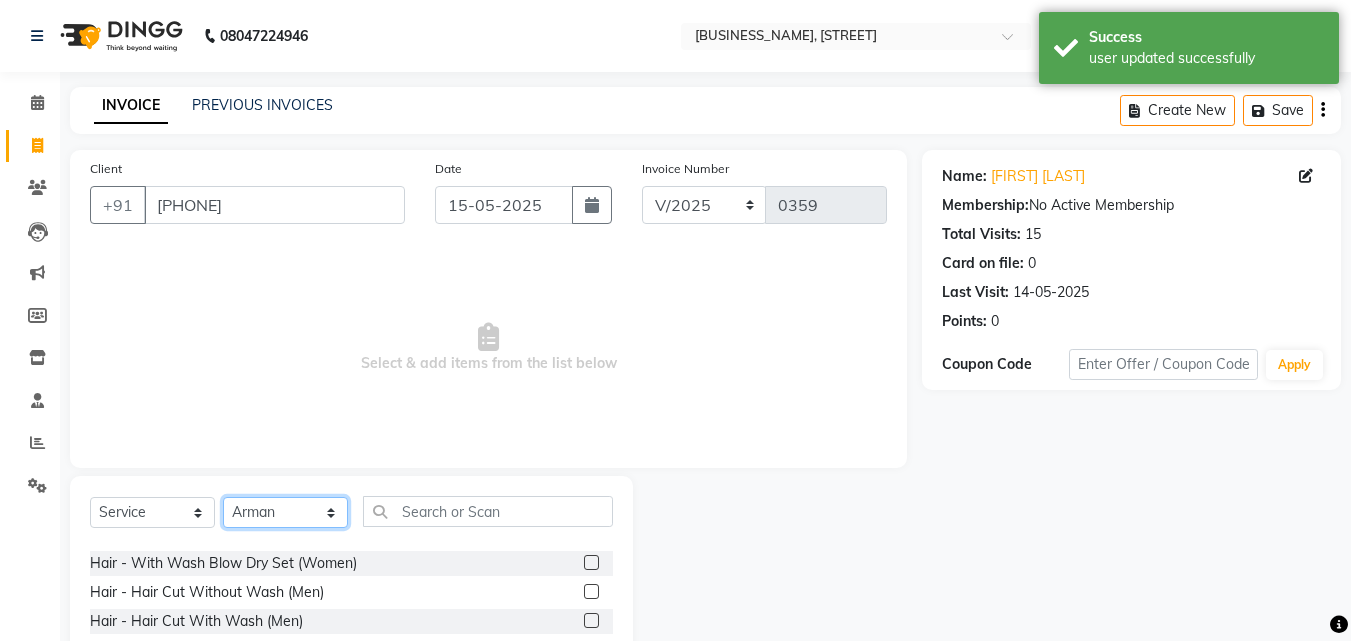 scroll, scrollTop: 200, scrollLeft: 0, axis: vertical 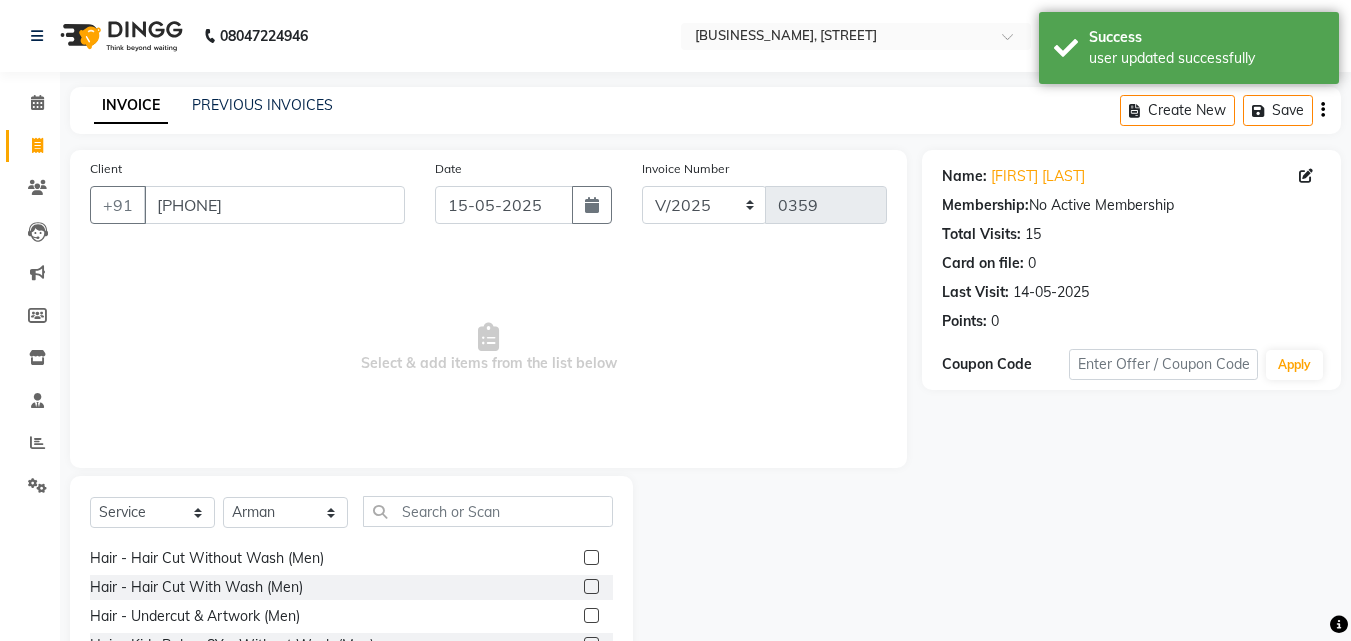click 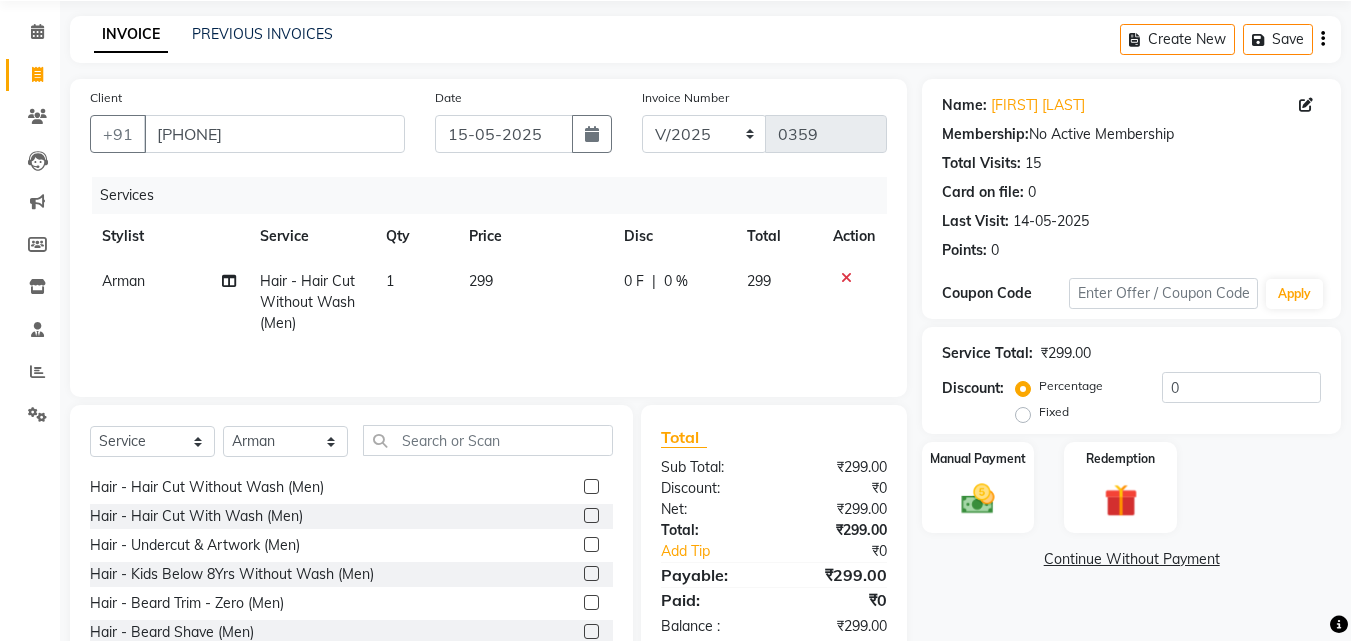 scroll, scrollTop: 160, scrollLeft: 0, axis: vertical 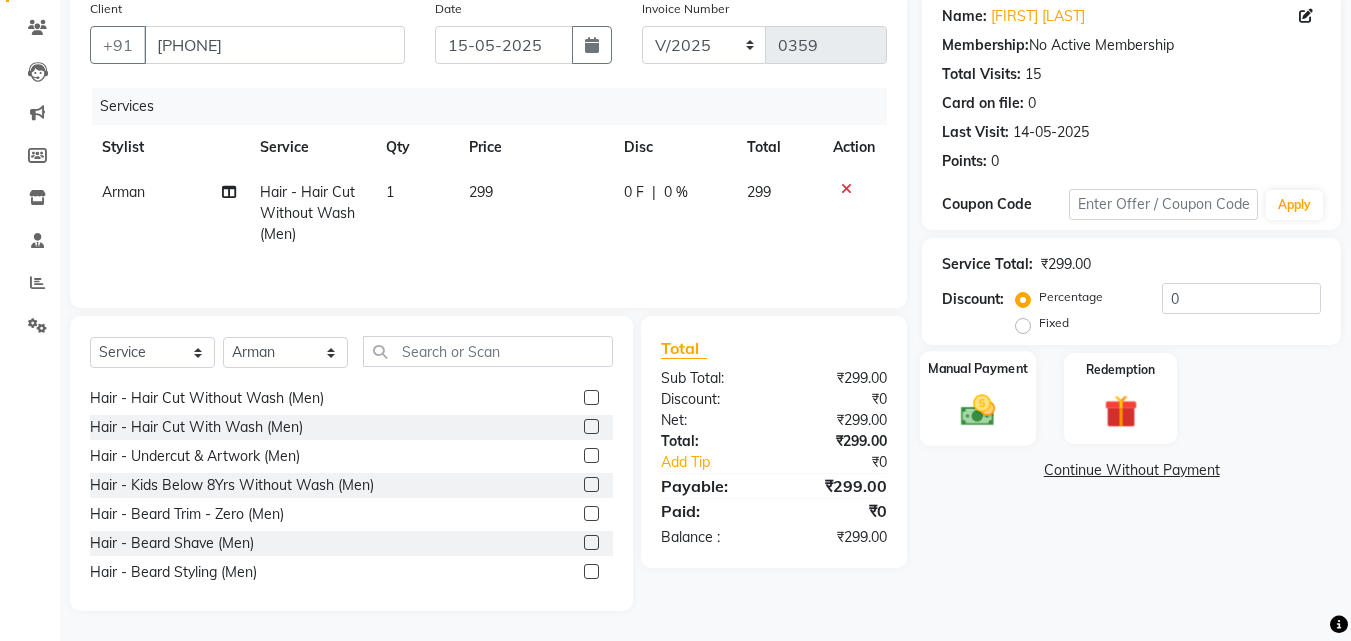 click on "Manual Payment" 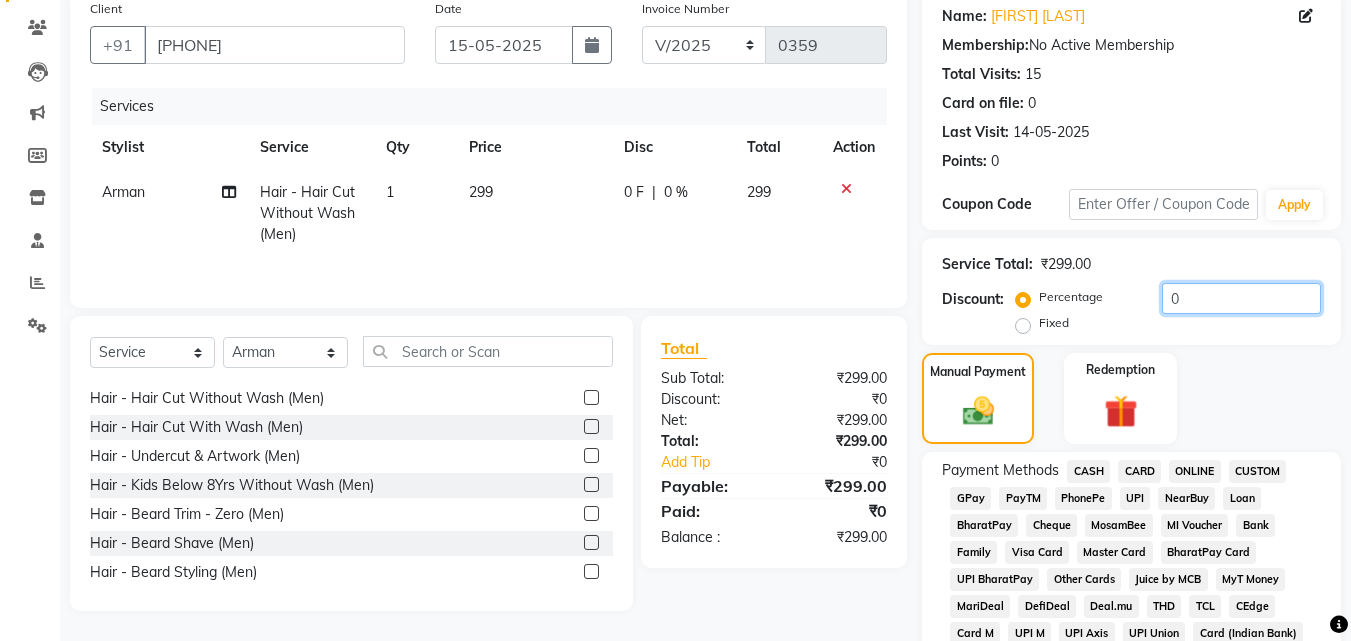 drag, startPoint x: 1174, startPoint y: 305, endPoint x: 1162, endPoint y: 308, distance: 12.369317 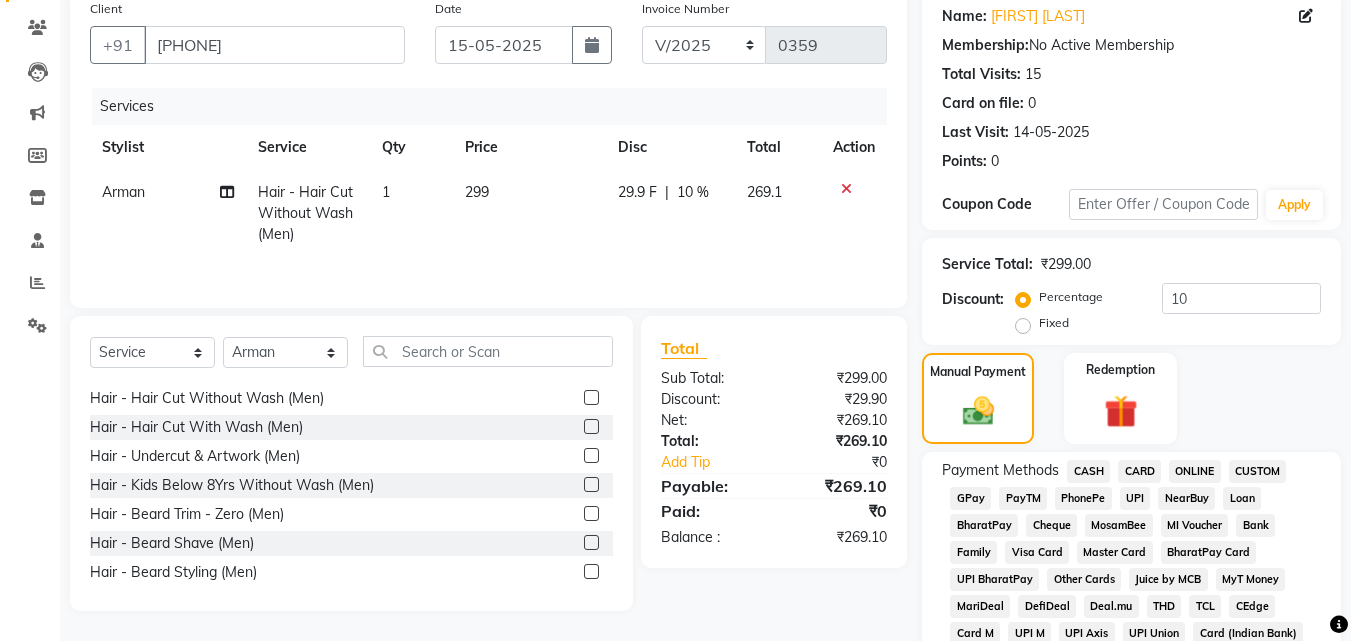 click on "GPay" 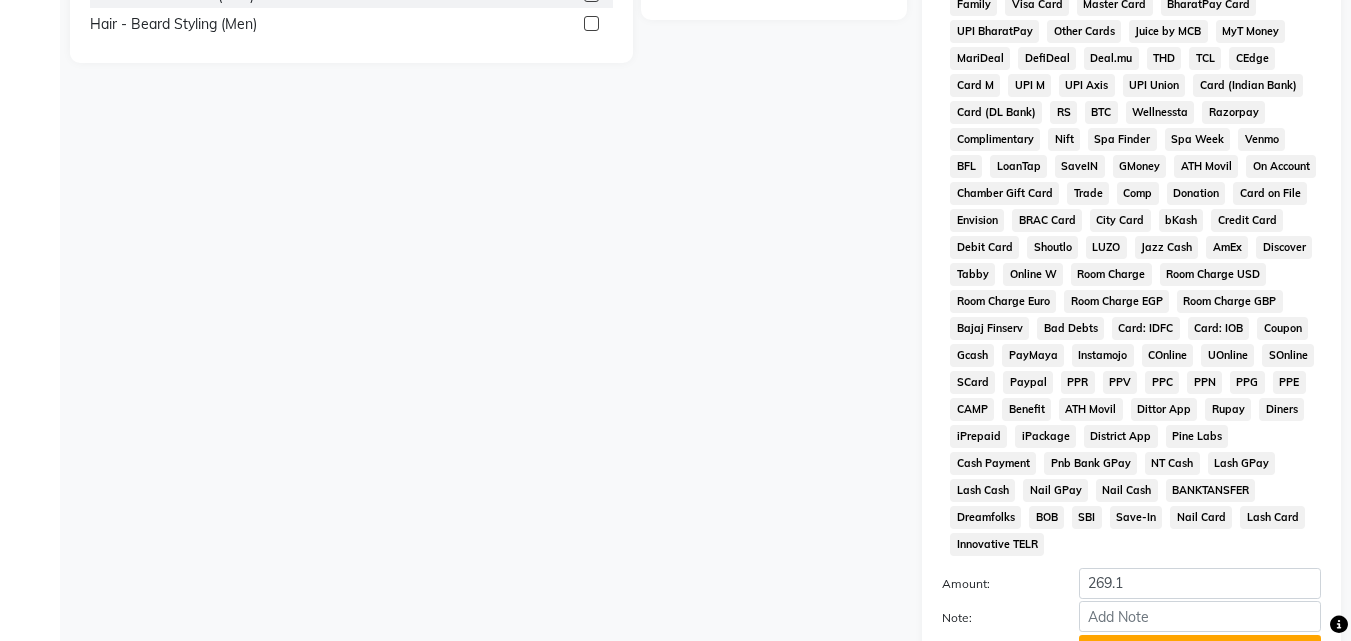 scroll, scrollTop: 861, scrollLeft: 0, axis: vertical 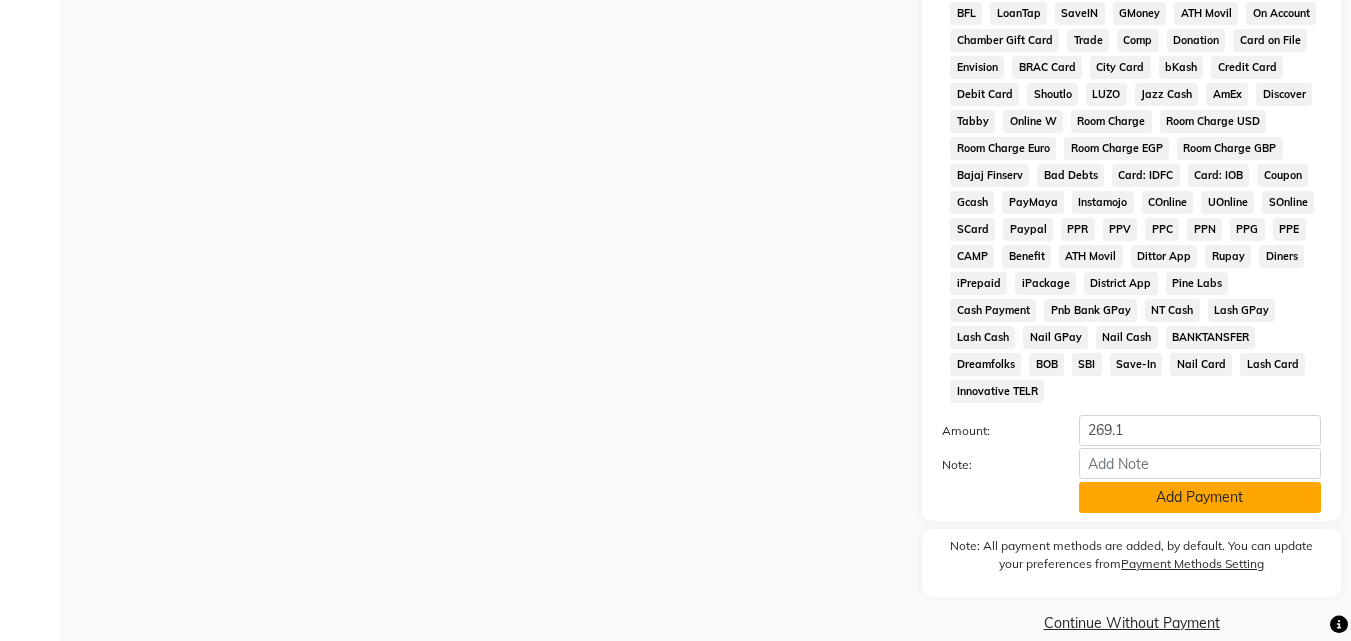 click on "Add Payment" 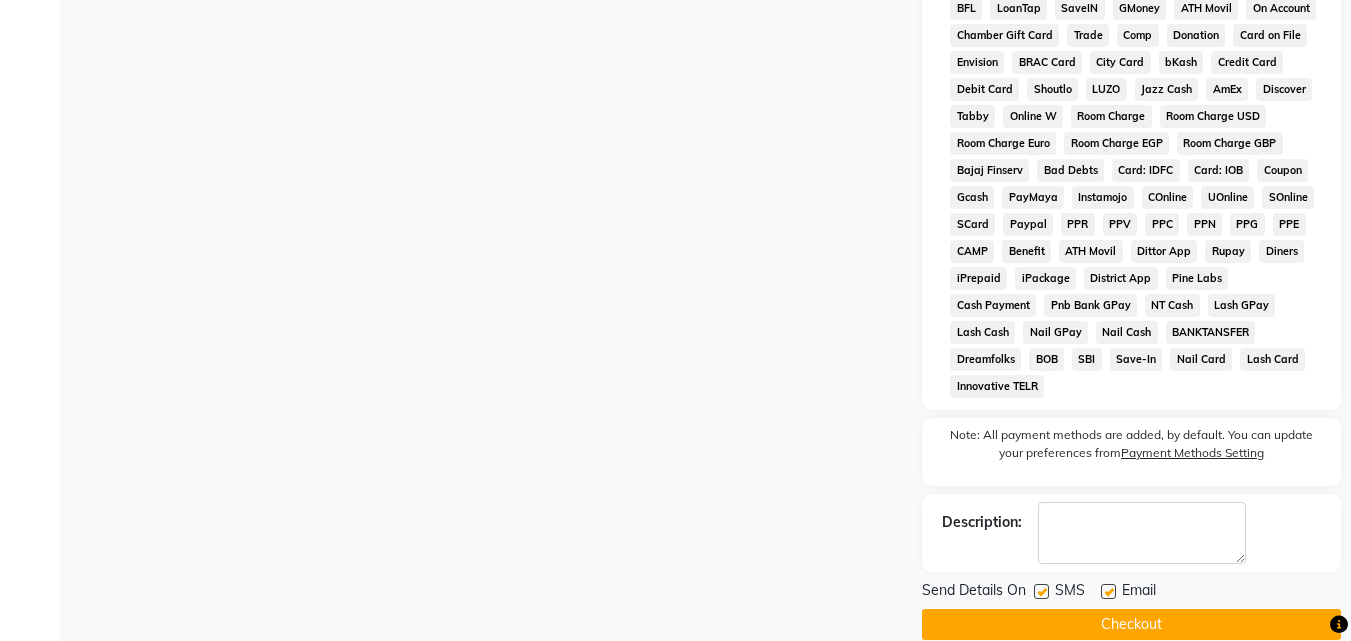 scroll, scrollTop: 868, scrollLeft: 0, axis: vertical 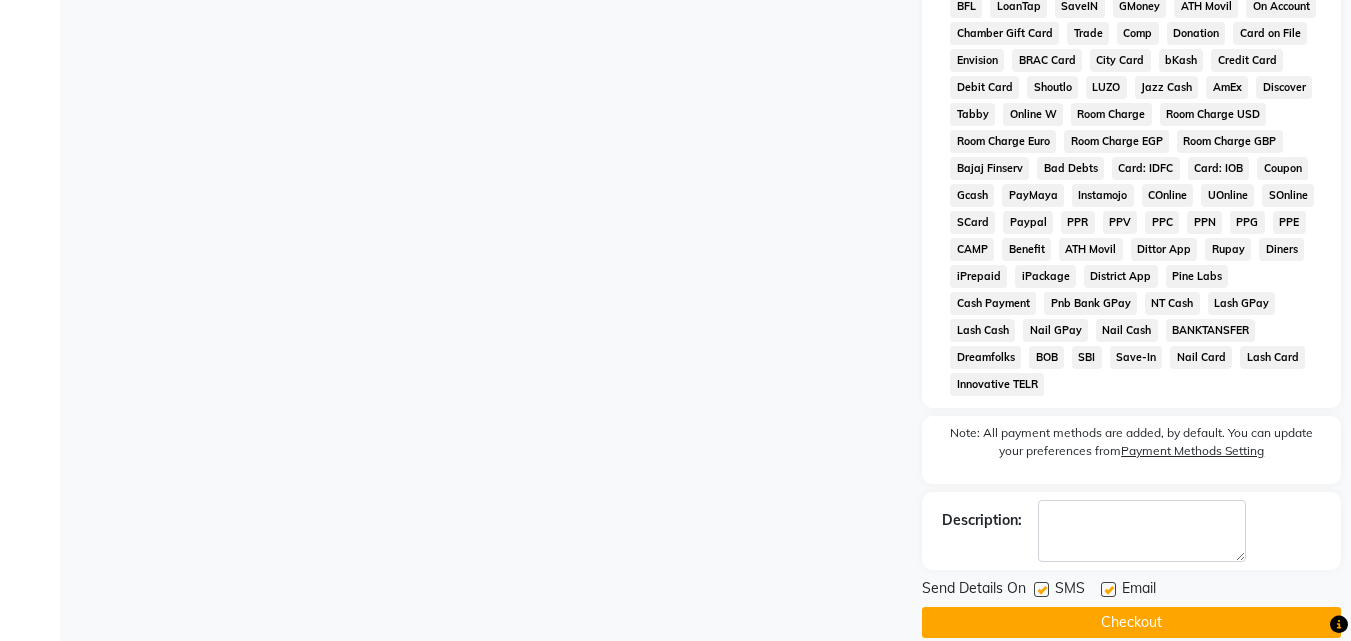 click 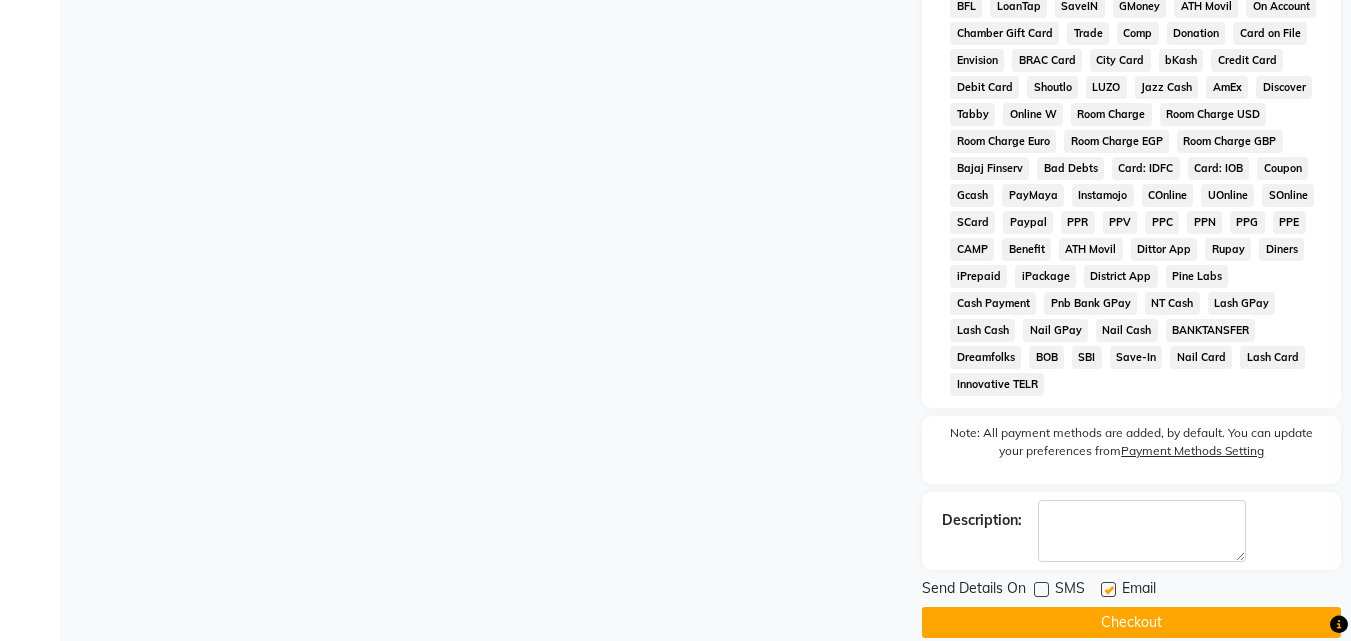 click 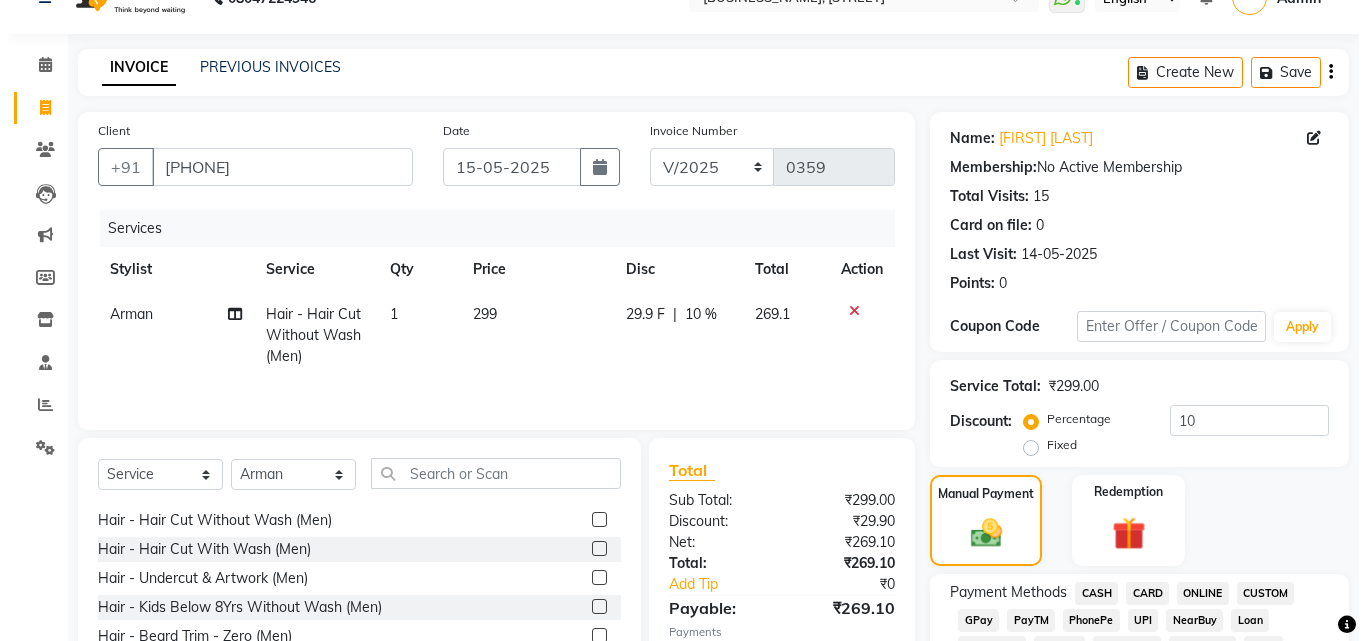 scroll, scrollTop: 0, scrollLeft: 0, axis: both 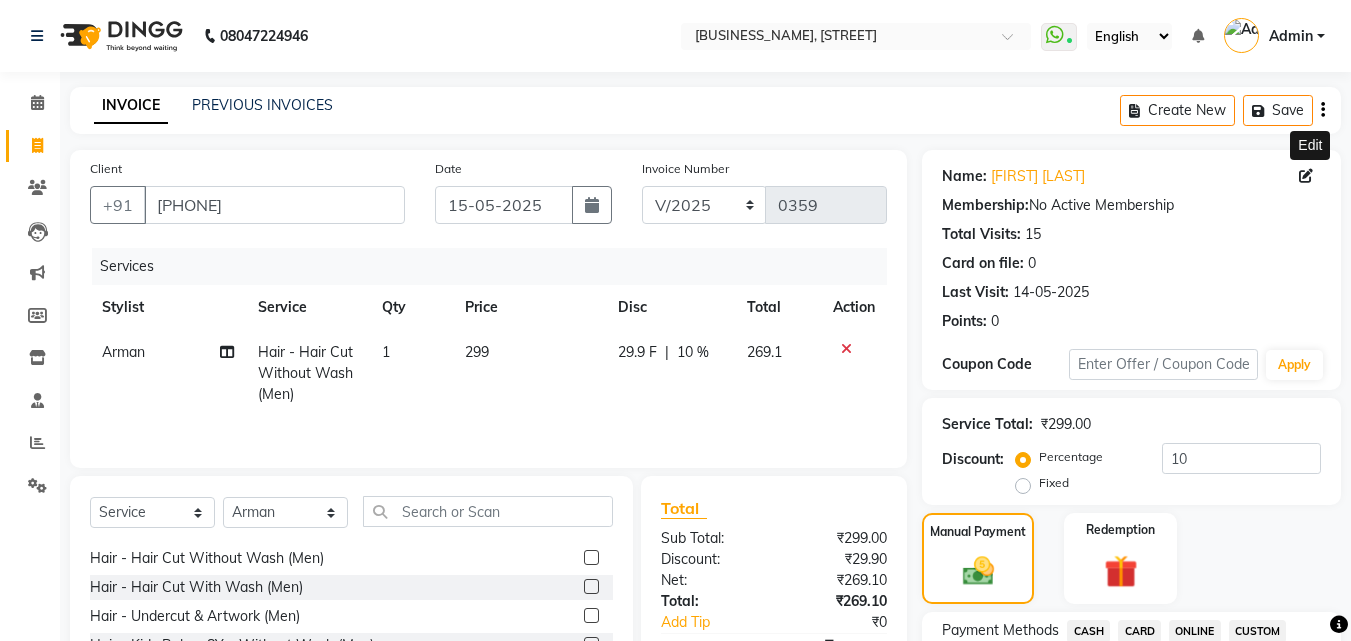 click 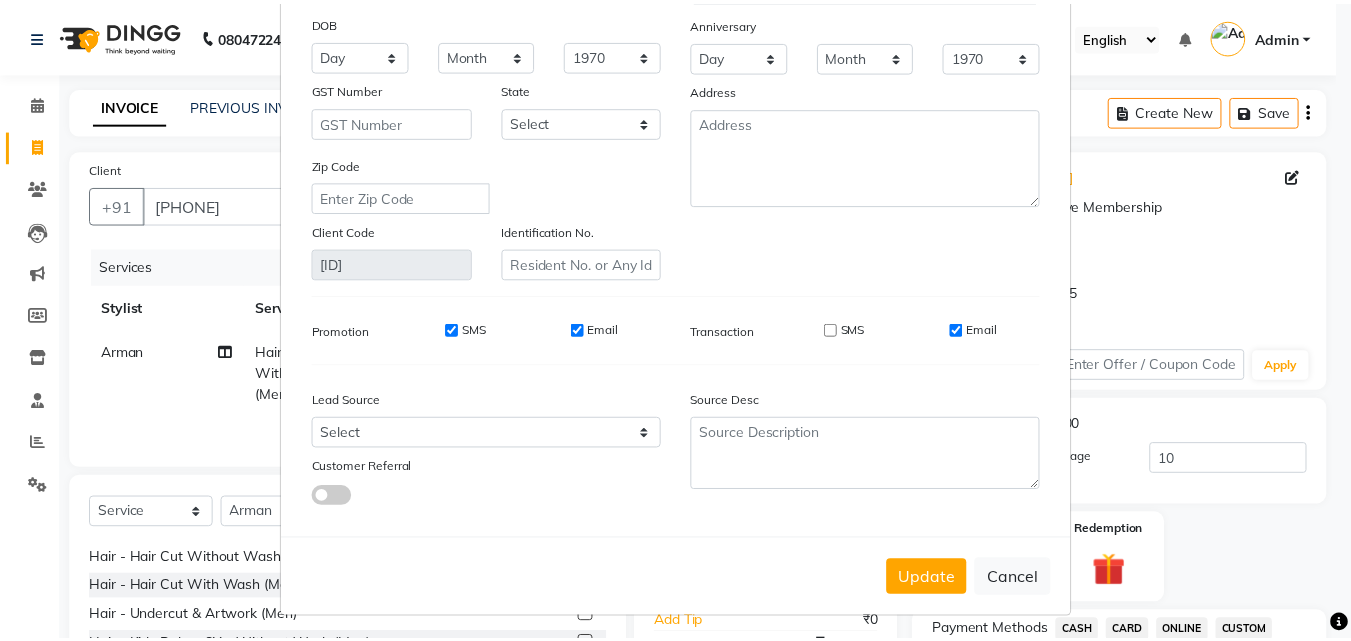 scroll, scrollTop: 246, scrollLeft: 0, axis: vertical 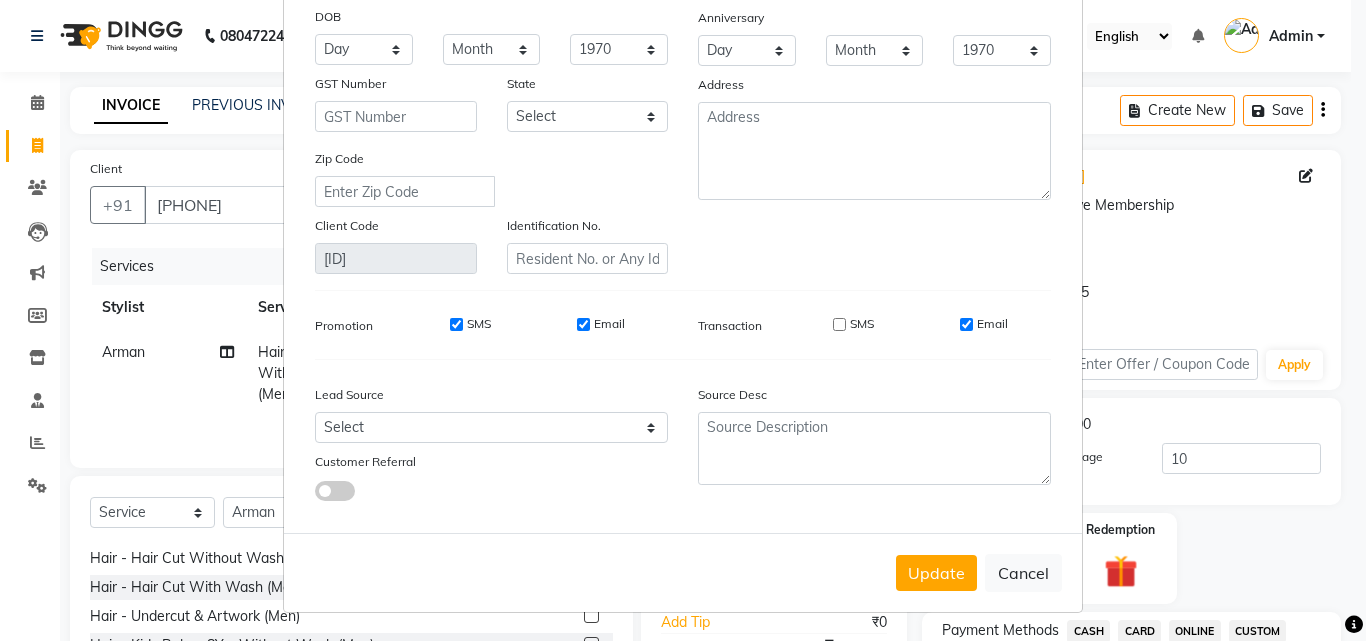 click on "Email" at bounding box center [984, 324] 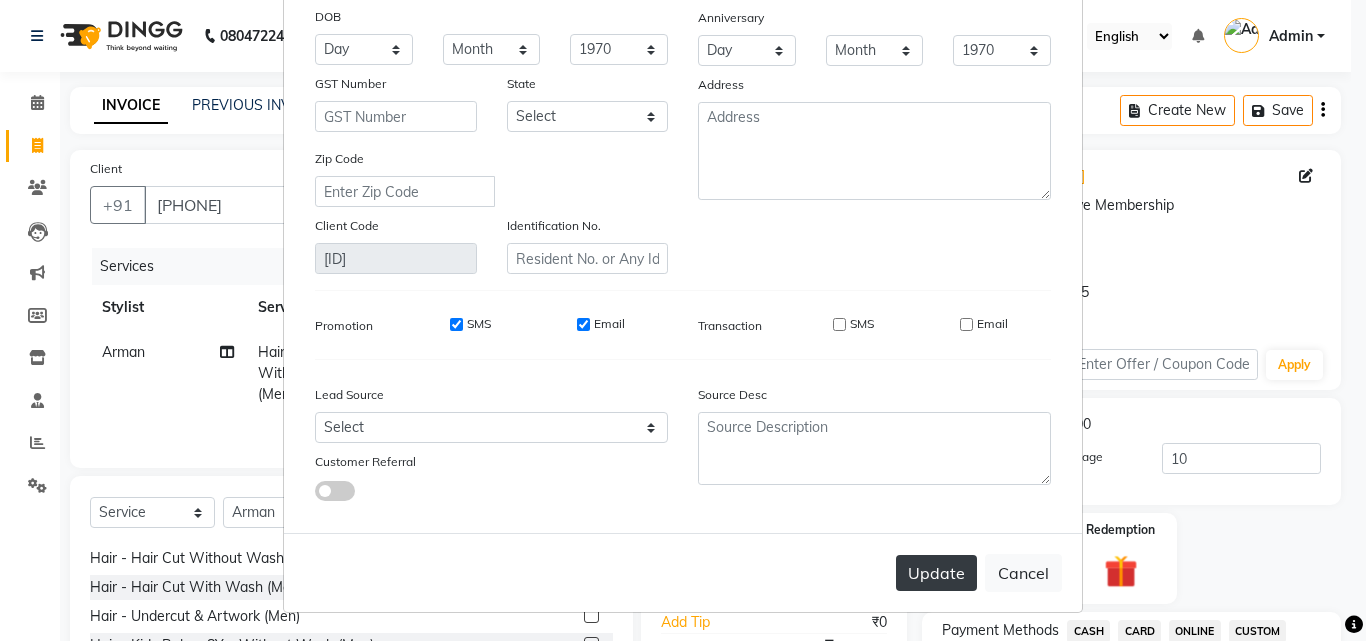 click on "Update" at bounding box center (936, 573) 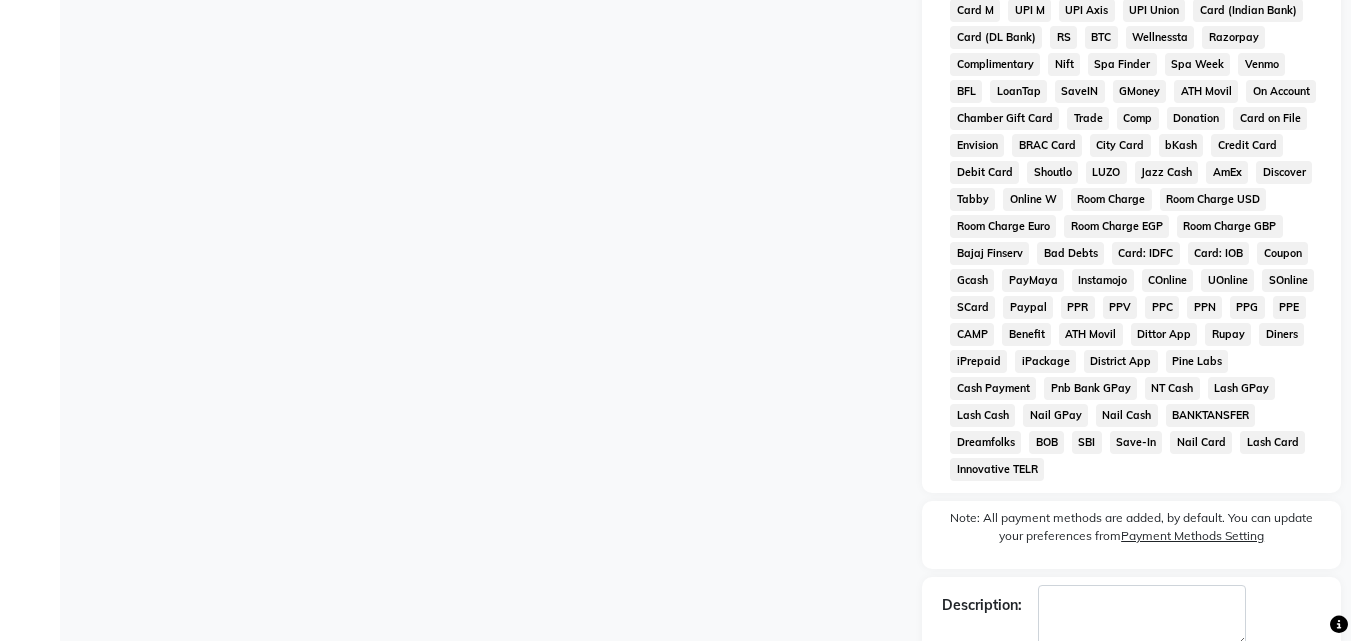scroll, scrollTop: 868, scrollLeft: 0, axis: vertical 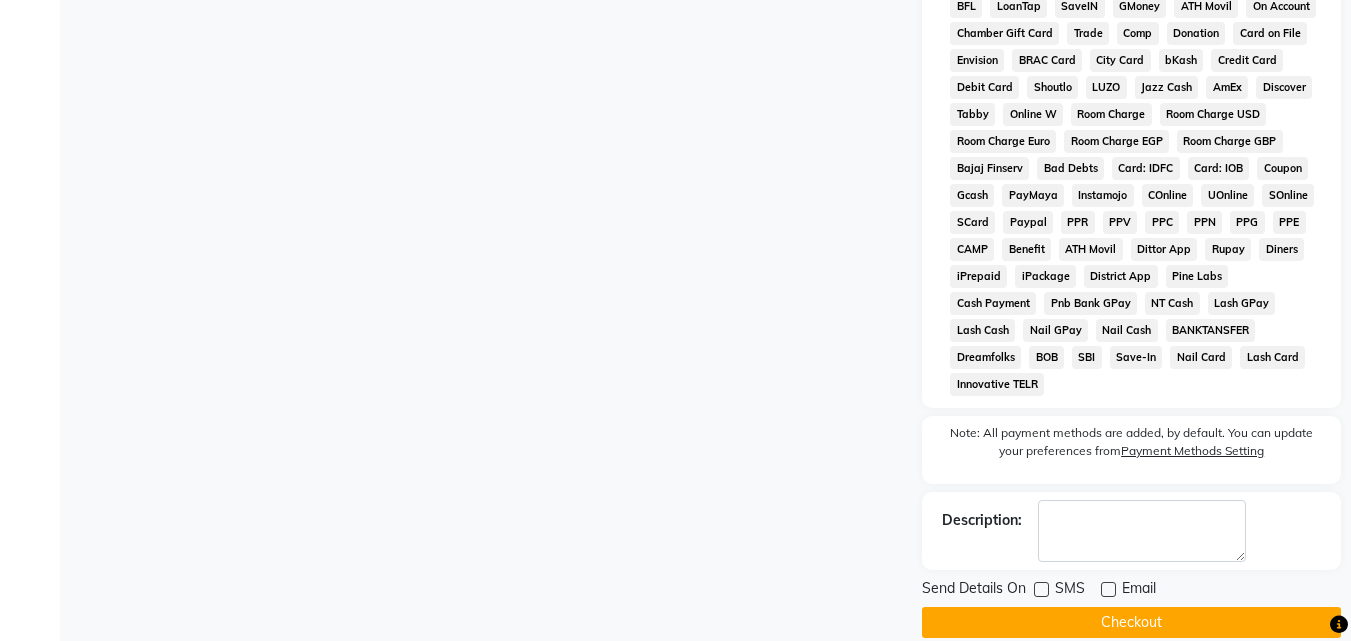 click on "Checkout" 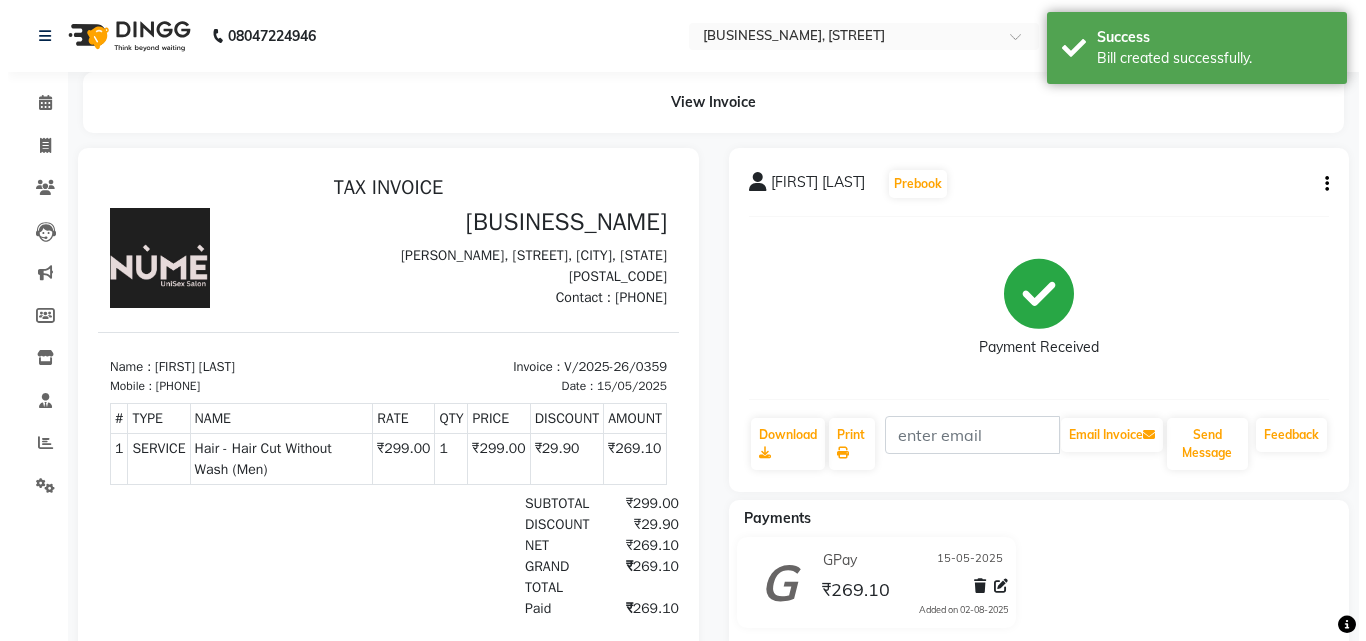scroll, scrollTop: 0, scrollLeft: 0, axis: both 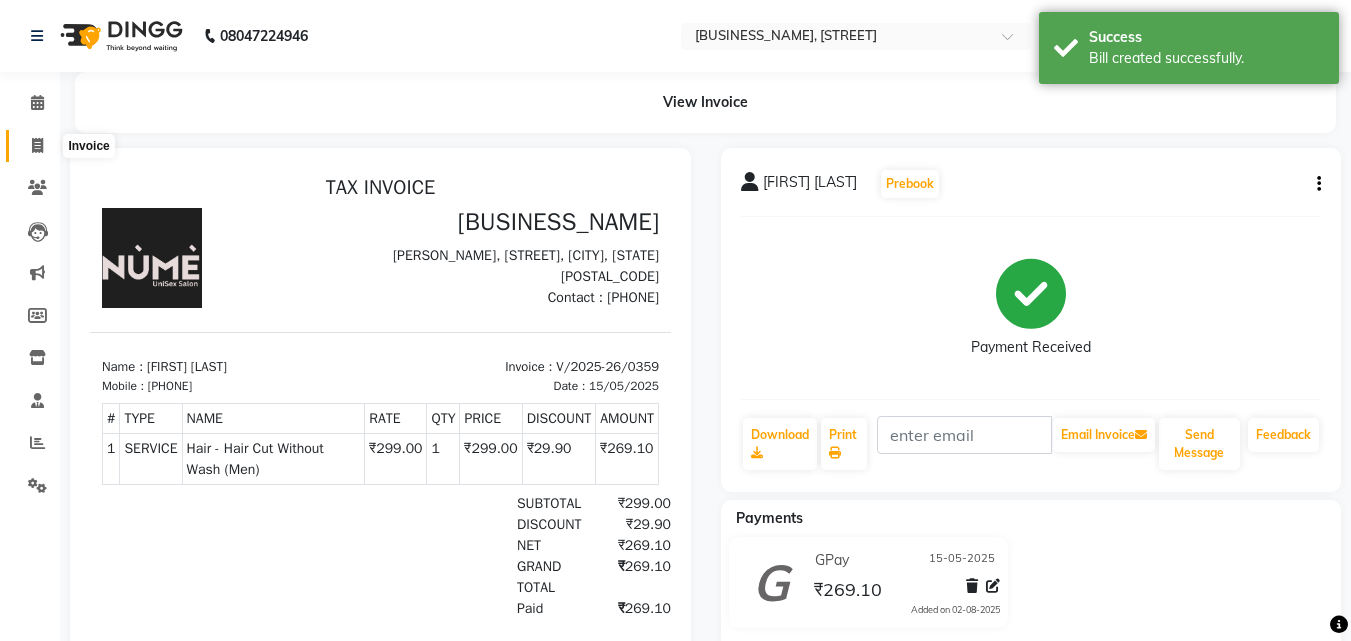 click 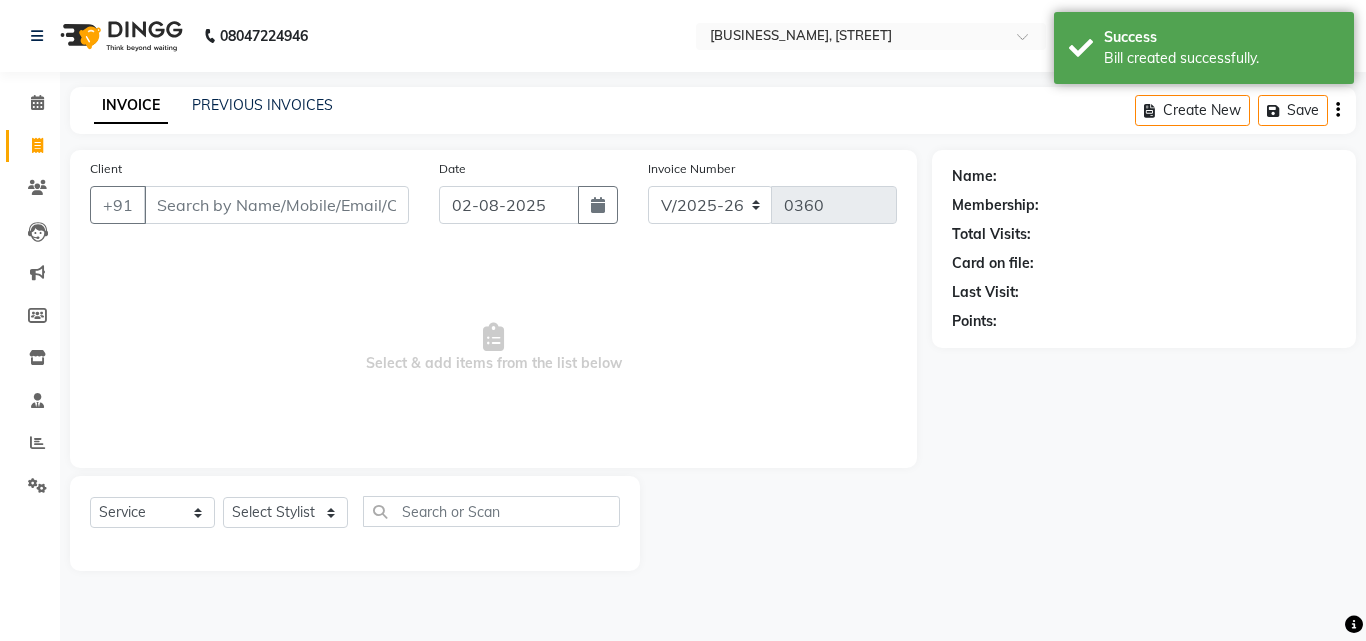 click on "Client" at bounding box center (276, 205) 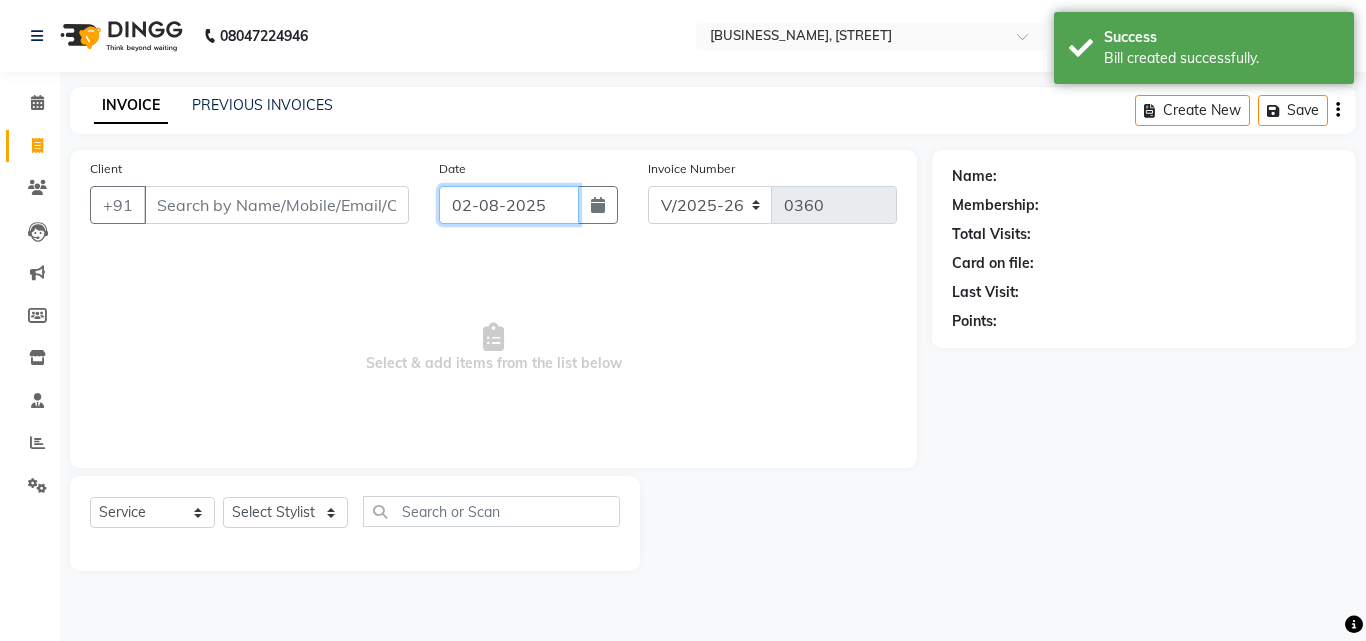 click on "02-08-2025" 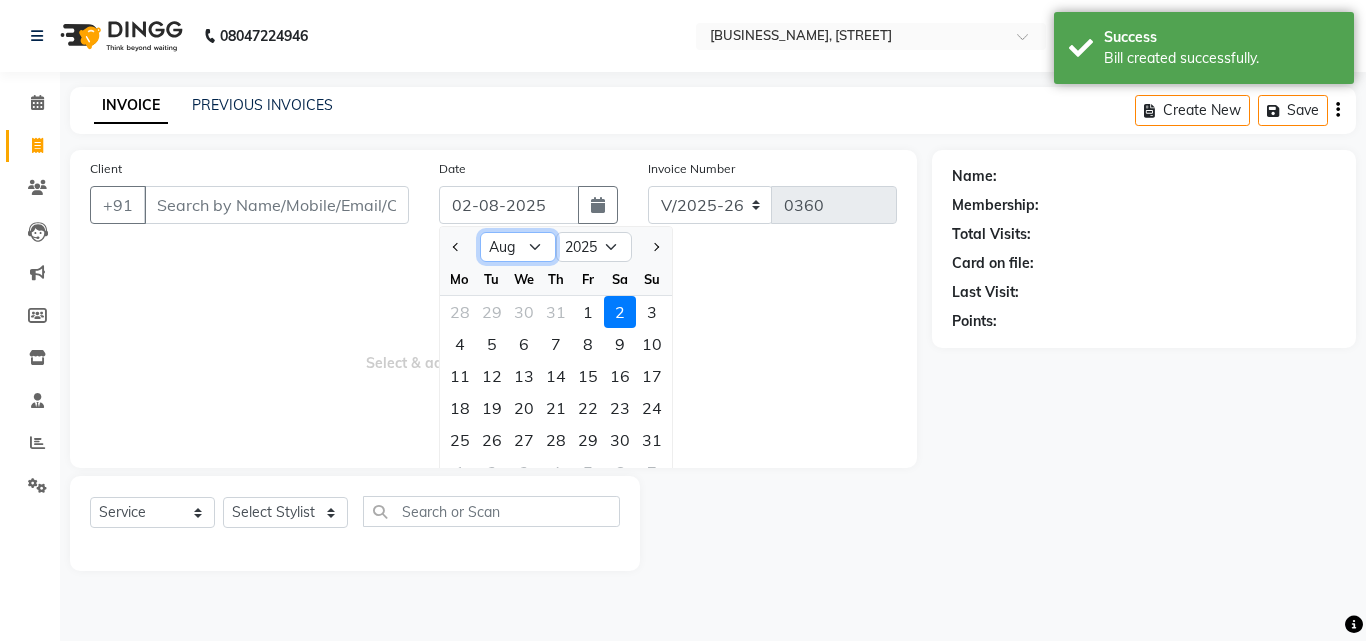 click on "Jan Feb Mar Apr May Jun Jul Aug Sep Oct Nov Dec" 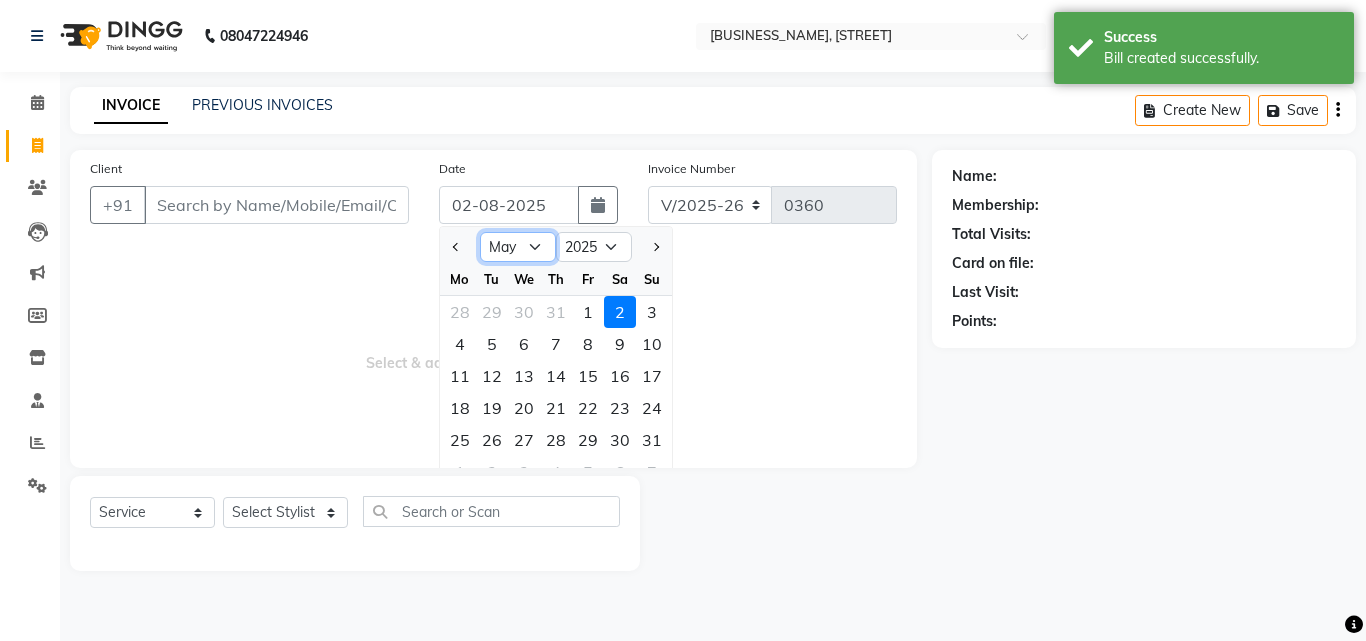click on "Jan Feb Mar Apr May Jun Jul Aug Sep Oct Nov Dec" 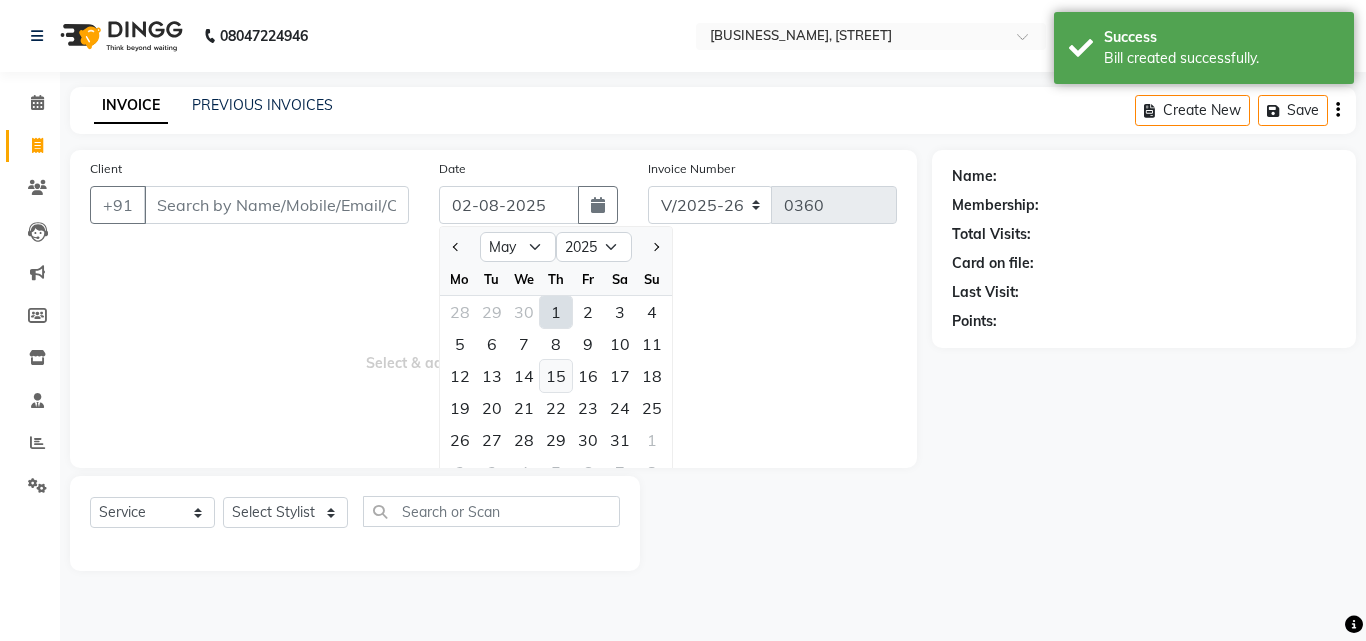 click on "15" 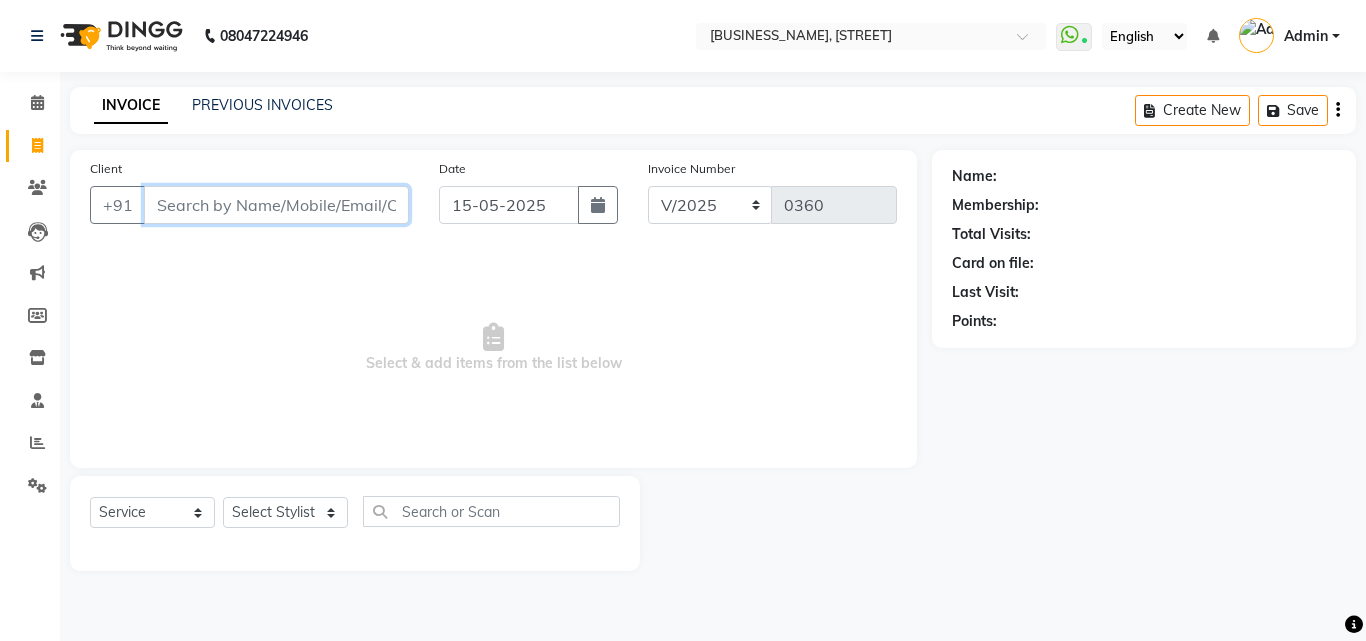 click on "Client" at bounding box center [276, 205] 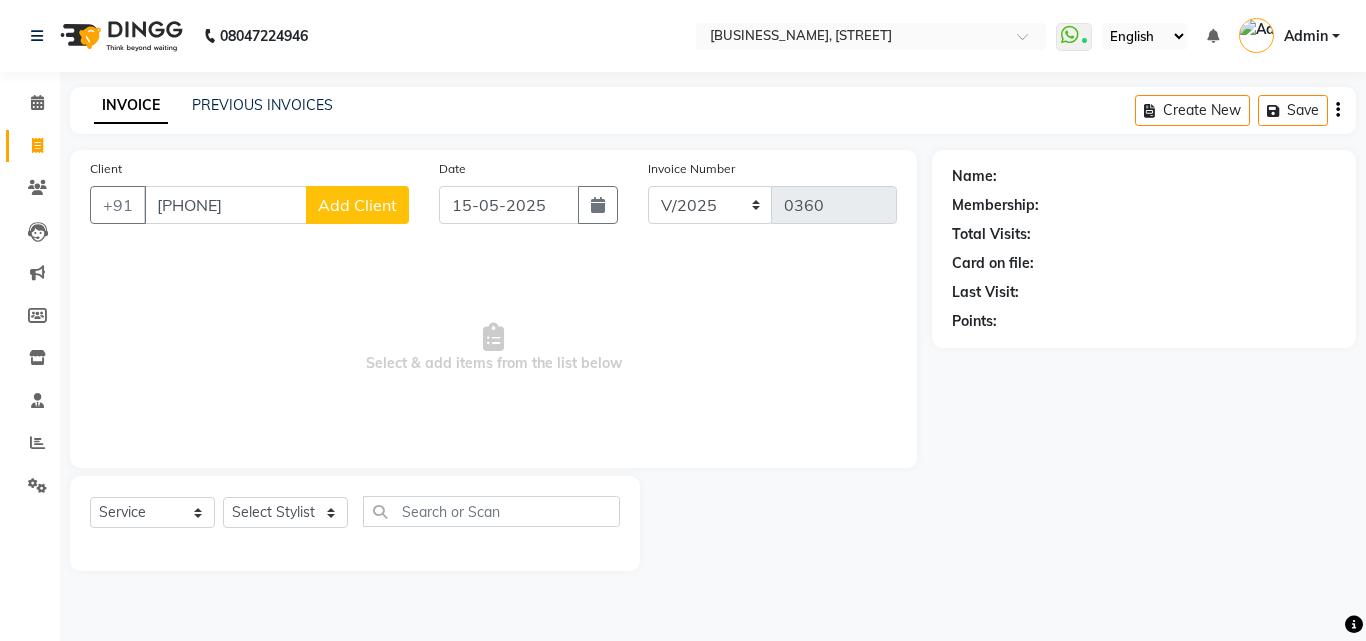 click on "Add Client" 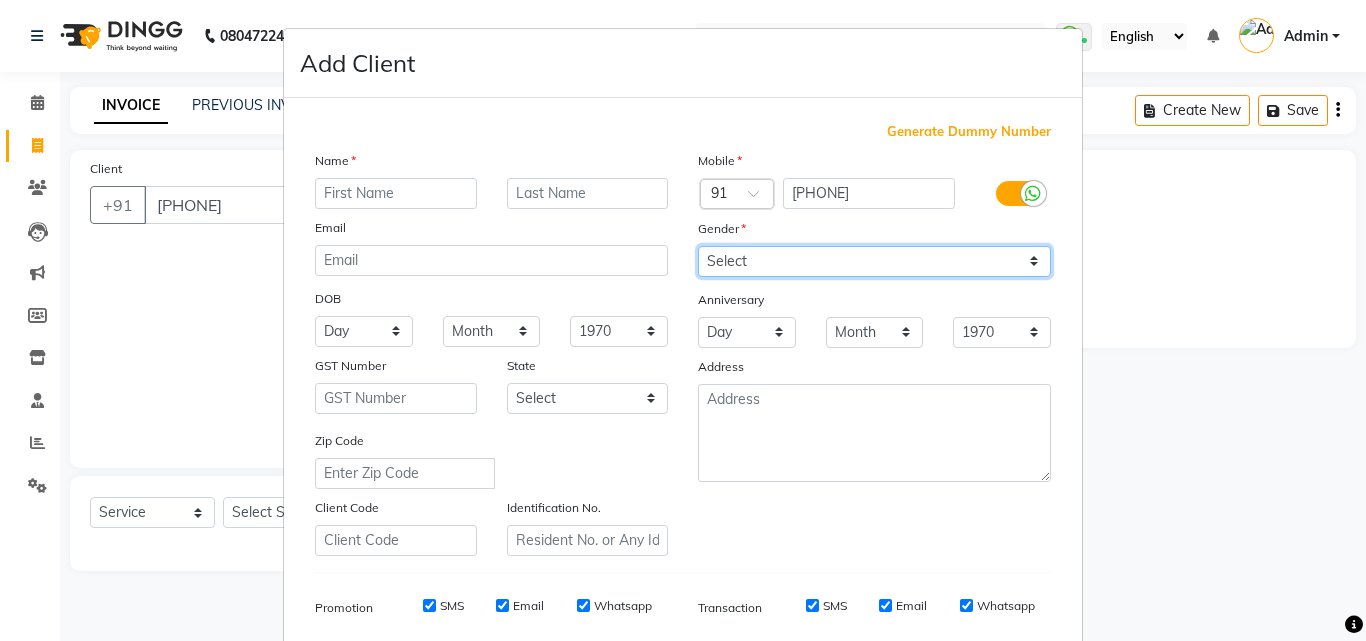 click on "Select Male Female Other Prefer Not To Say" at bounding box center [874, 261] 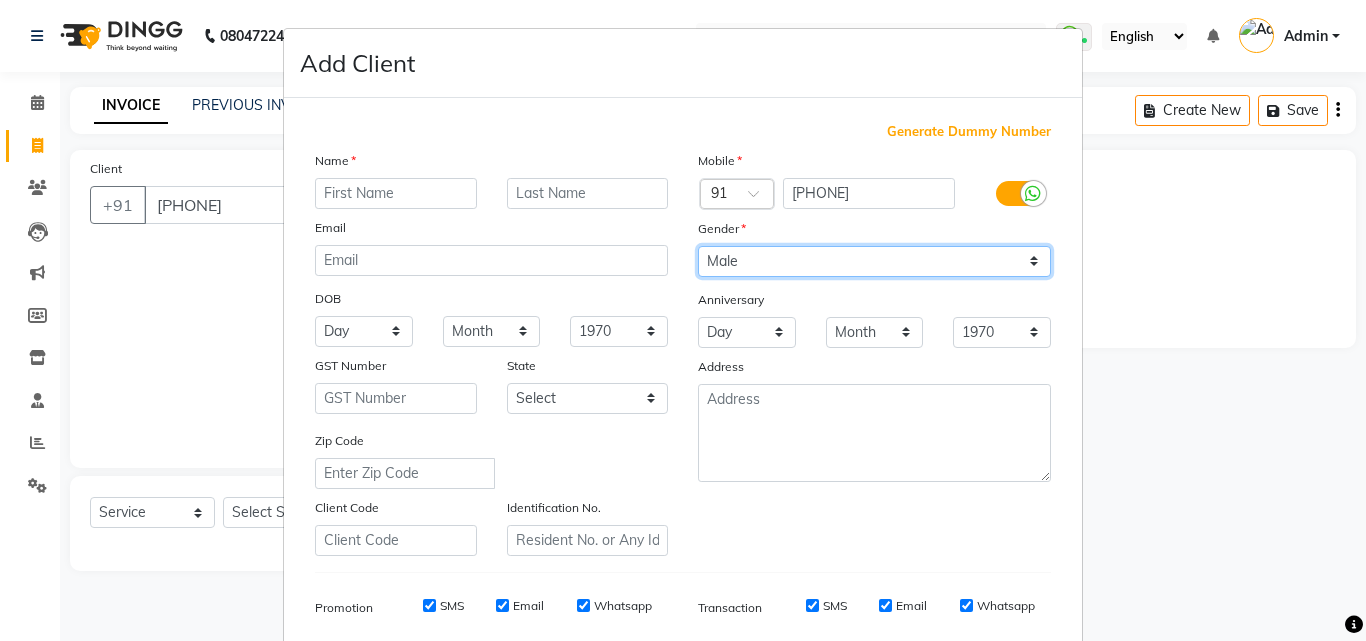 click on "Select Male Female Other Prefer Not To Say" at bounding box center [874, 261] 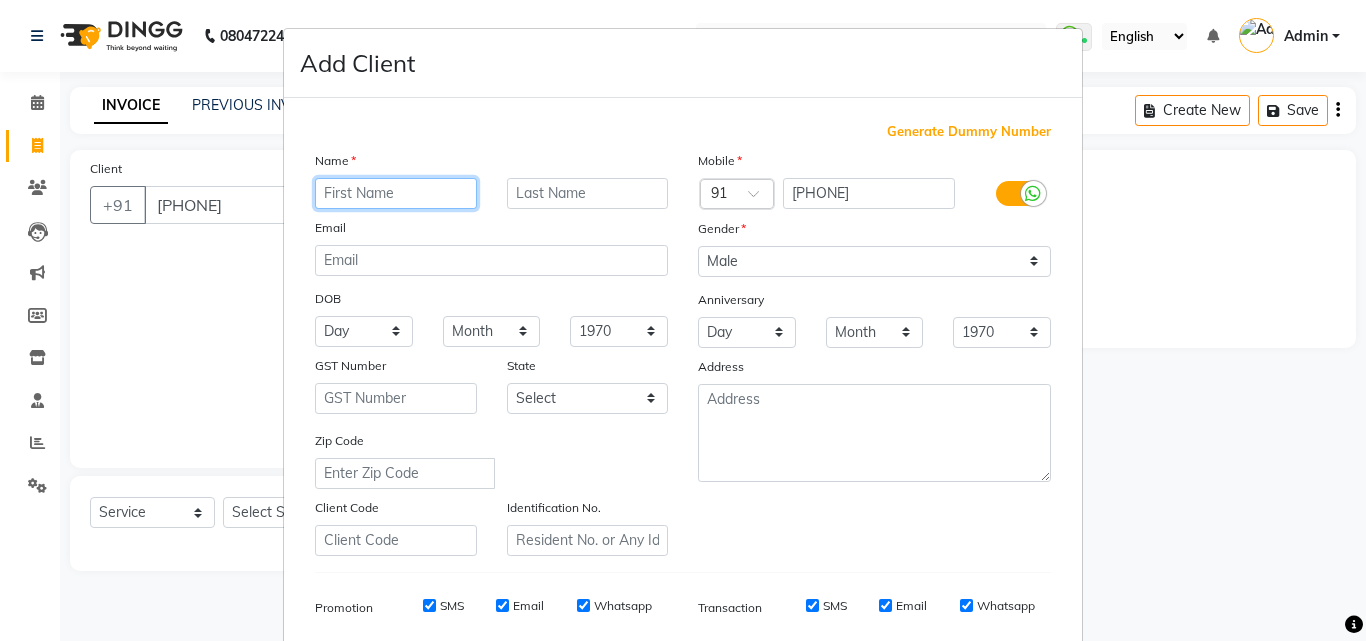 click at bounding box center (396, 193) 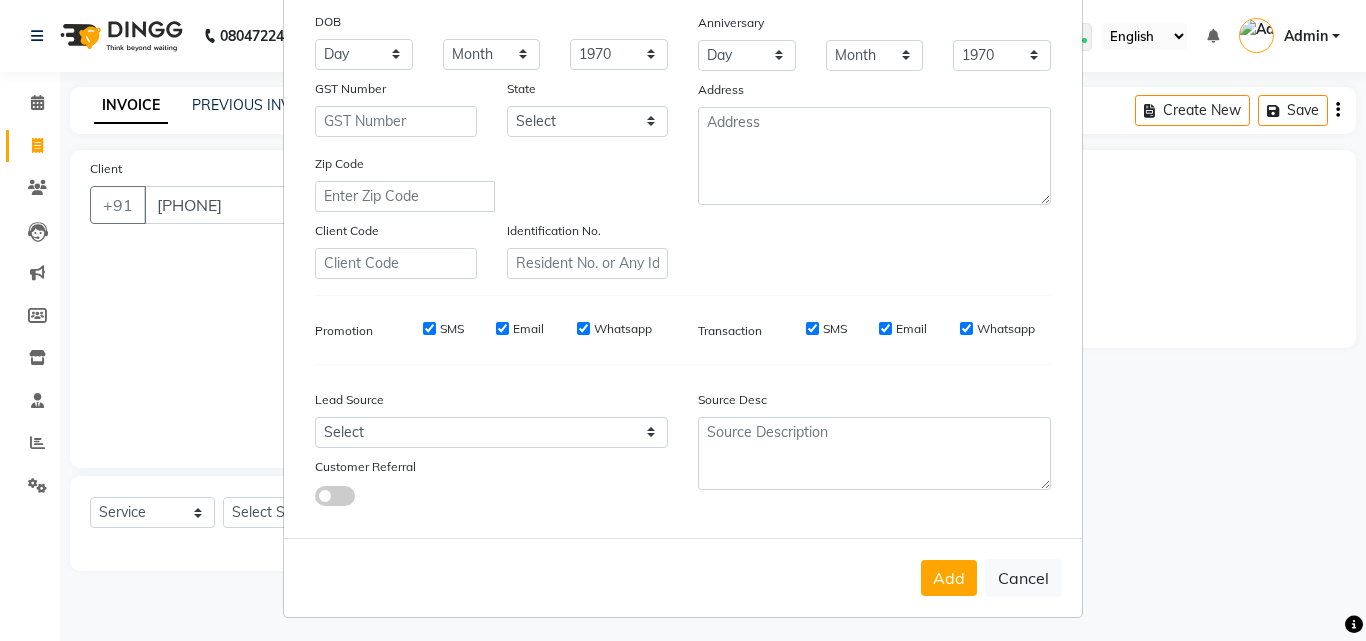 scroll, scrollTop: 282, scrollLeft: 0, axis: vertical 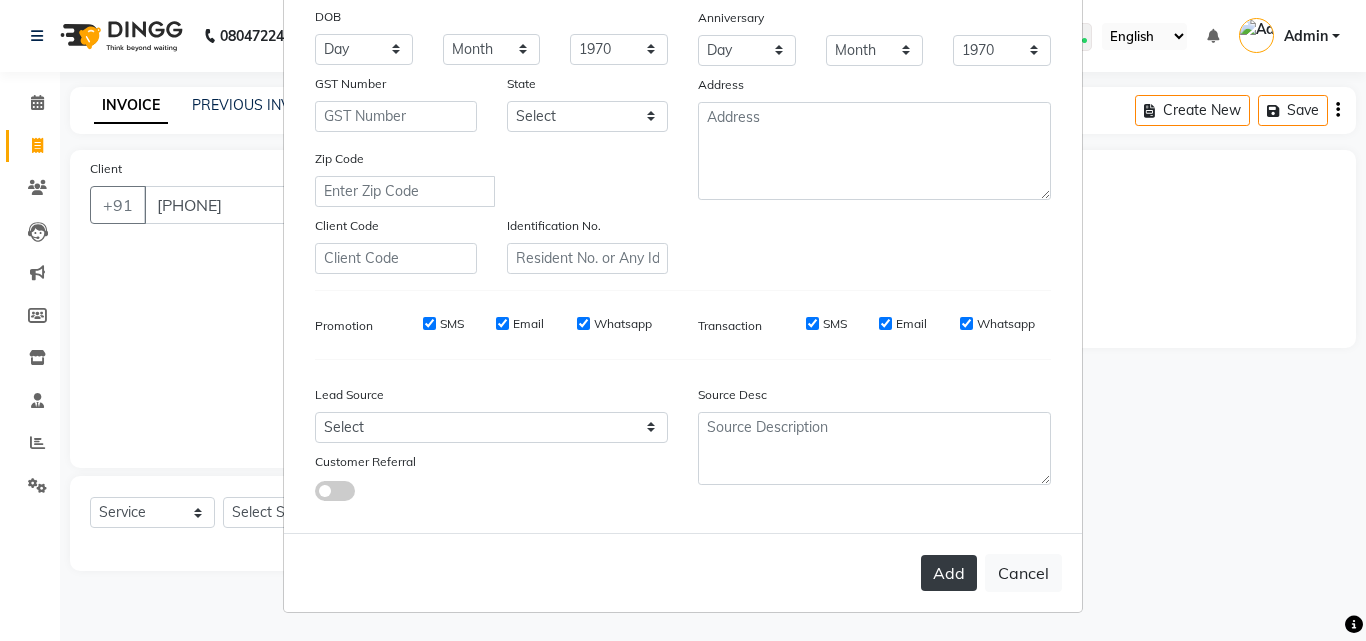 click on "Add" at bounding box center (949, 573) 